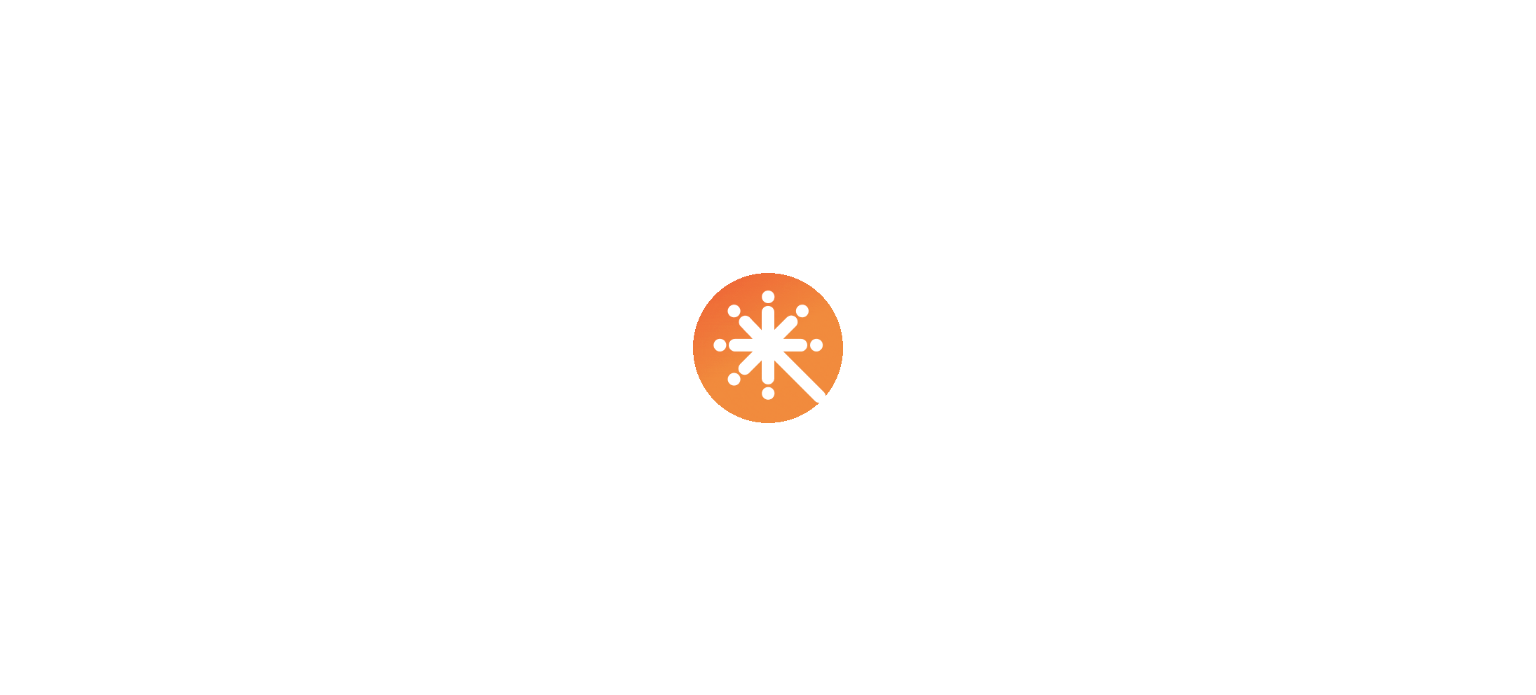 scroll, scrollTop: 0, scrollLeft: 0, axis: both 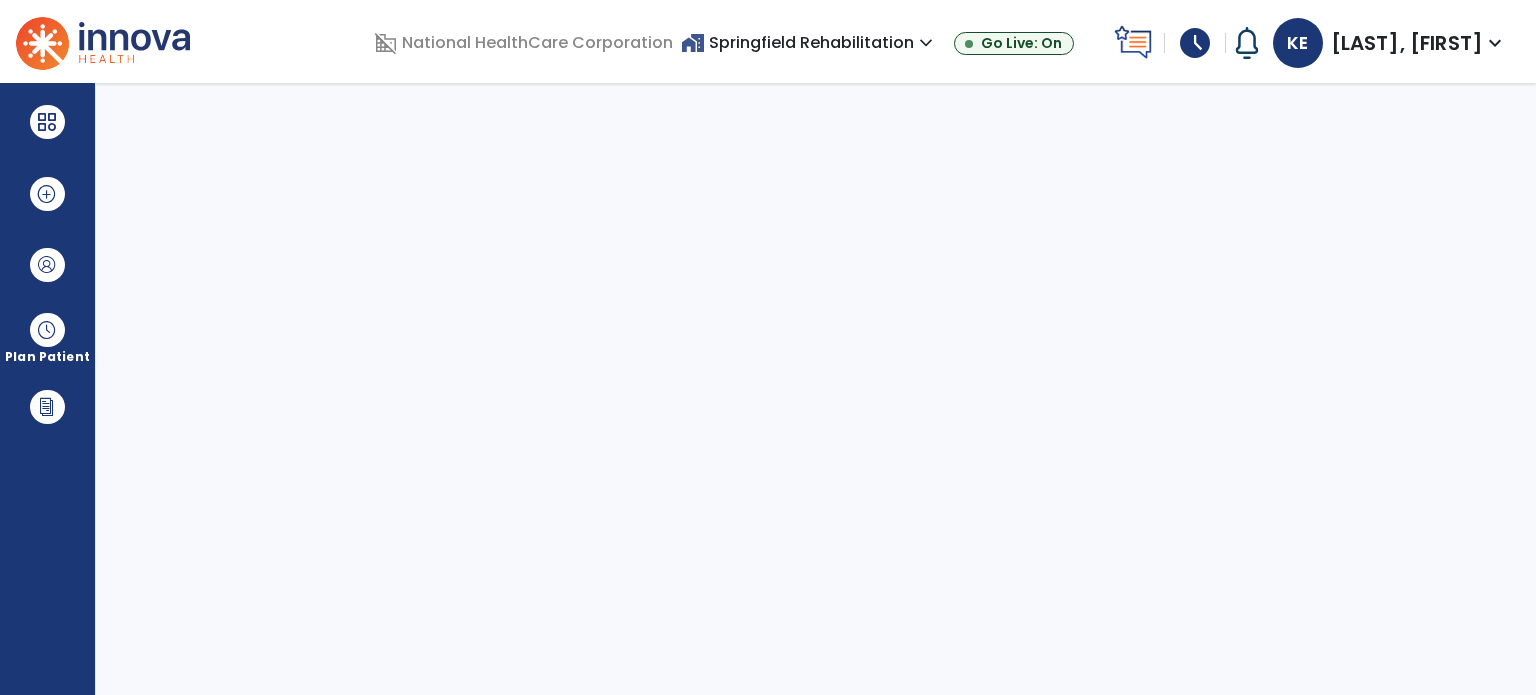 select on "****" 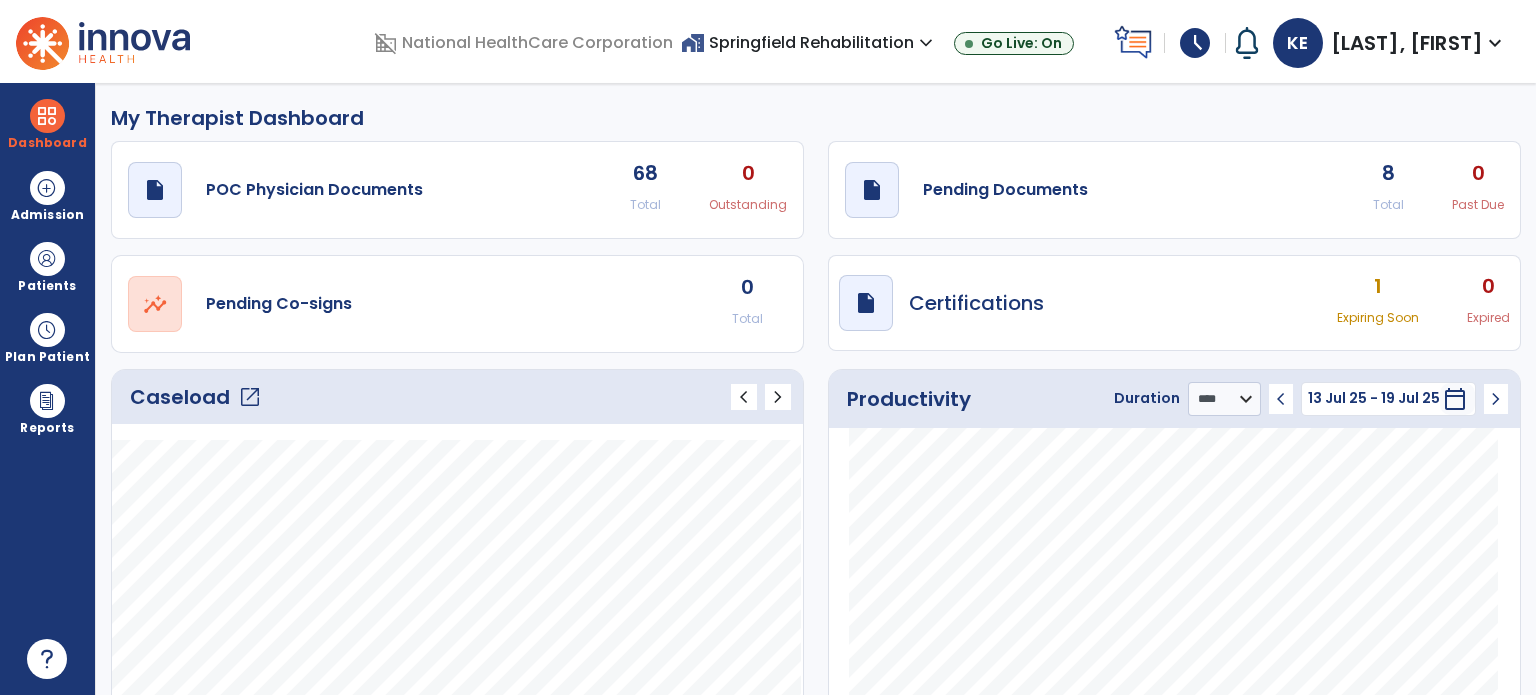 click on "schedule" at bounding box center [1195, 43] 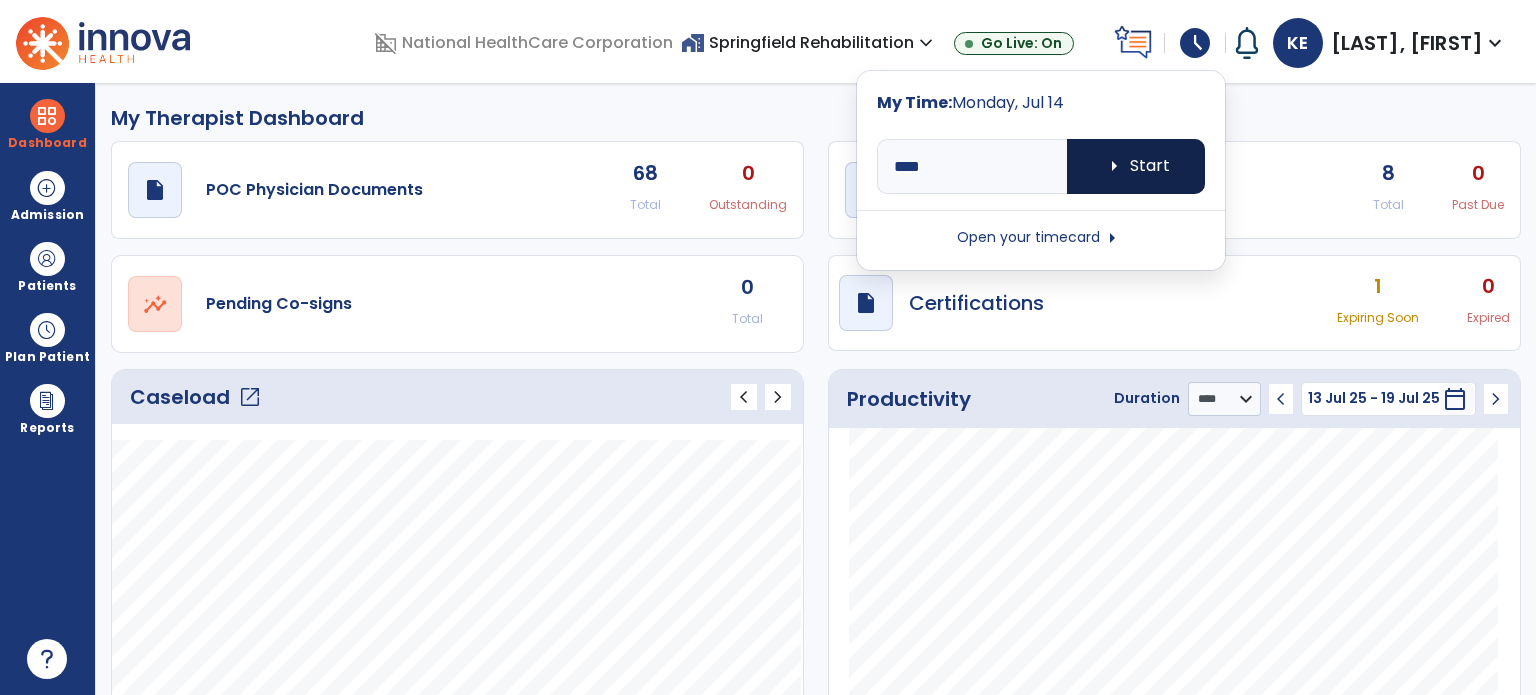 click on "arrow_right  Start" at bounding box center [1136, 166] 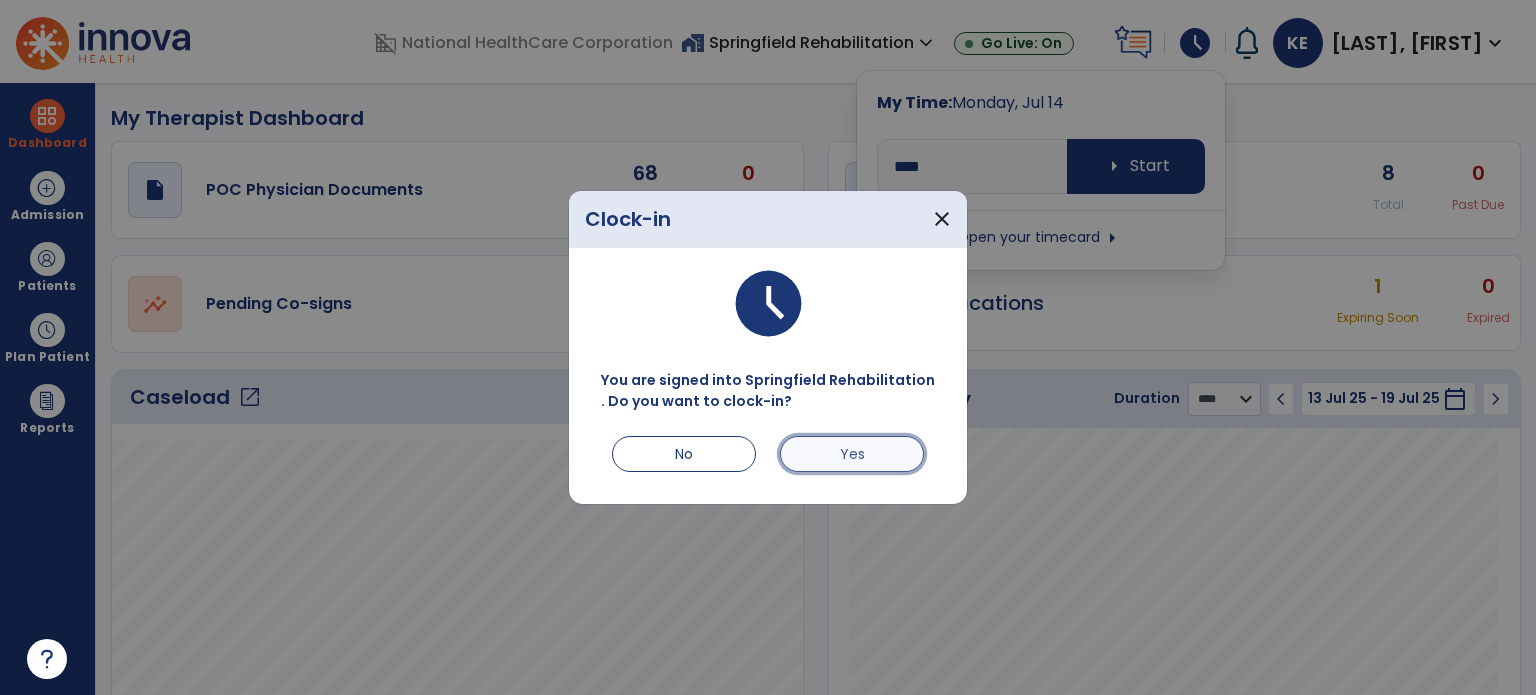 click on "Yes" at bounding box center [852, 454] 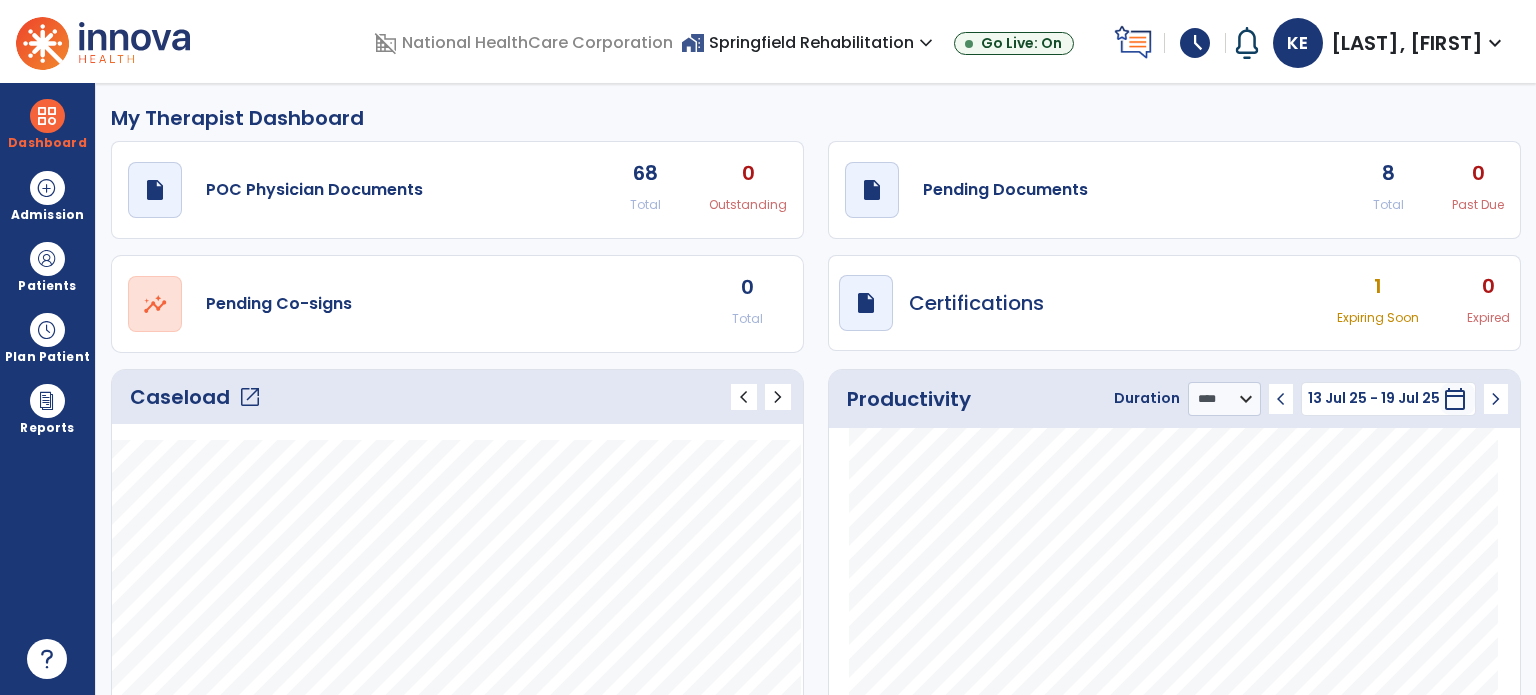 click on "8" 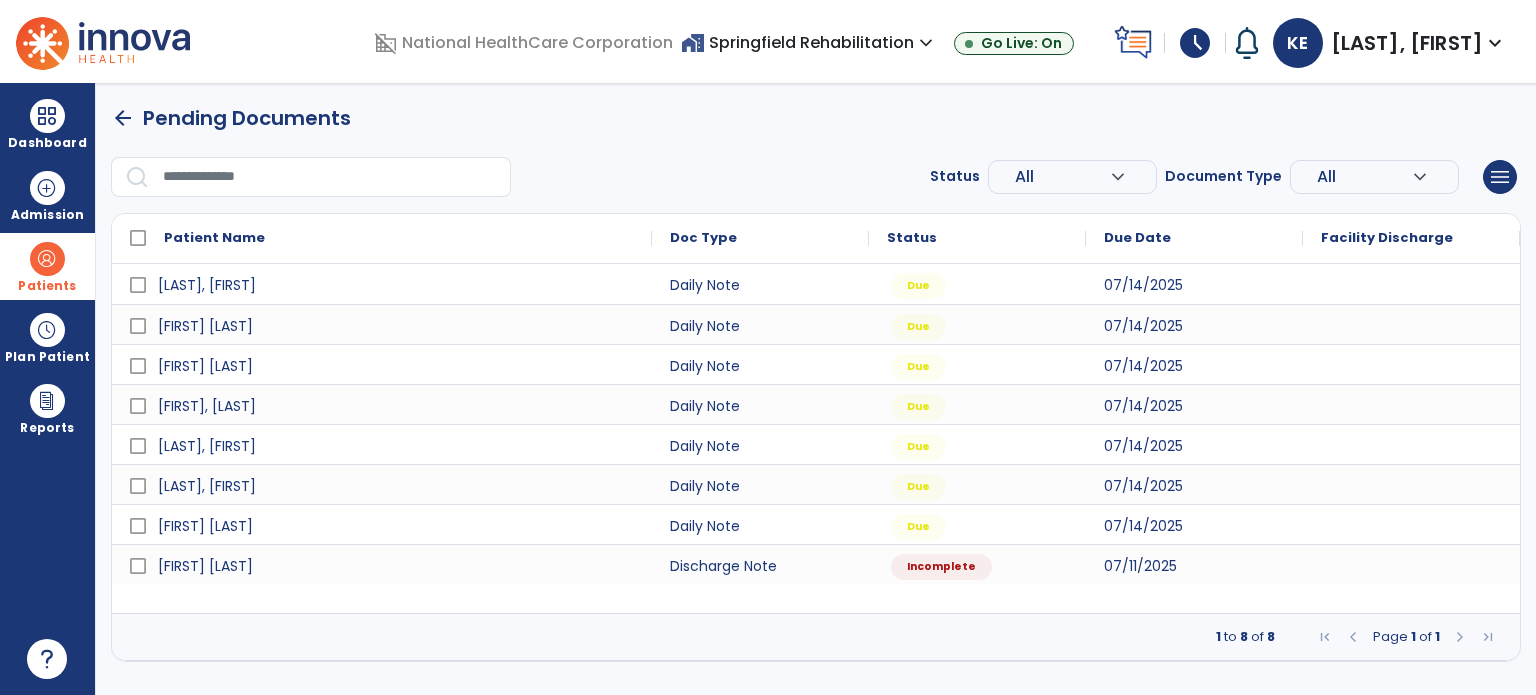 click at bounding box center (47, 259) 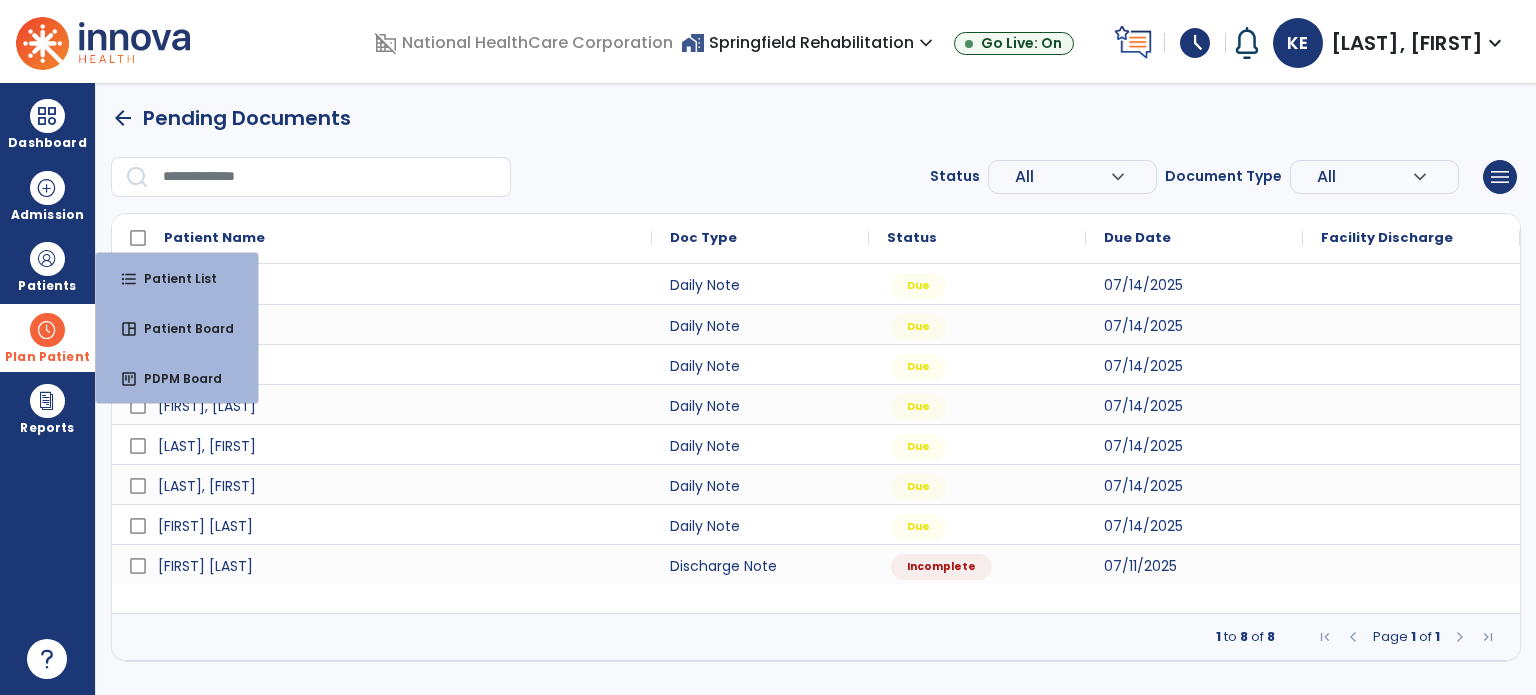 click at bounding box center [47, 330] 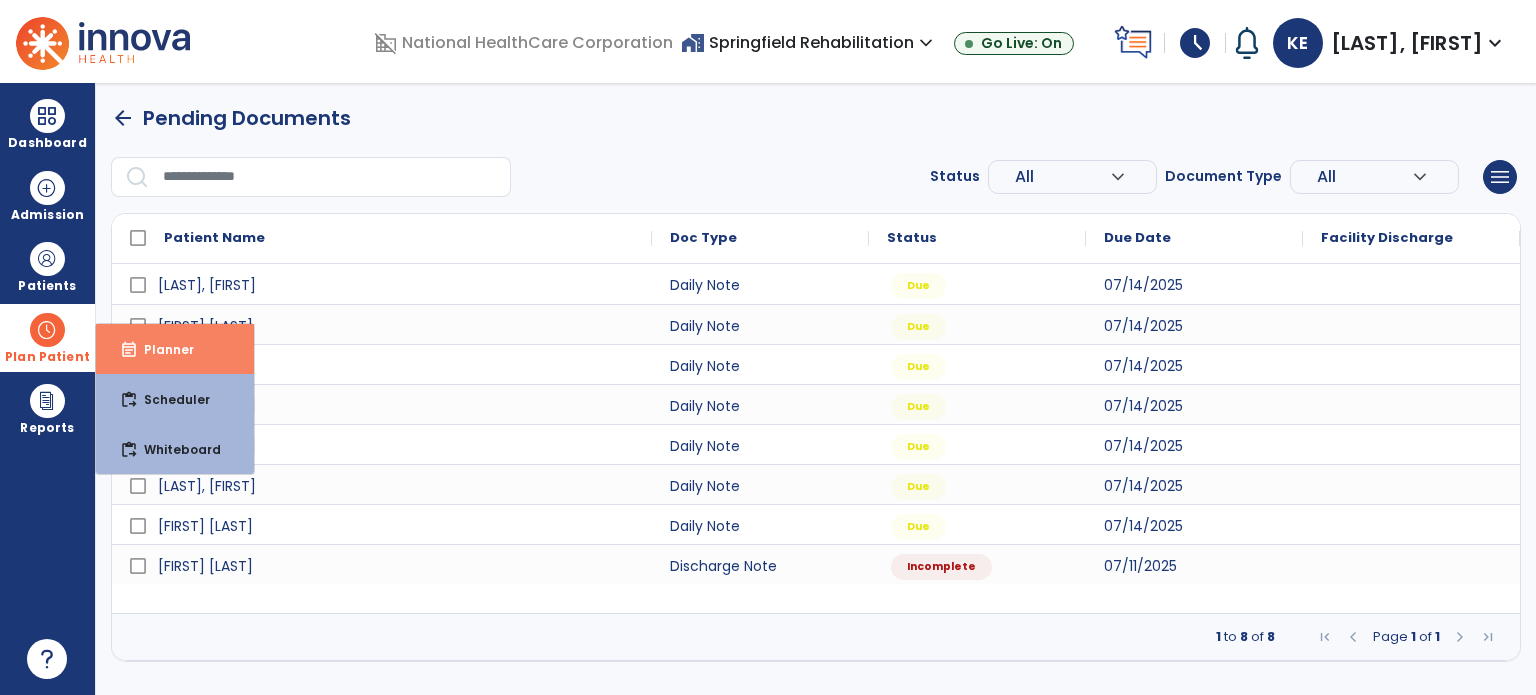 click on "event_note" at bounding box center [129, 350] 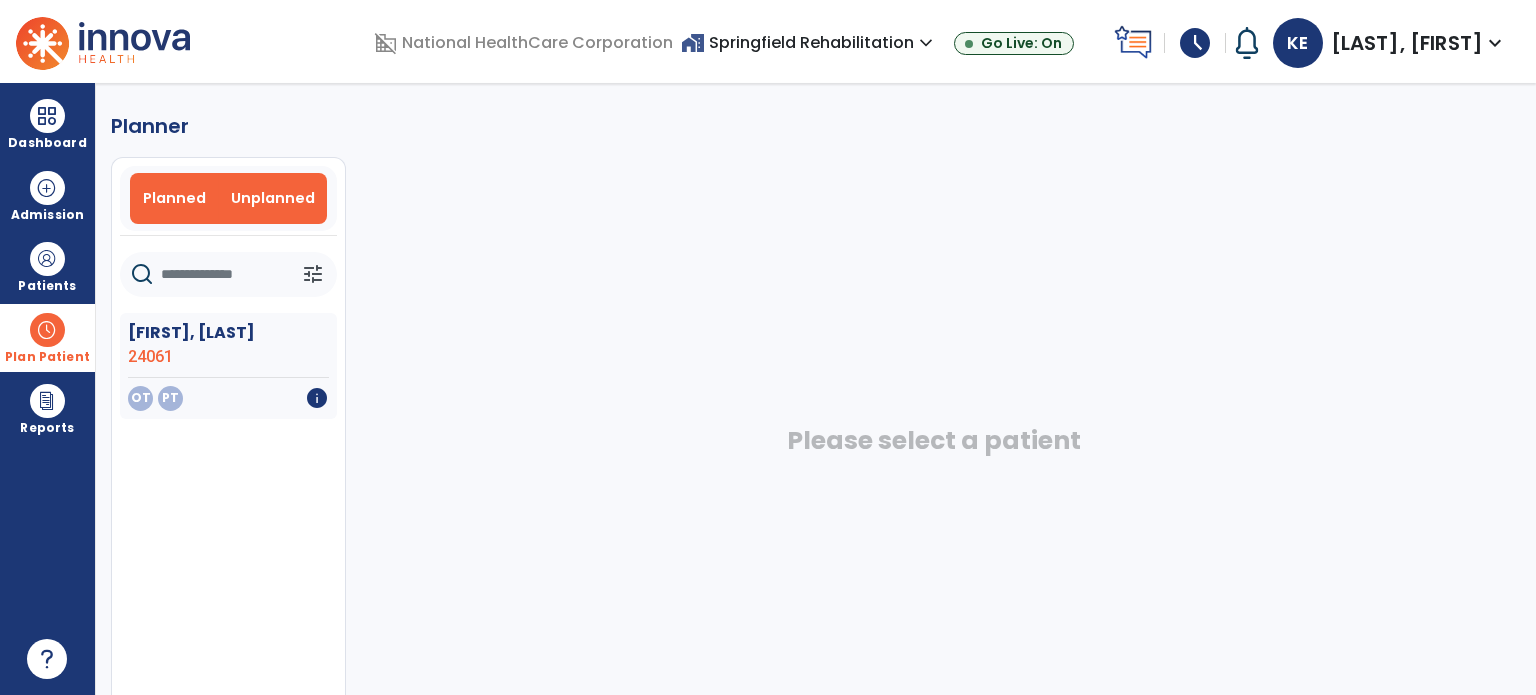 click on "Planned" at bounding box center [175, 198] 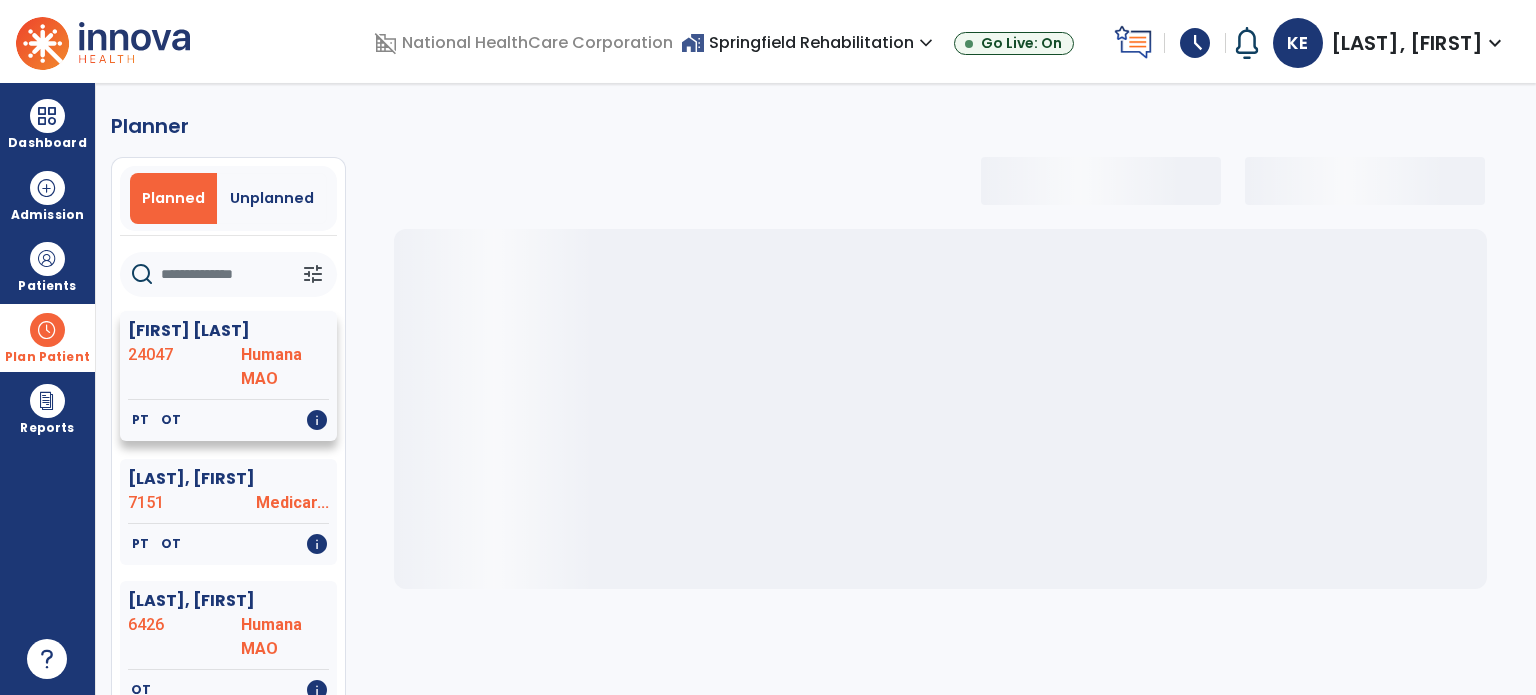 select on "***" 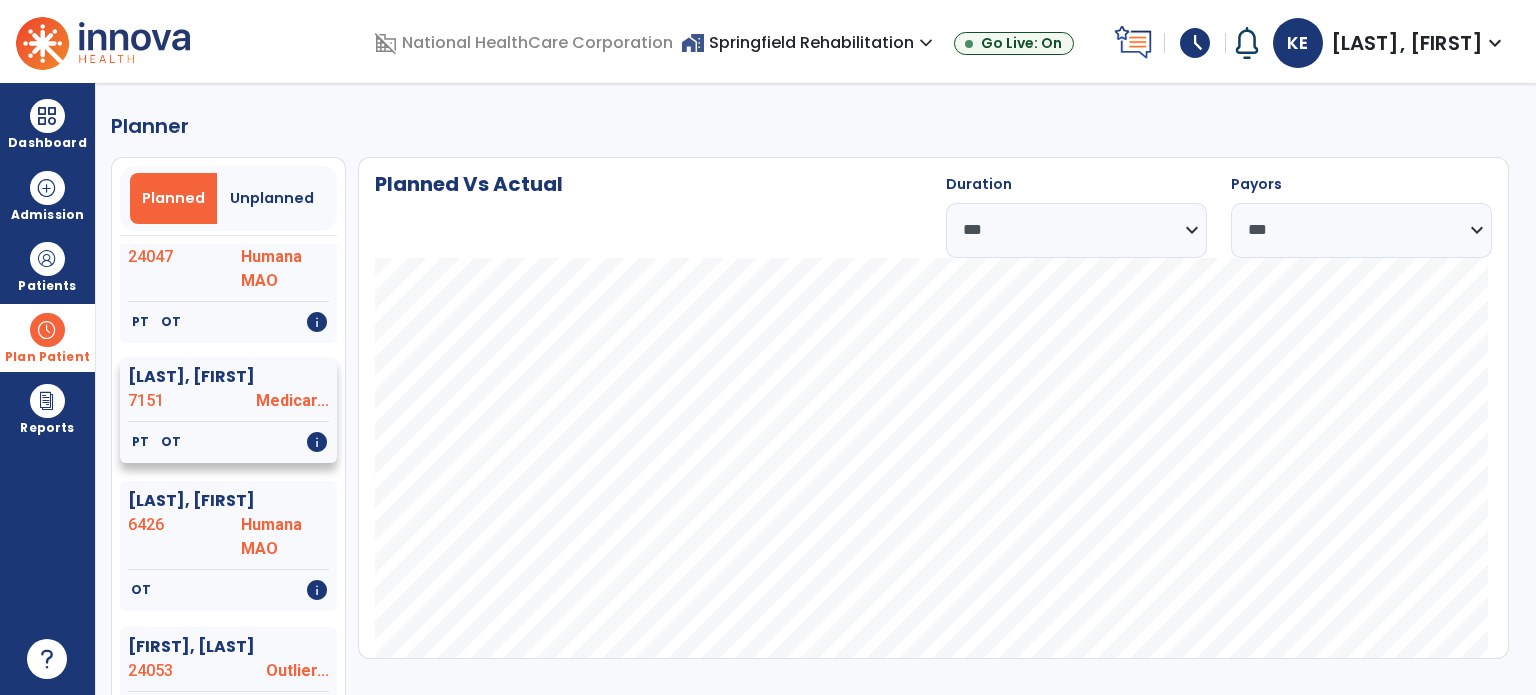 scroll, scrollTop: 200, scrollLeft: 0, axis: vertical 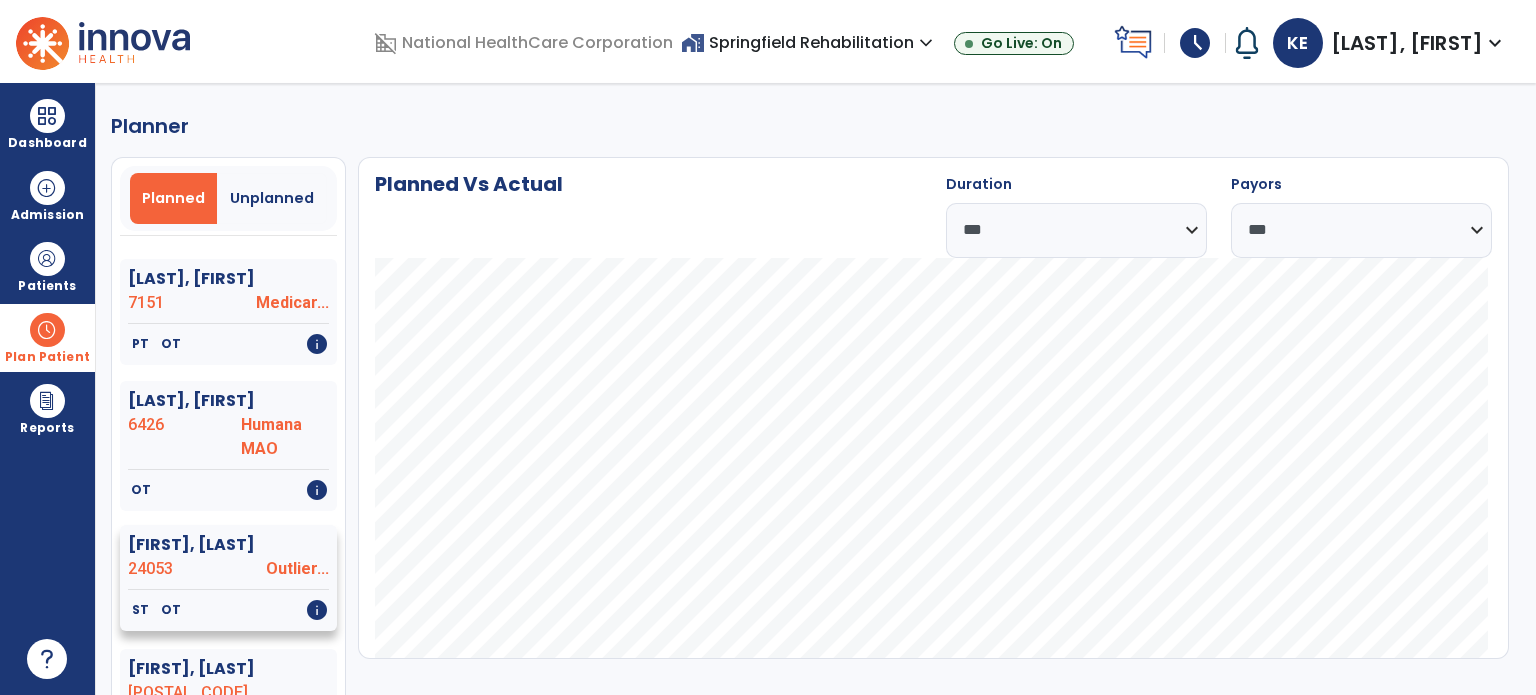 click on "Outlier..." 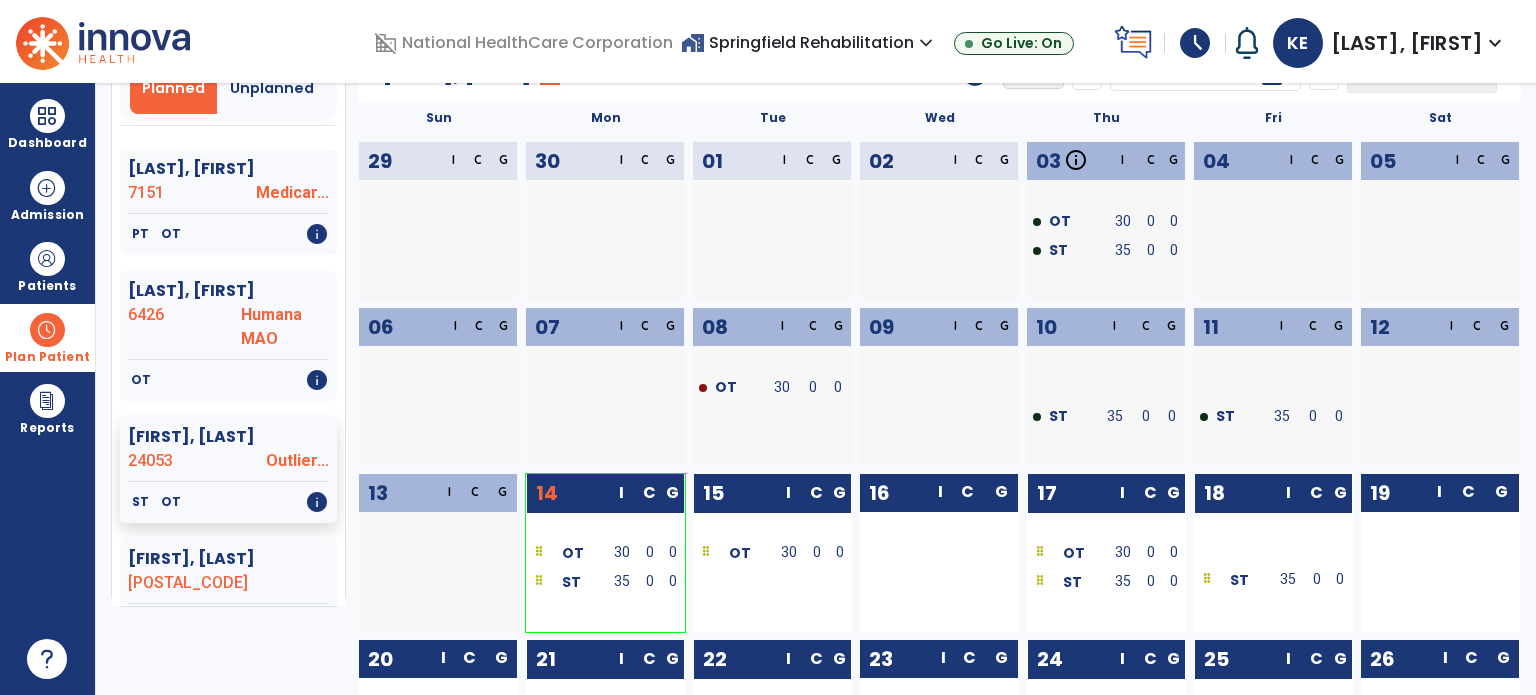 scroll, scrollTop: 200, scrollLeft: 0, axis: vertical 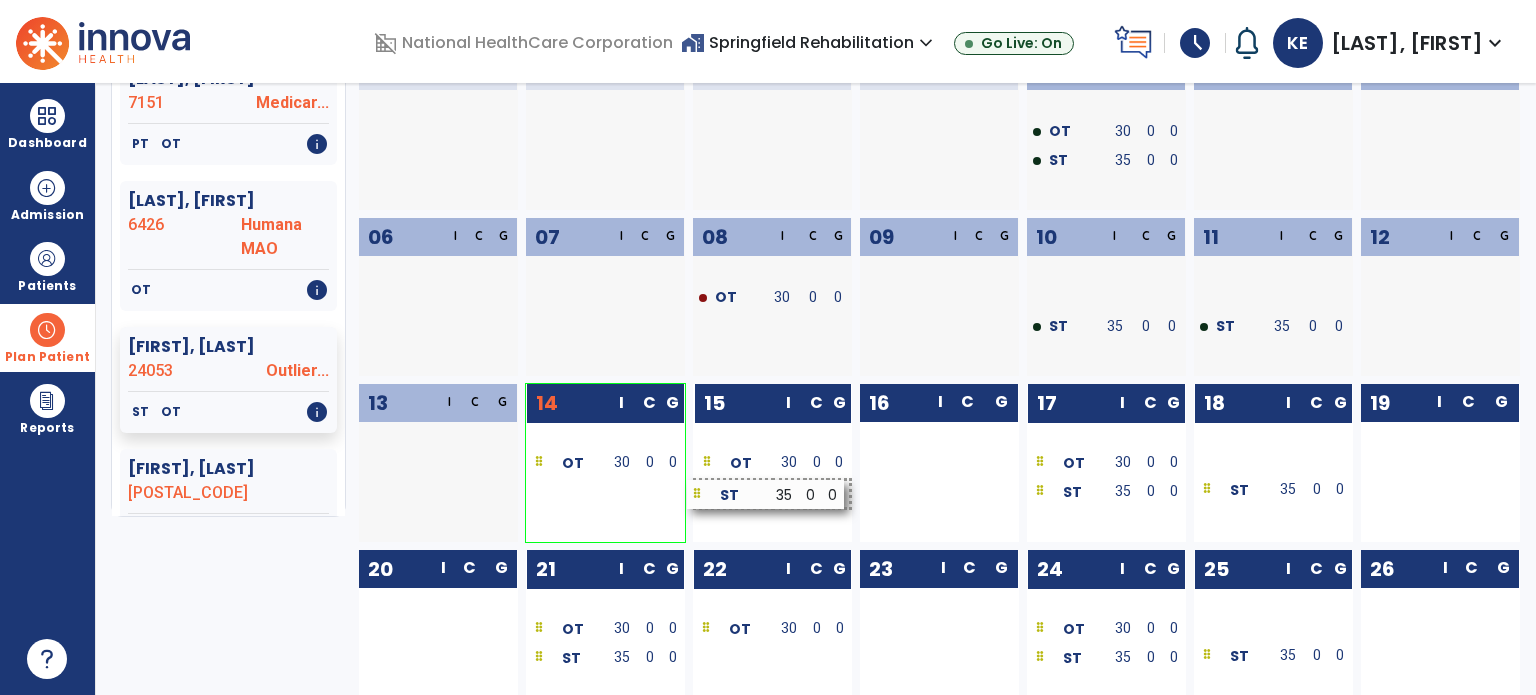 drag, startPoint x: 580, startPoint y: 501, endPoint x: 741, endPoint y: 503, distance: 161.01242 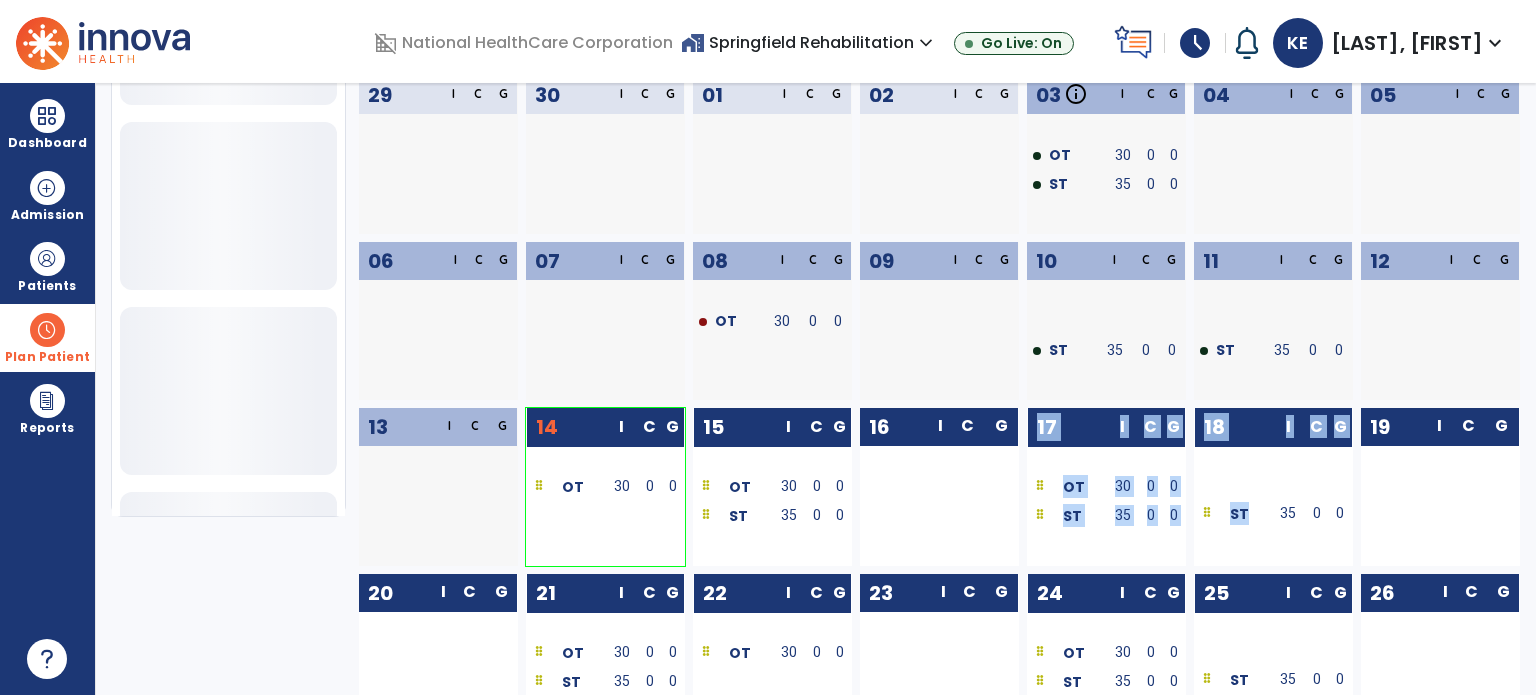 drag, startPoint x: 1260, startPoint y: 519, endPoint x: 1001, endPoint y: 519, distance: 259 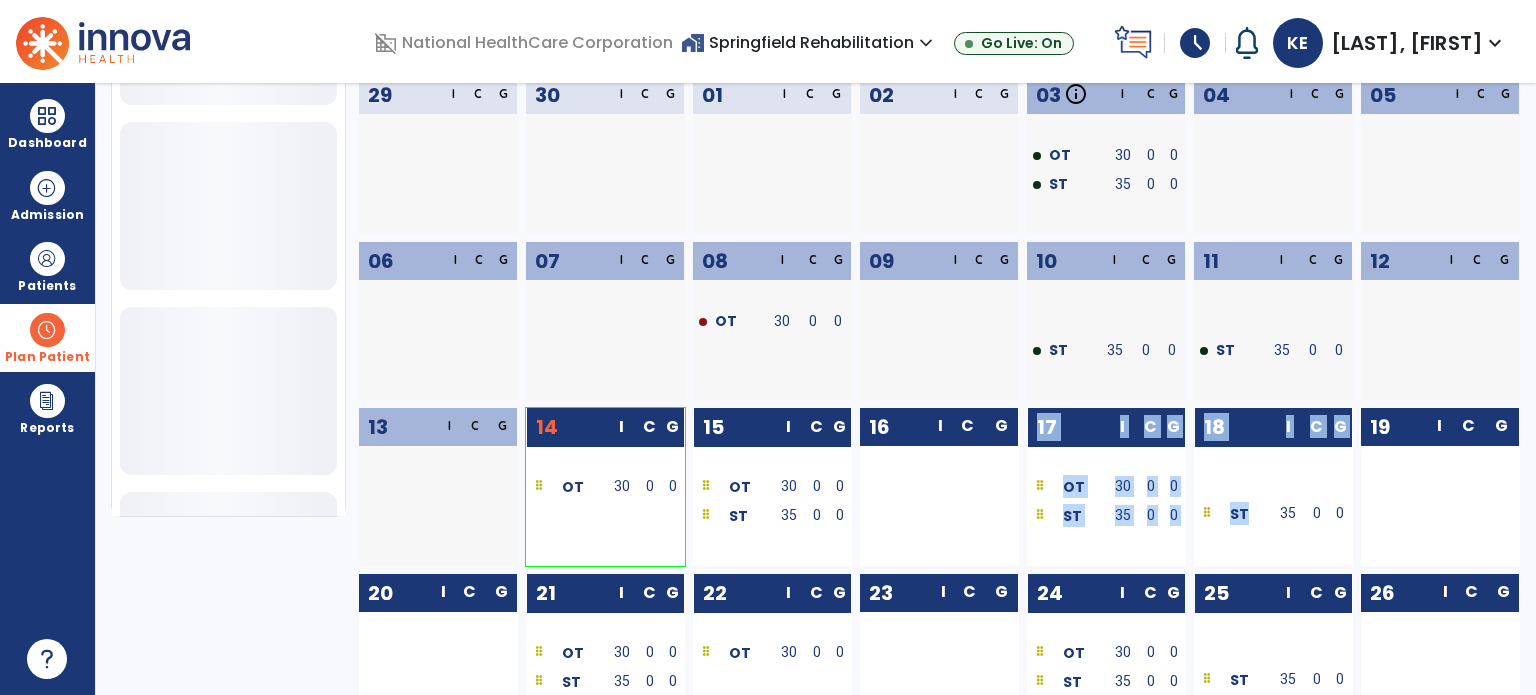 click on "Sun Mon Tue Wed Thu Fri Sat  29  I C G  30  I C G  01  I C G  02  I C G  03  info Certification Evaluation  OT  From Completed  ST  From Completed I C G OT 30 0 0 ST 35 0 0  04  I C G  05  I C G  06  I C G  07  I C G  08  I C G OT 30 0 0  09  I C G  10  I C G ST 35 0 0  11  I C G ST 35 0 0  12  I C G  13  I C G  14  I C G   OT  30 0 0    15  I C G   OT  30 0 0 ST  35 0 0  16  I C G        17  I C G   OT  30 0 0 ST  35 0 0  18  I C G     ST  35 0 0  19  I C G        20  I C G        21  I C G   OT  30 0 0 ST  35 0 0  22  I C G   OT  30 0 0    23  I C G        24  I C G   OT  30 0 0 ST  35 0 0  25  I C G     ST  35 0 0  26  I C G        27  I C G        28  info Progress Note  ST  Upcoming I C G   OT  30 0 0 ST  35 0 0  29  I C G   OT  30 0 0    30  I C G        31  info Progress Note  OT  Upcoming I C G   OT  30 0 0 ST  35 0 0  01  I C G     ST  35 0 0  02  I C G" 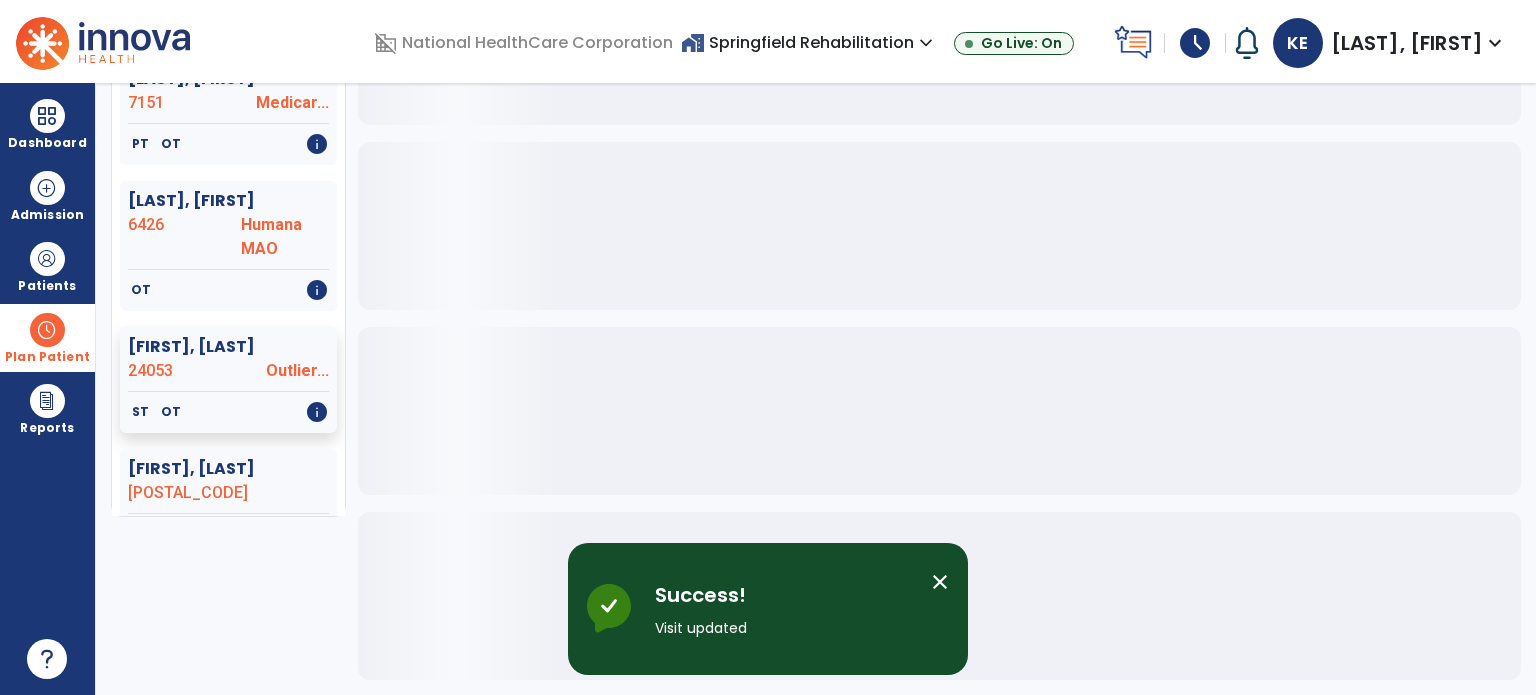 click 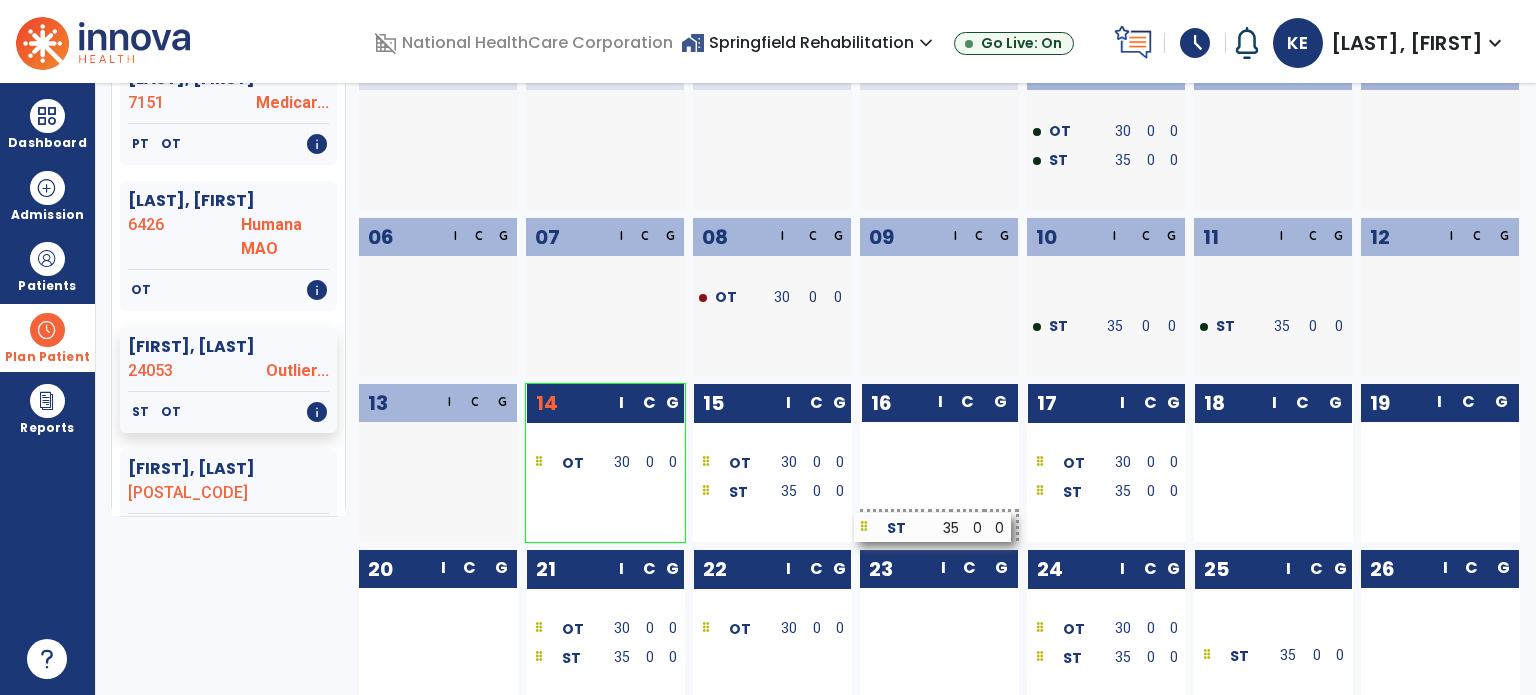 drag, startPoint x: 1238, startPoint y: 503, endPoint x: 898, endPoint y: 541, distance: 342.11694 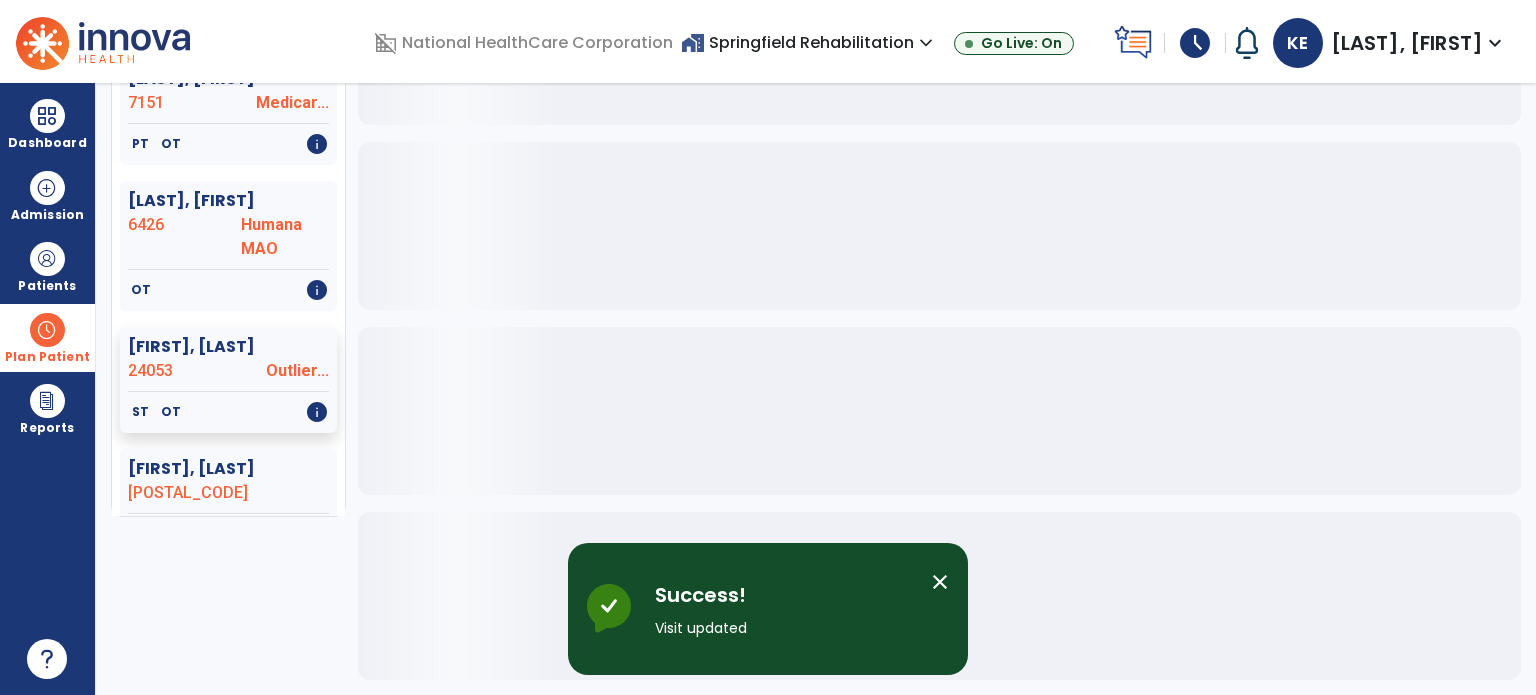 click on "close" at bounding box center [940, 582] 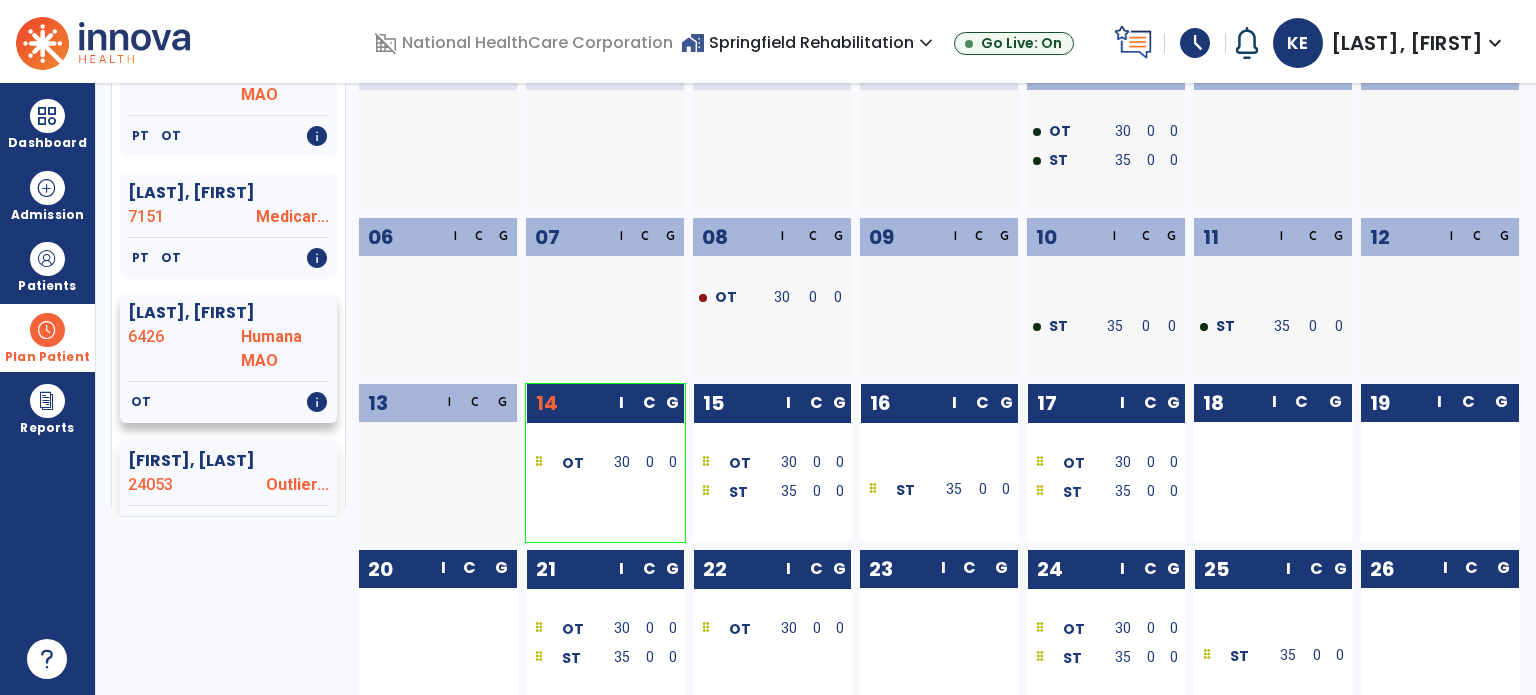 scroll, scrollTop: 0, scrollLeft: 0, axis: both 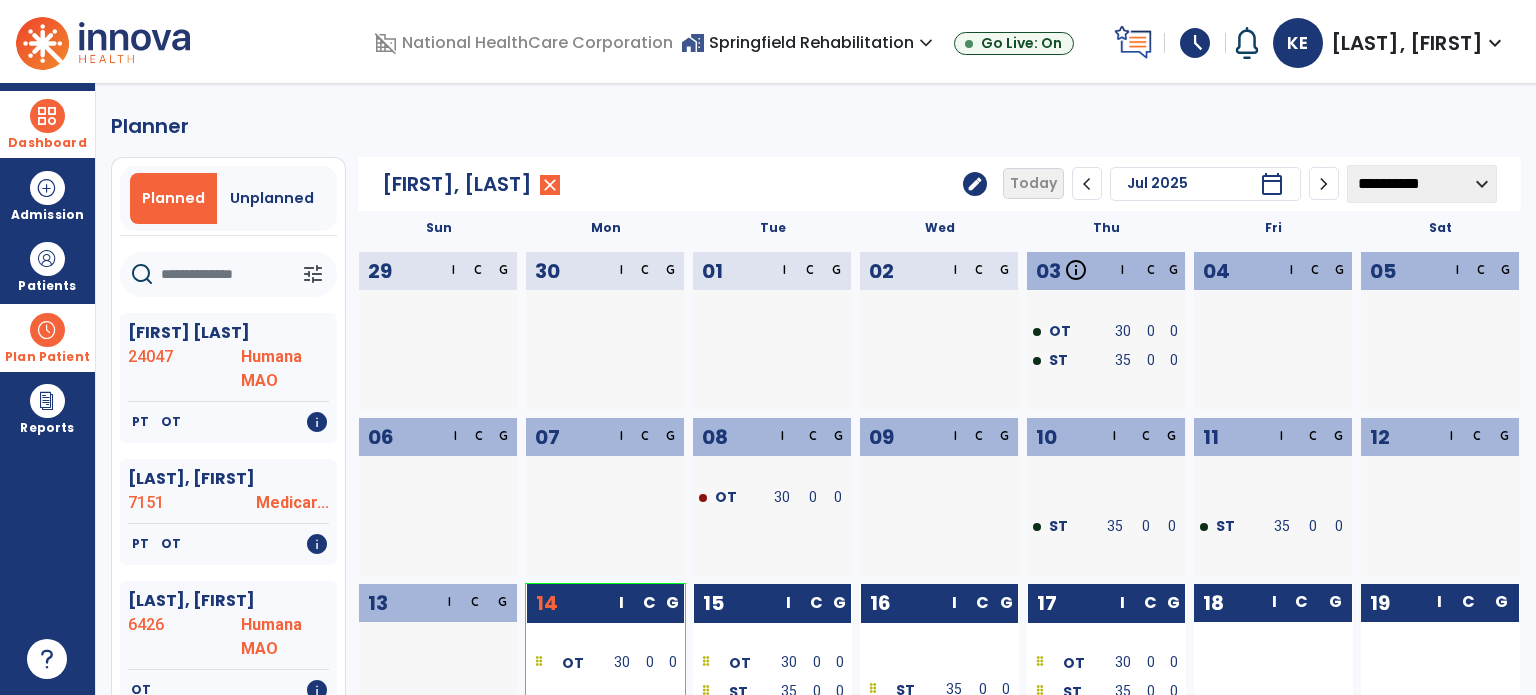 drag, startPoint x: 68, startPoint y: 127, endPoint x: 102, endPoint y: 116, distance: 35.735138 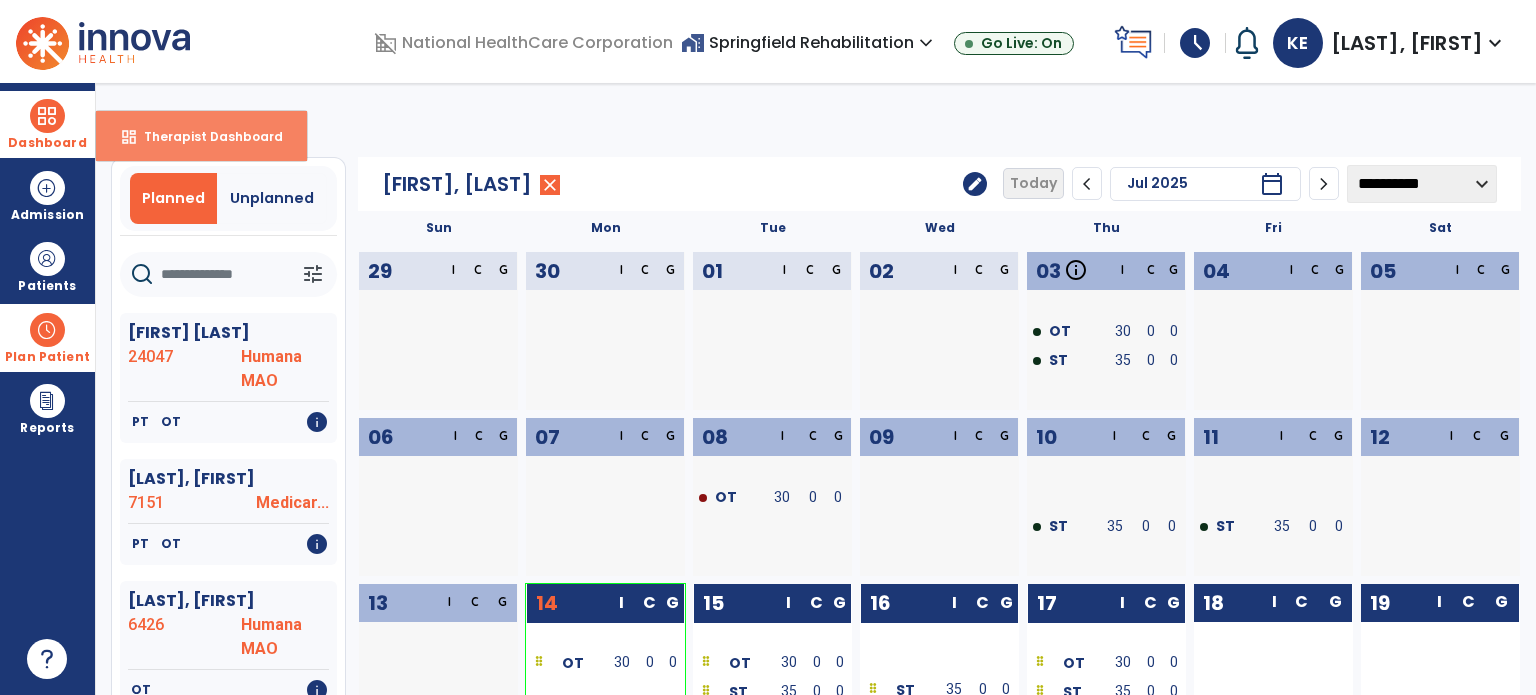 click on "dashboard  Therapist Dashboard" at bounding box center [201, 136] 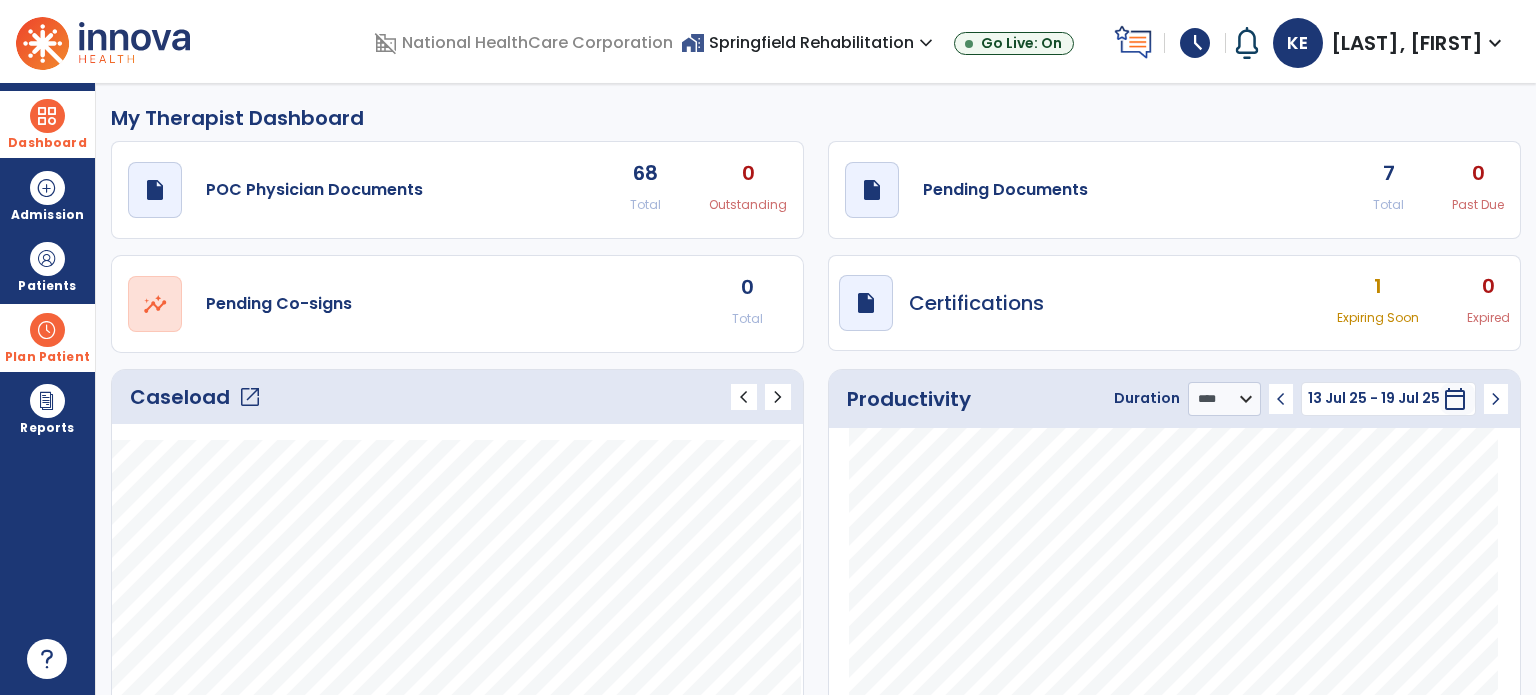 click on "7 Total" 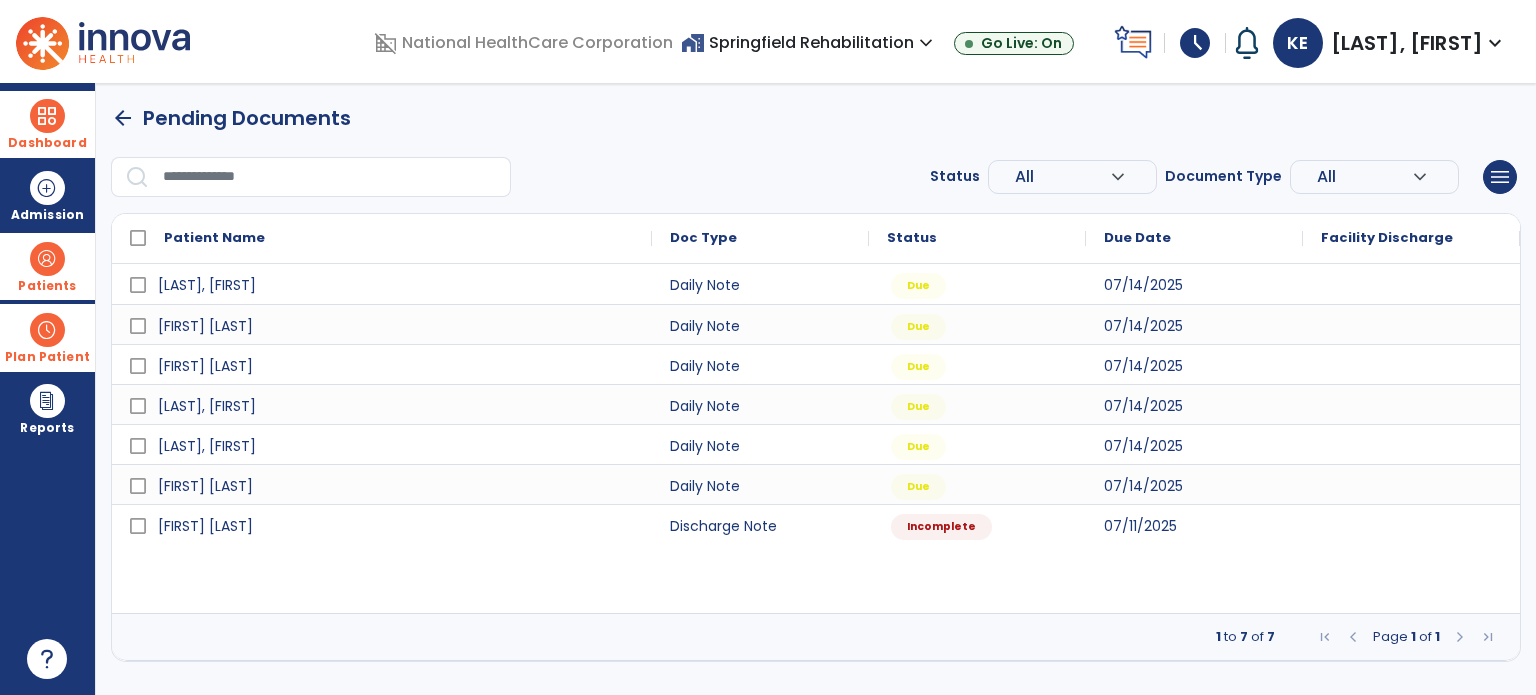 click at bounding box center [47, 259] 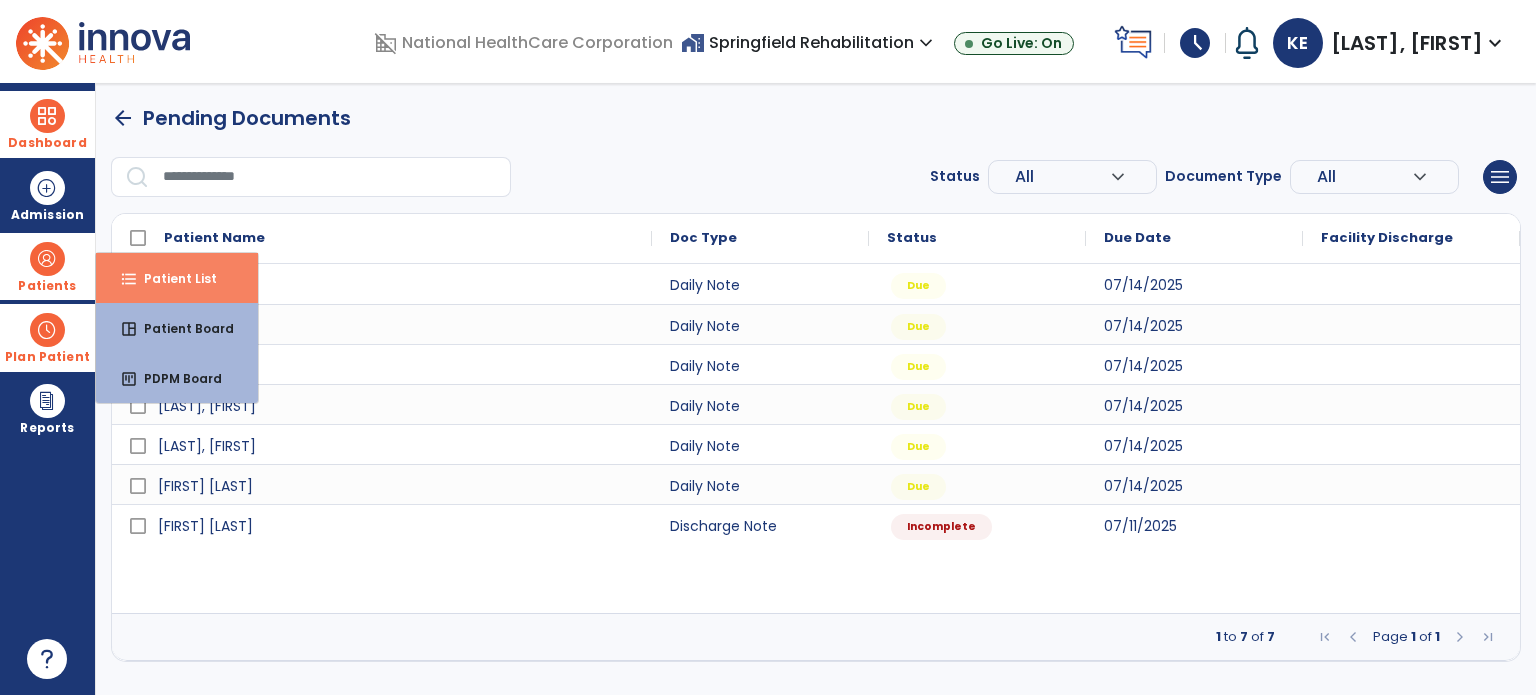 click on "format_list_bulleted  Patient List" at bounding box center (177, 278) 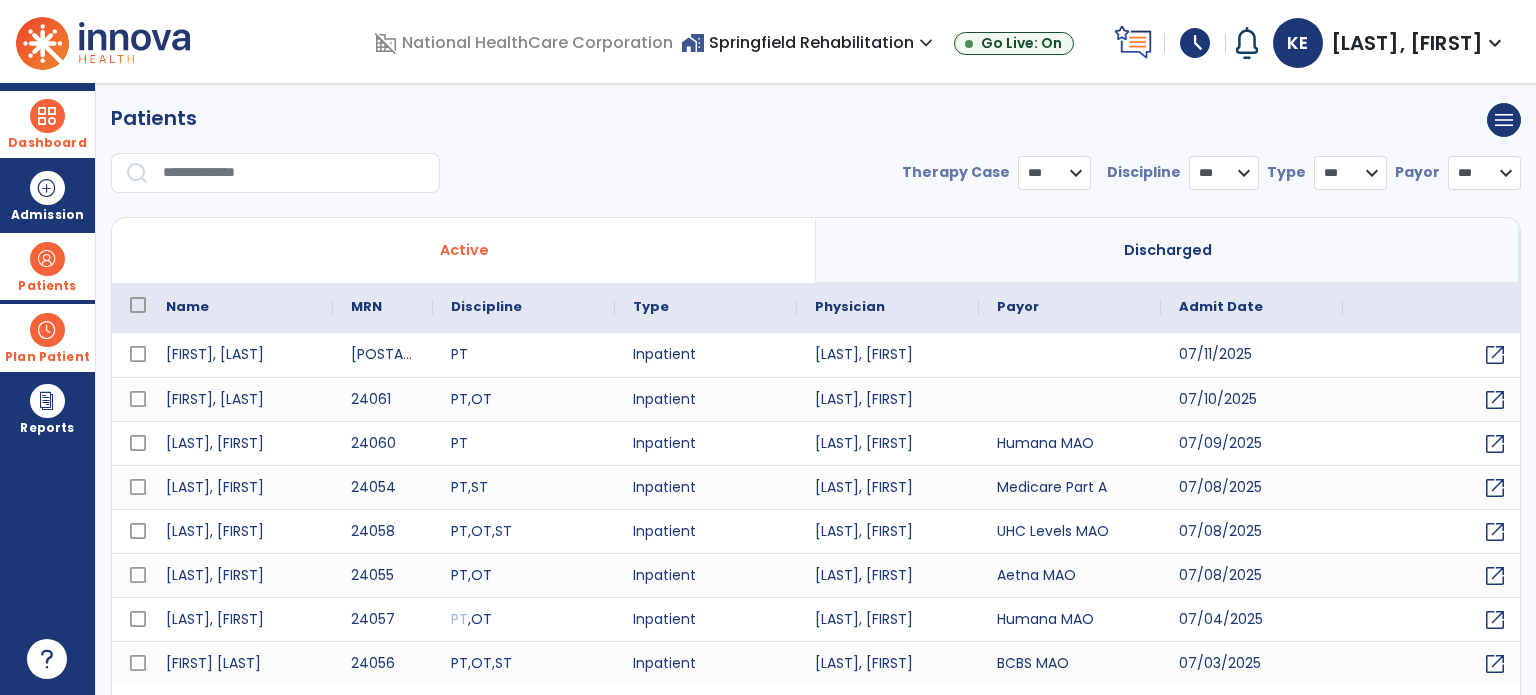 select on "***" 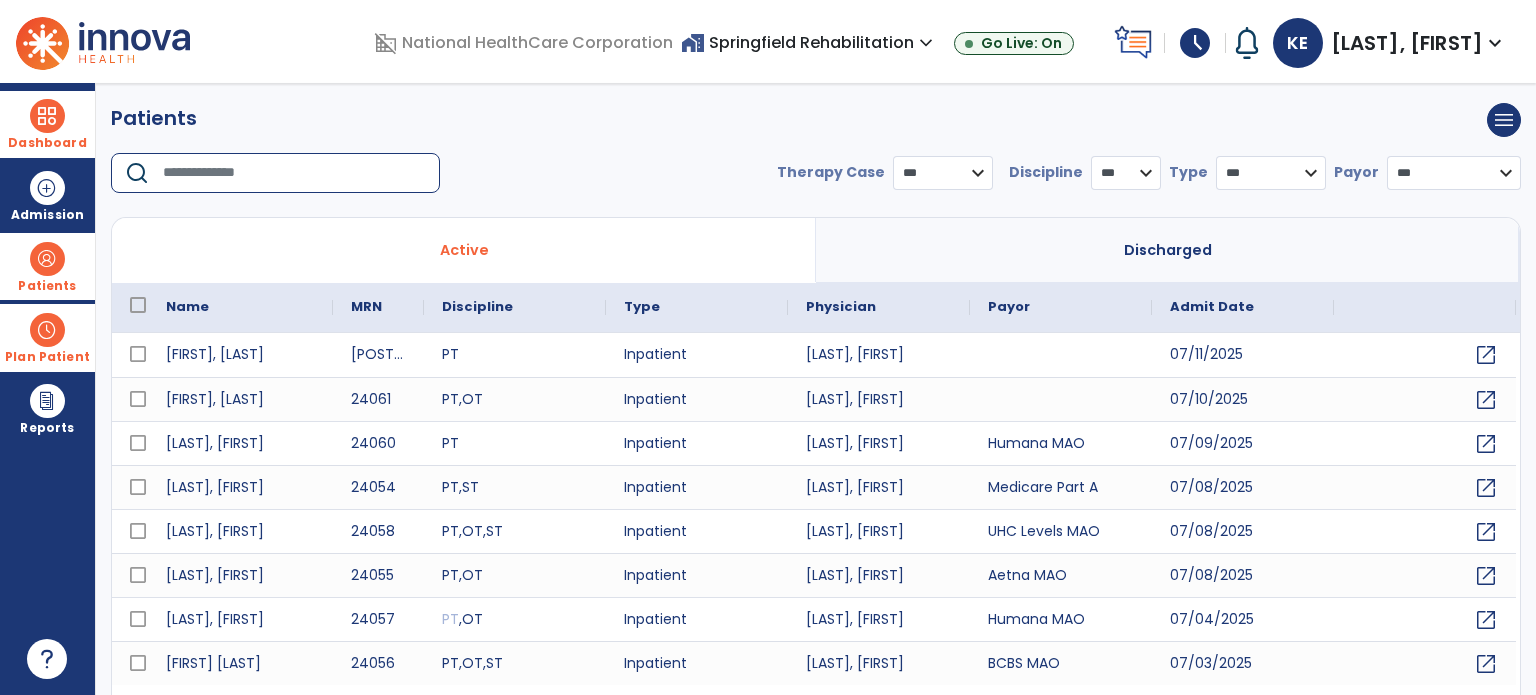 click at bounding box center [294, 173] 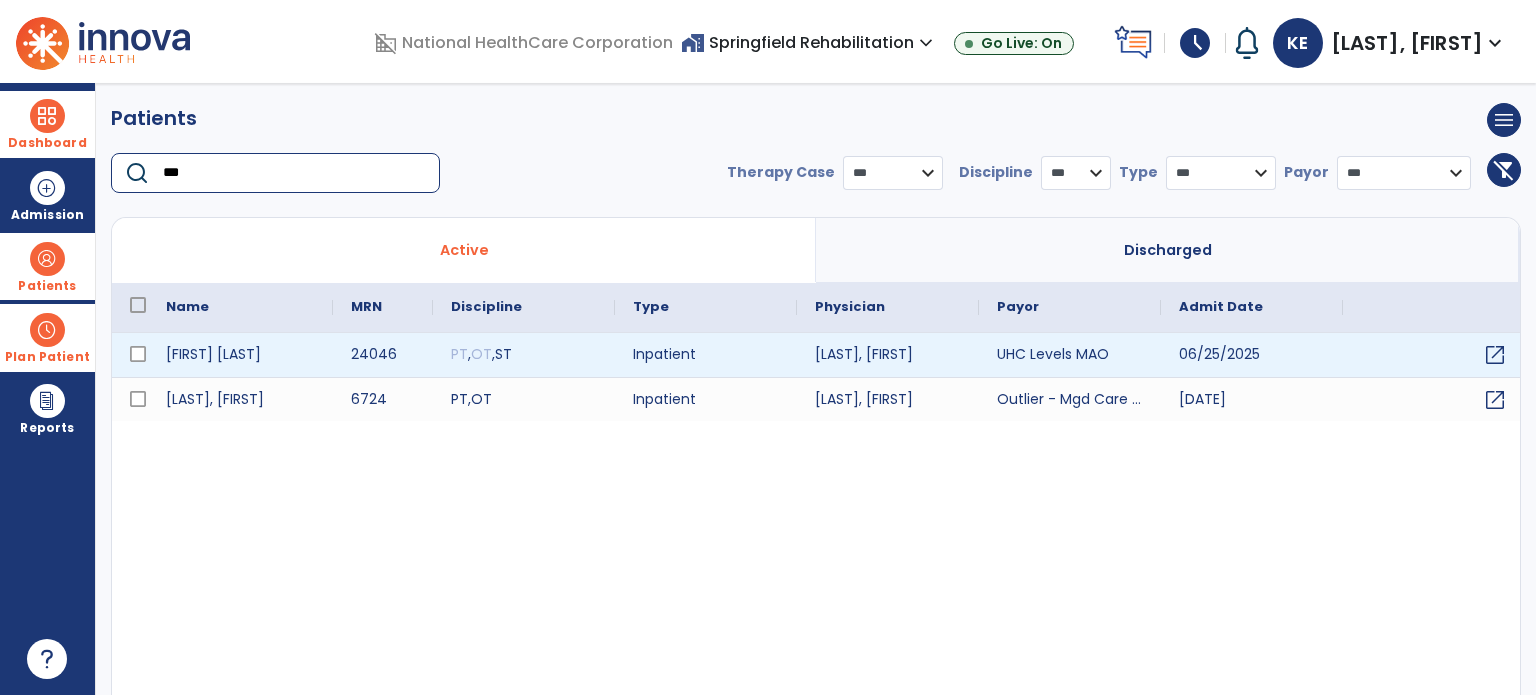 type on "***" 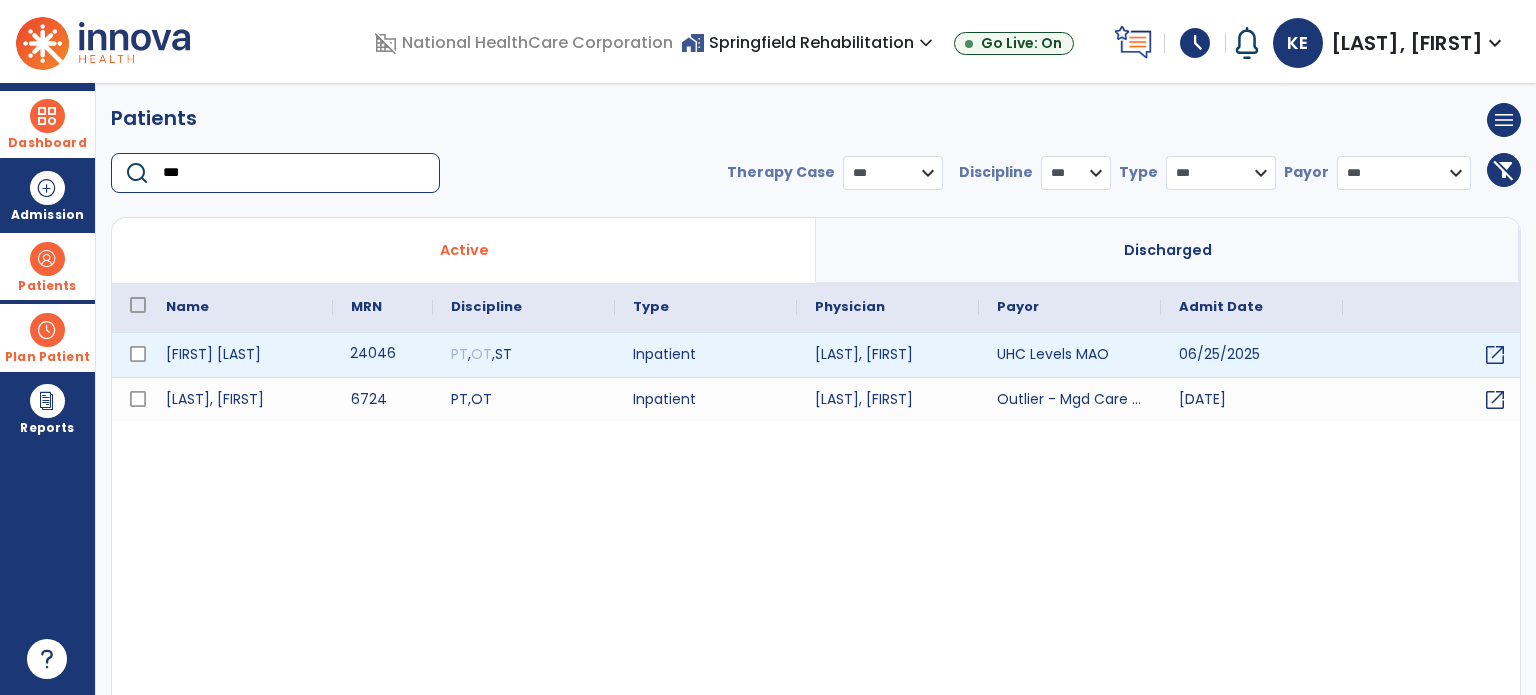 click on "24046" at bounding box center (383, 355) 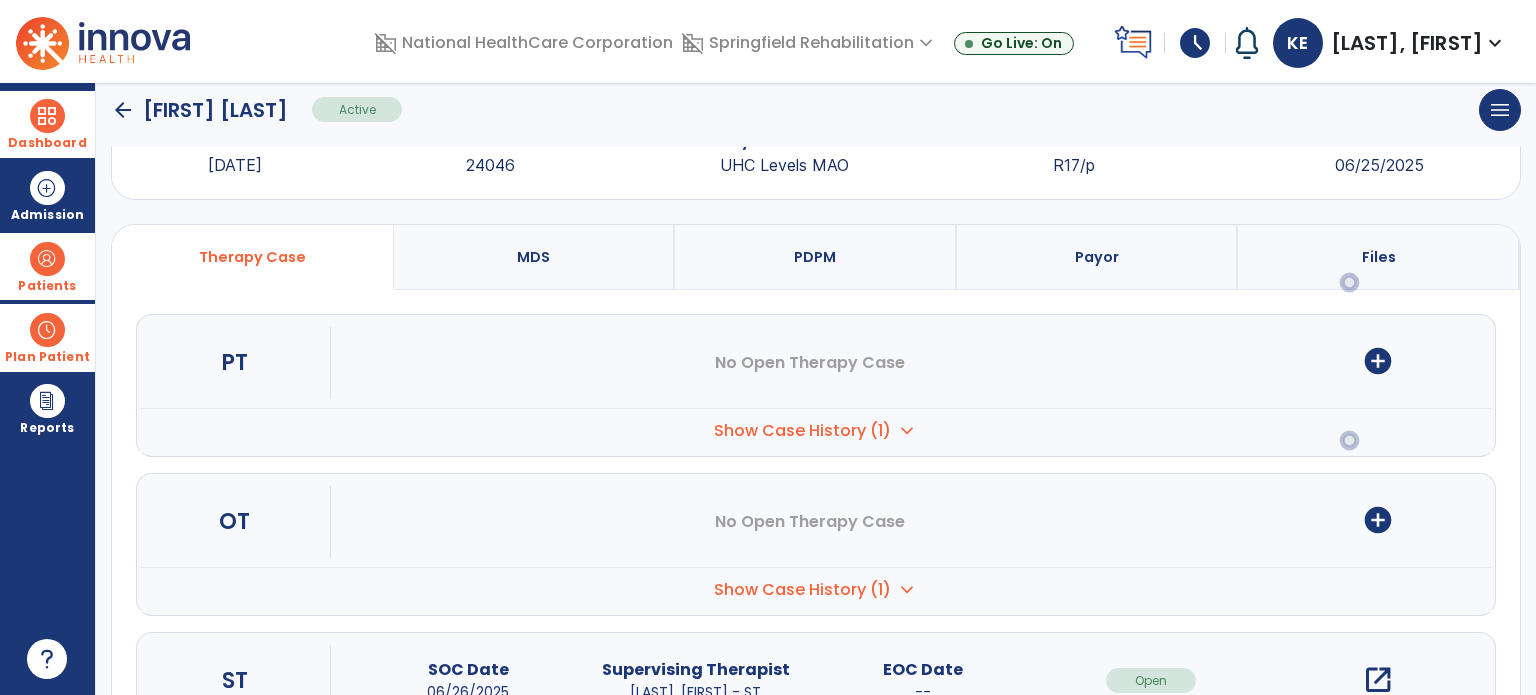 scroll, scrollTop: 152, scrollLeft: 0, axis: vertical 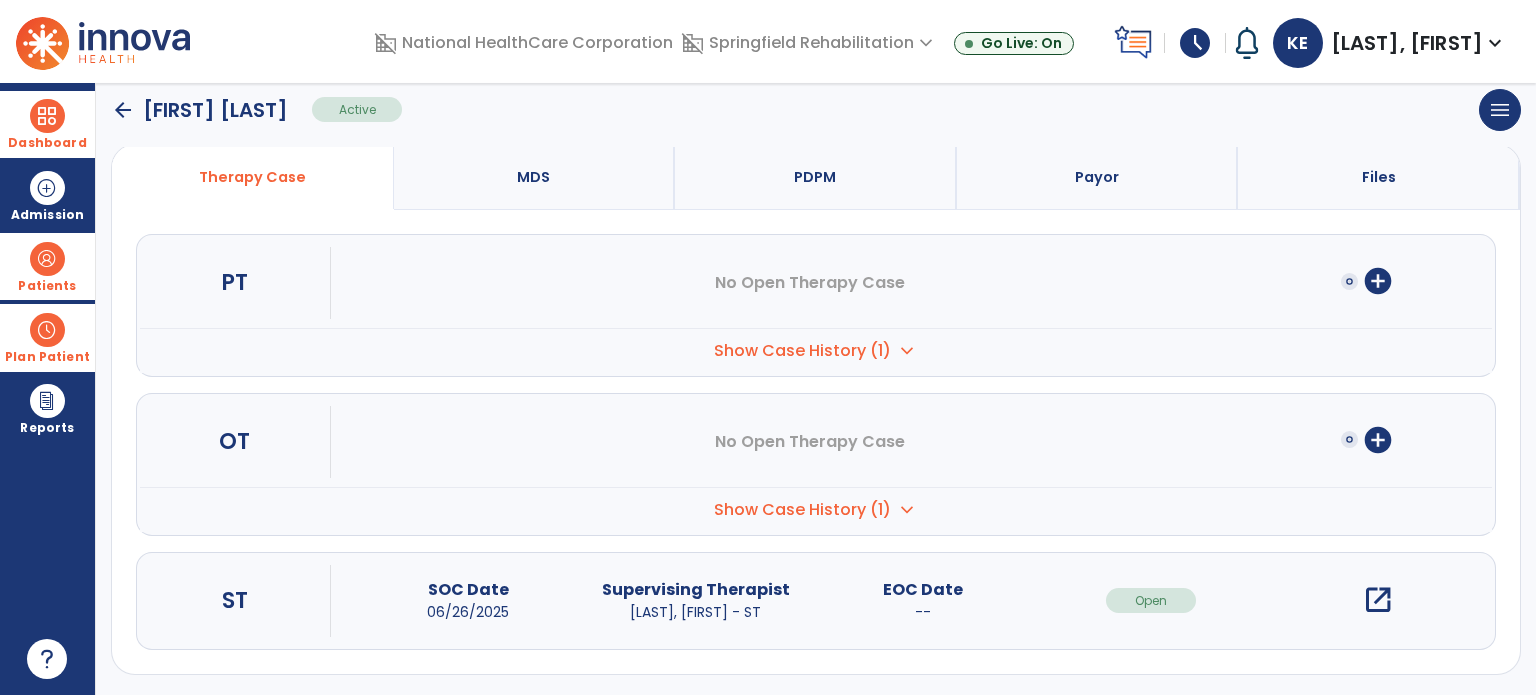 click on "open_in_new" at bounding box center [1378, 600] 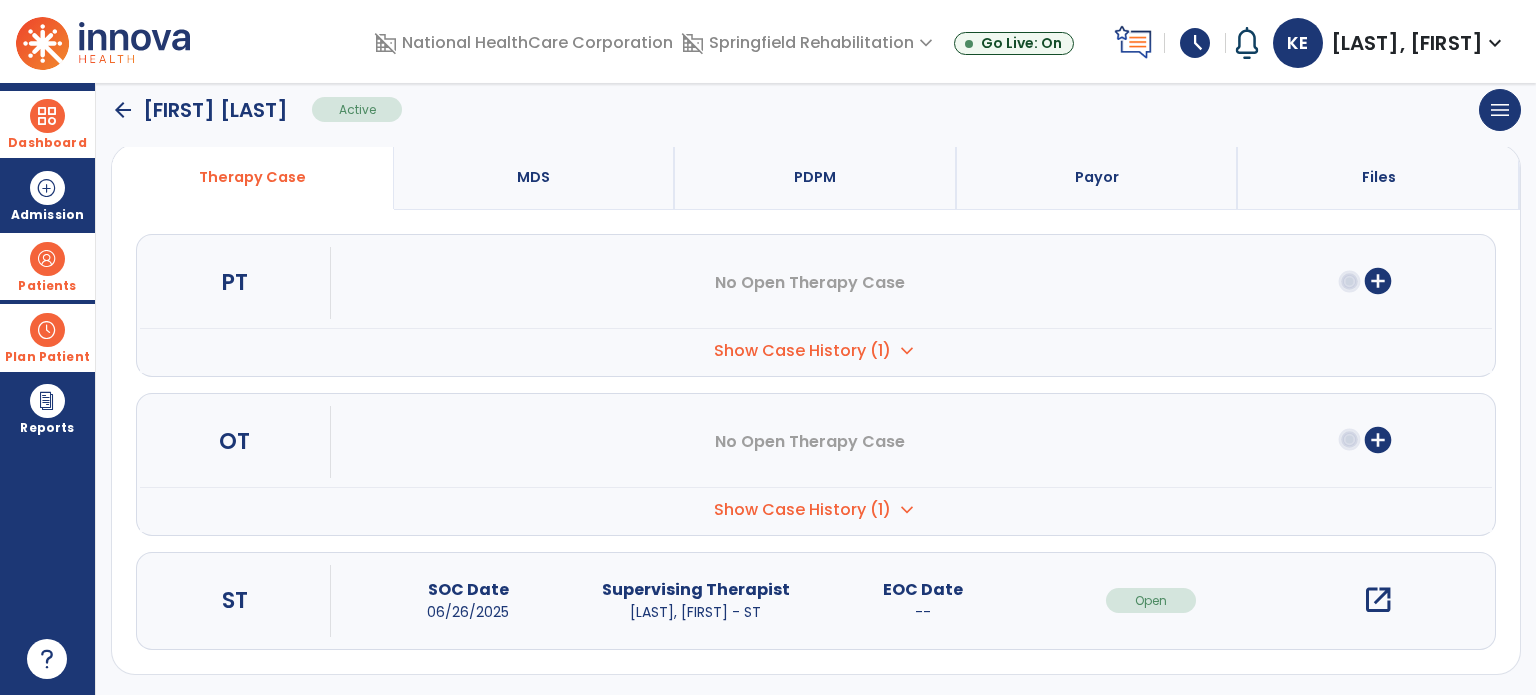 scroll, scrollTop: 0, scrollLeft: 0, axis: both 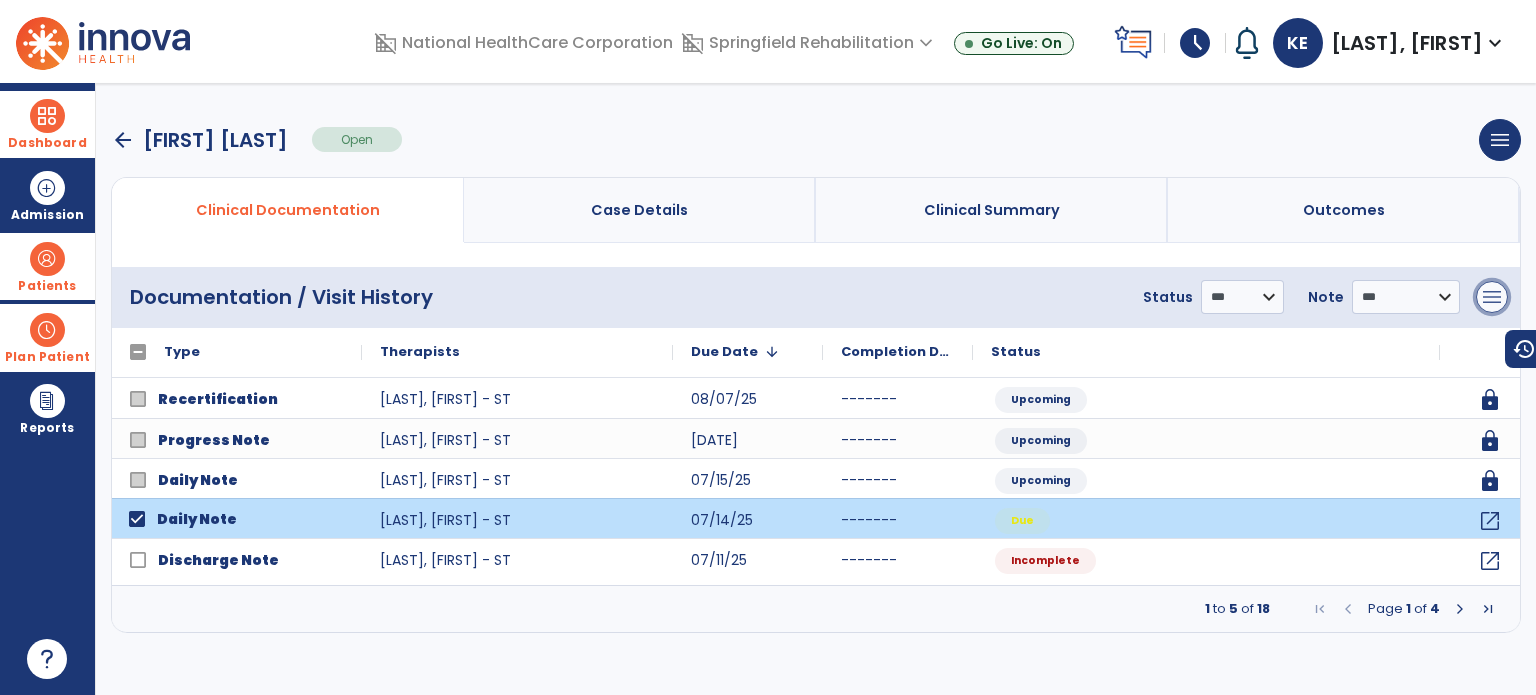 click on "menu" at bounding box center [1492, 297] 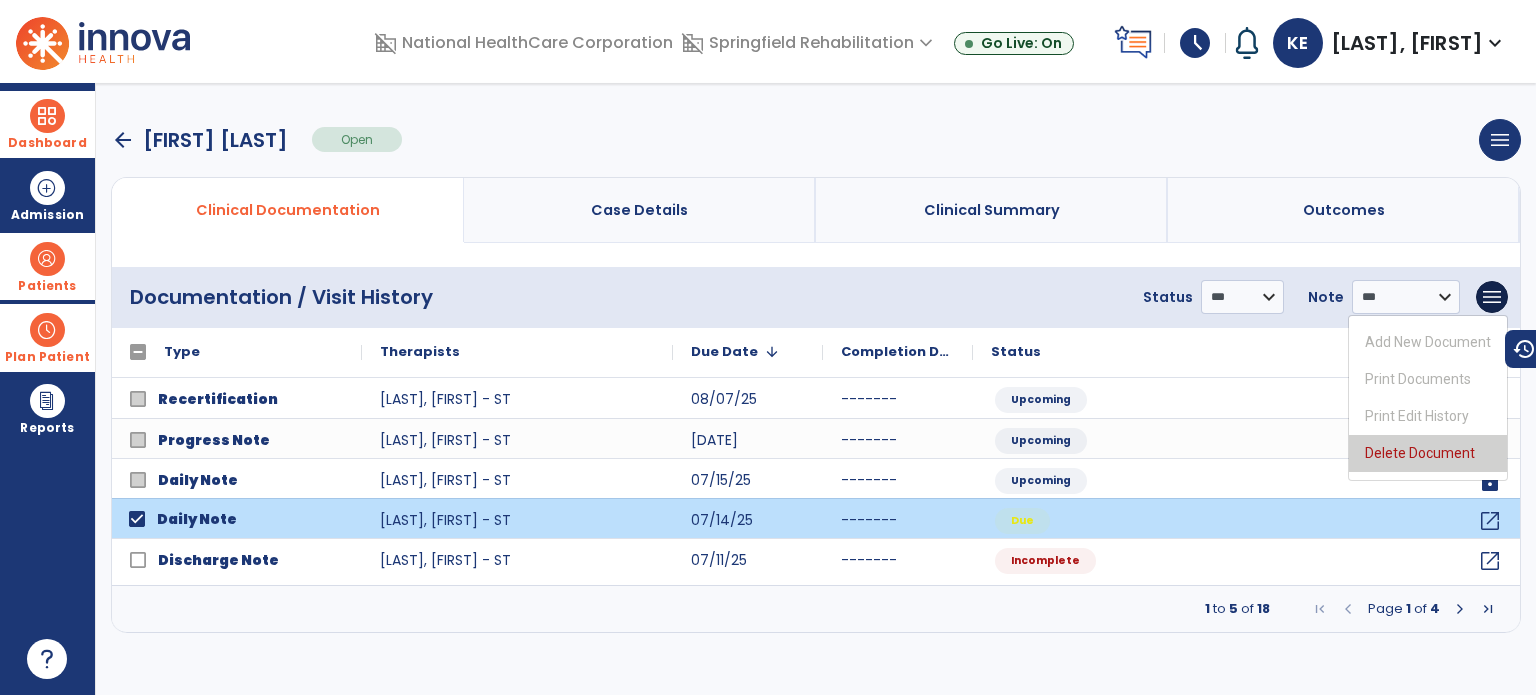 click on "Delete Document" at bounding box center [1428, 453] 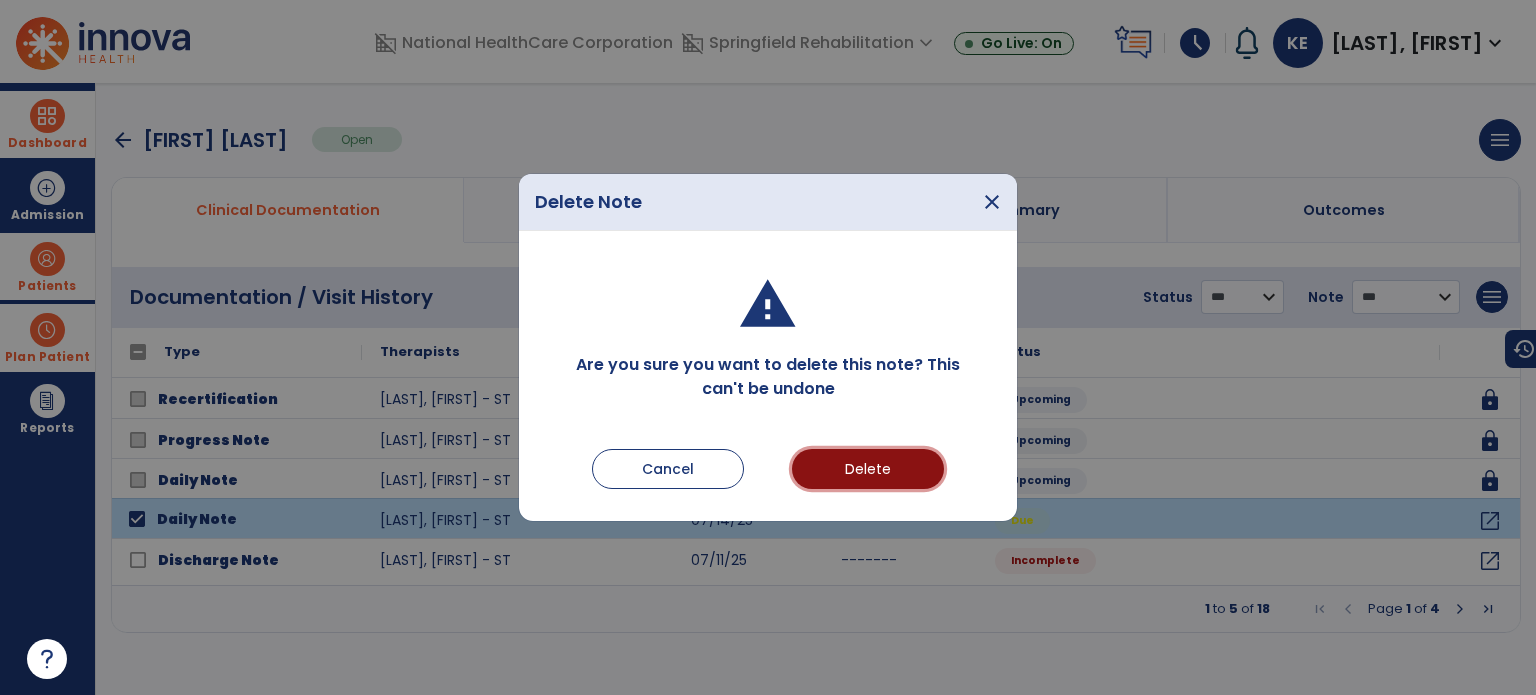 click on "Delete" at bounding box center [868, 469] 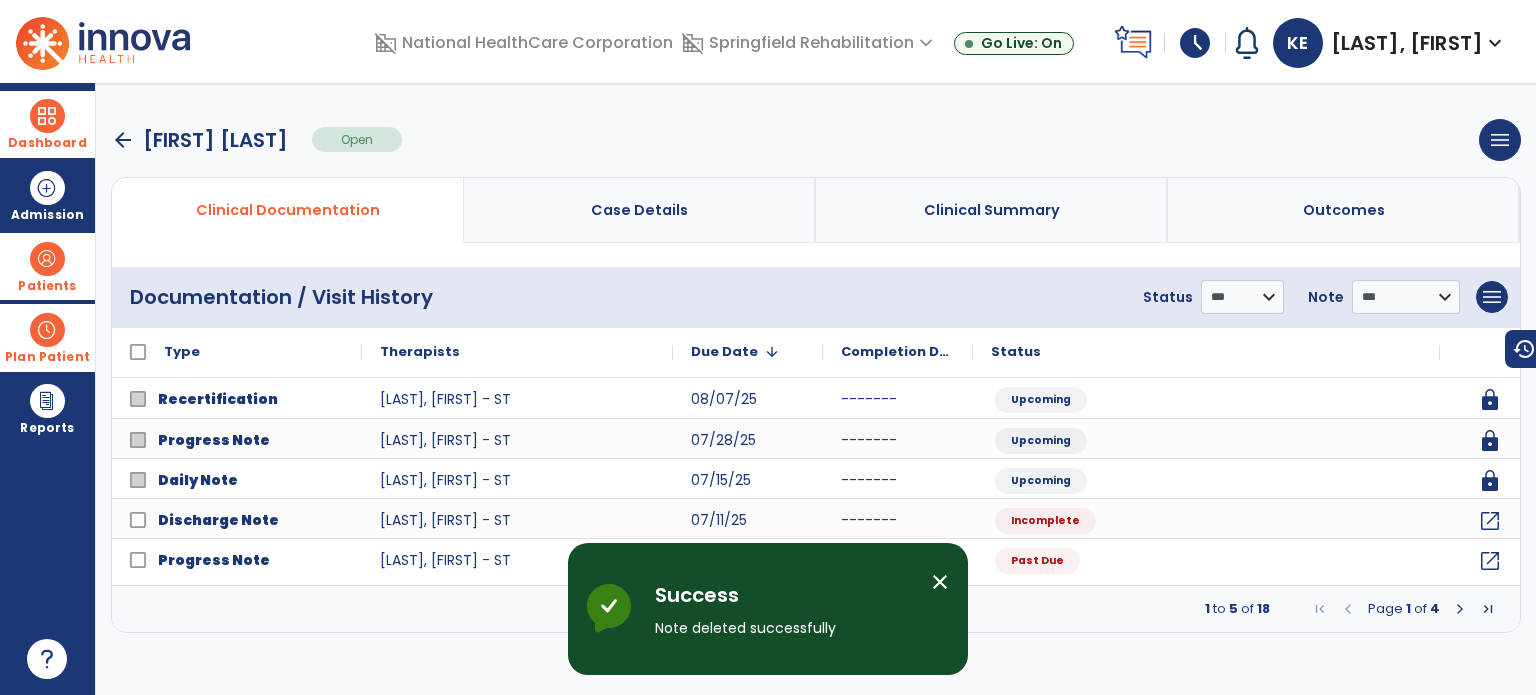 click on "close" at bounding box center [940, 582] 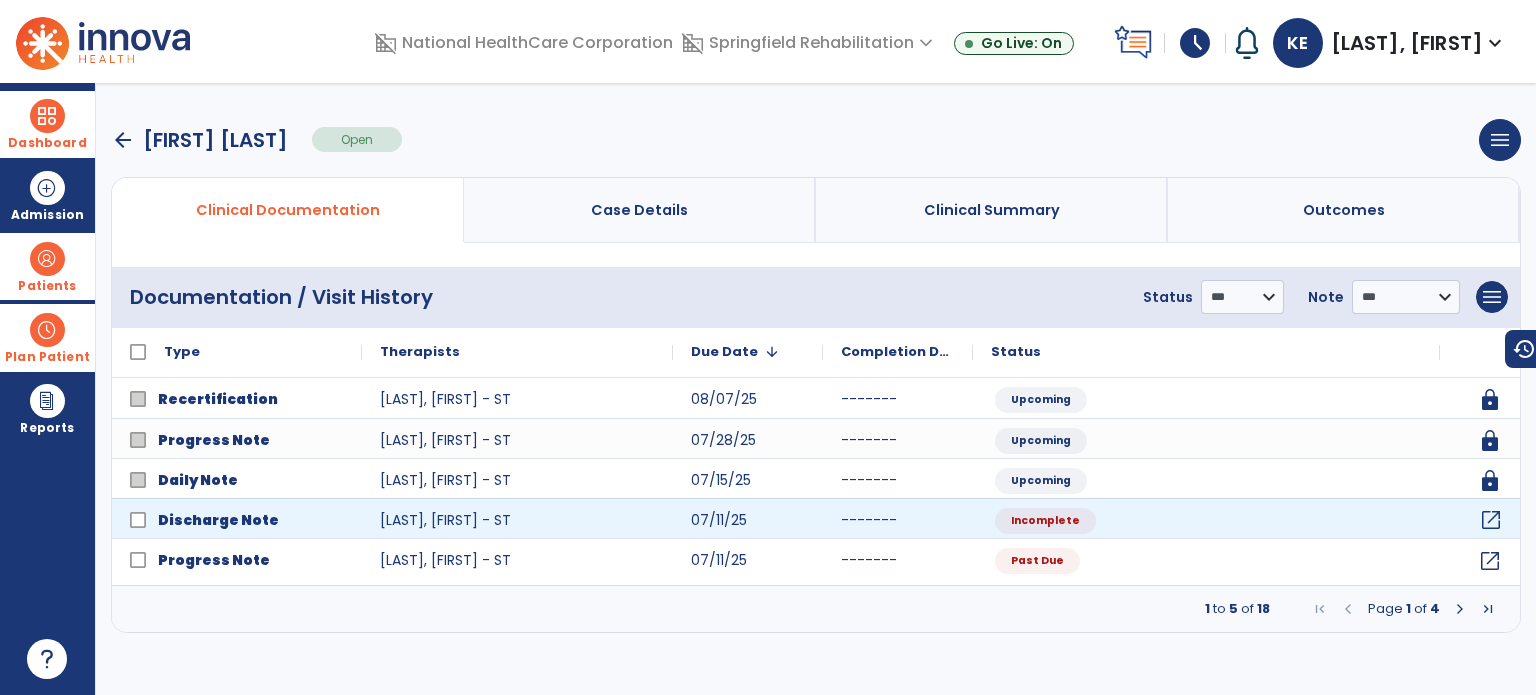 click on "open_in_new" 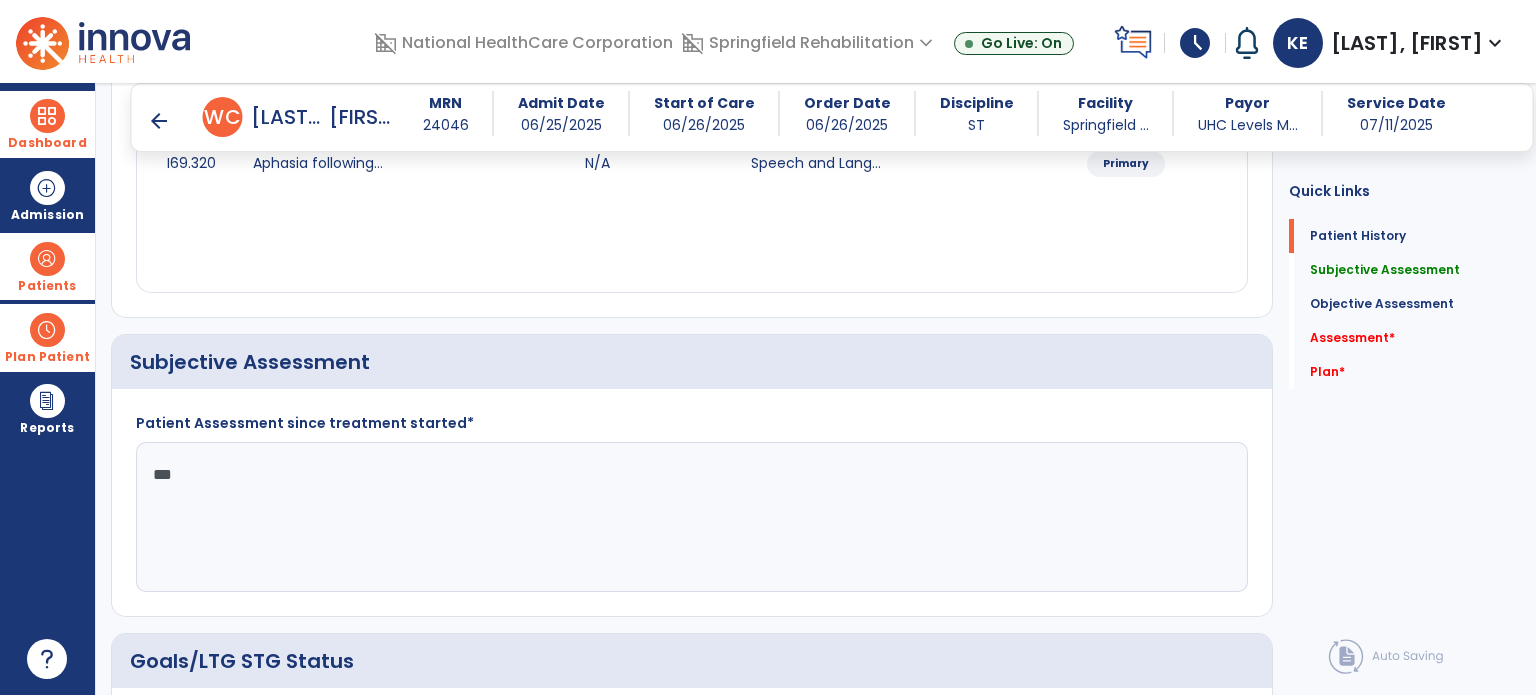 scroll, scrollTop: 300, scrollLeft: 0, axis: vertical 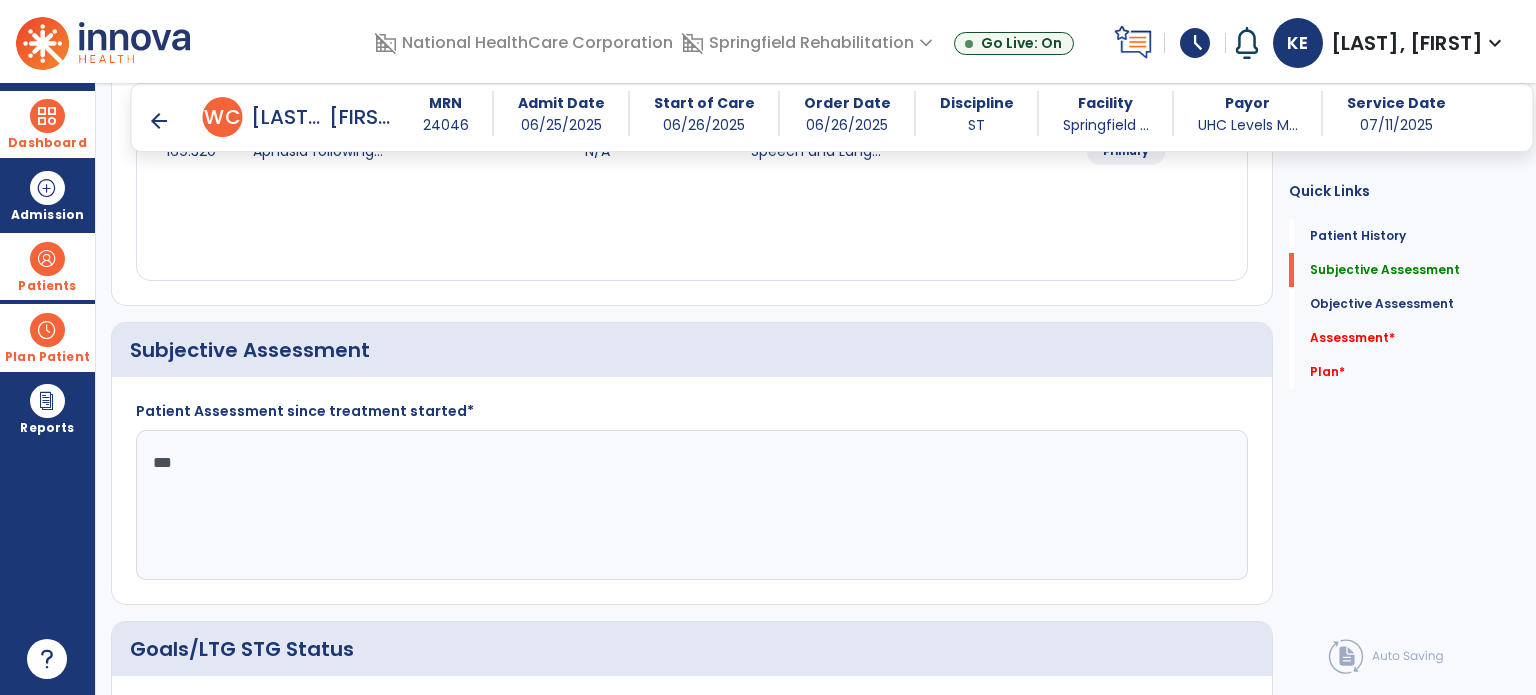 click on "**" 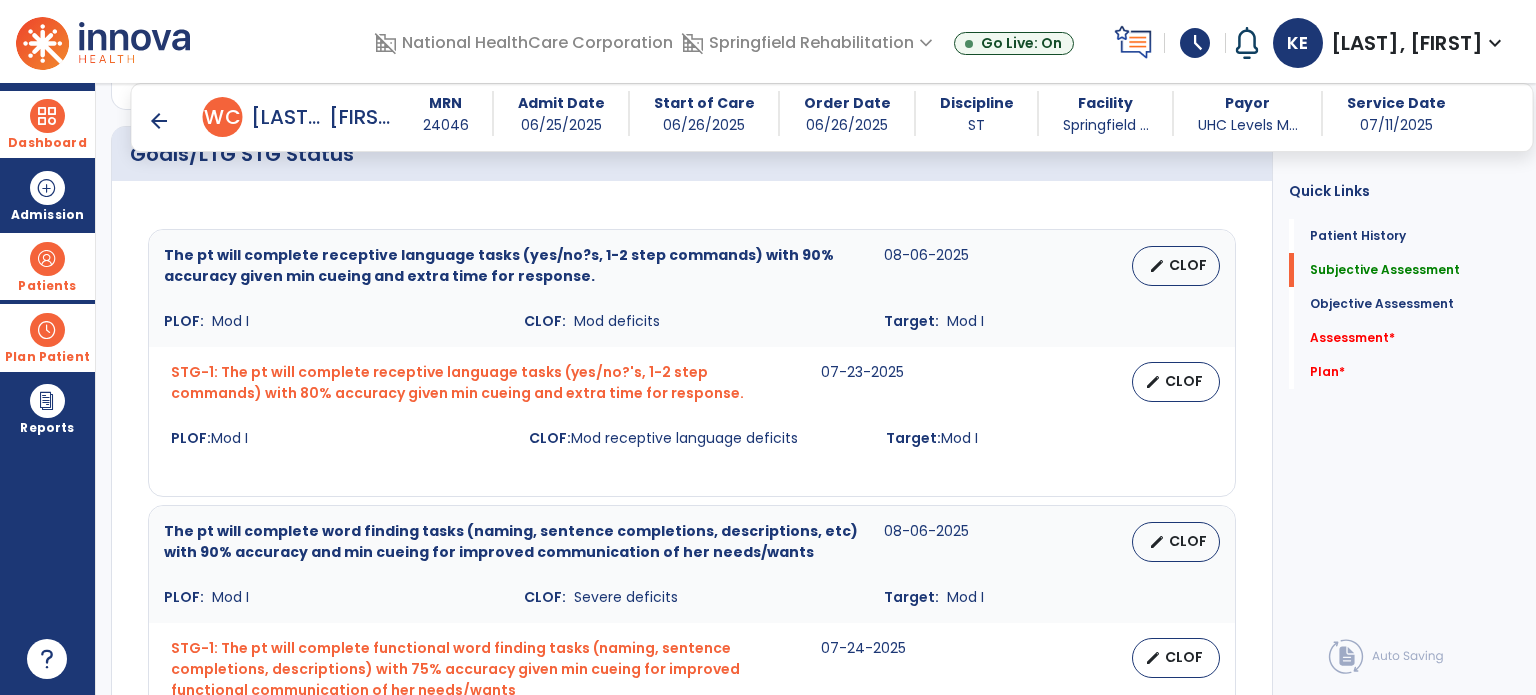 scroll, scrollTop: 800, scrollLeft: 0, axis: vertical 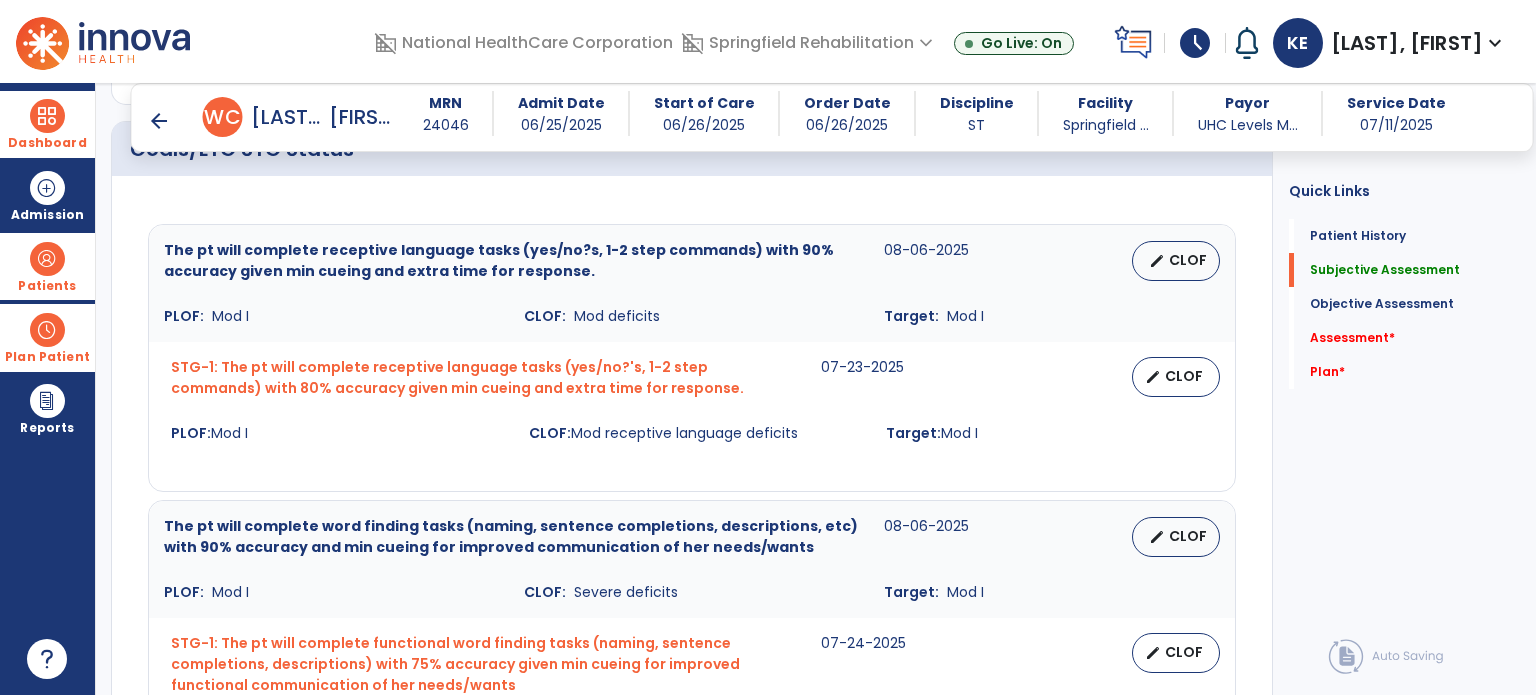 type on "**********" 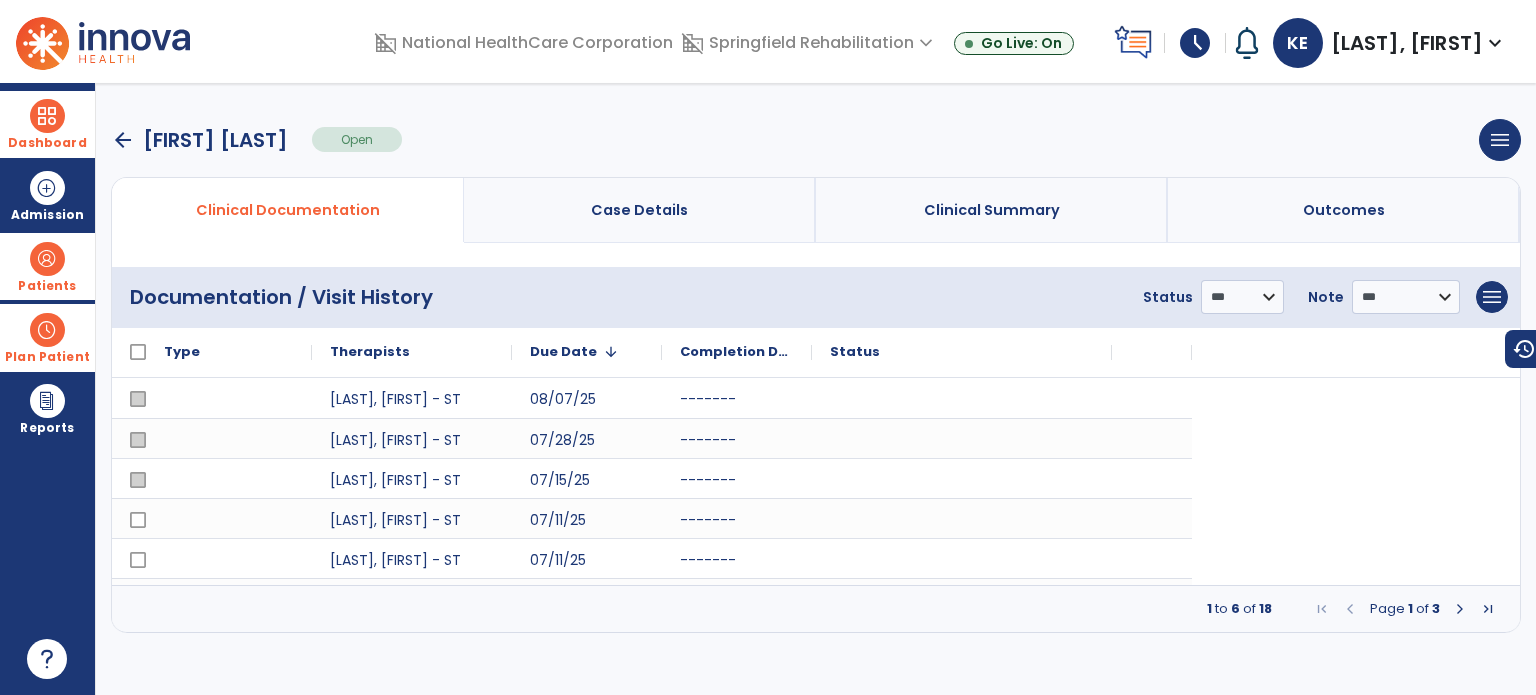 scroll, scrollTop: 0, scrollLeft: 0, axis: both 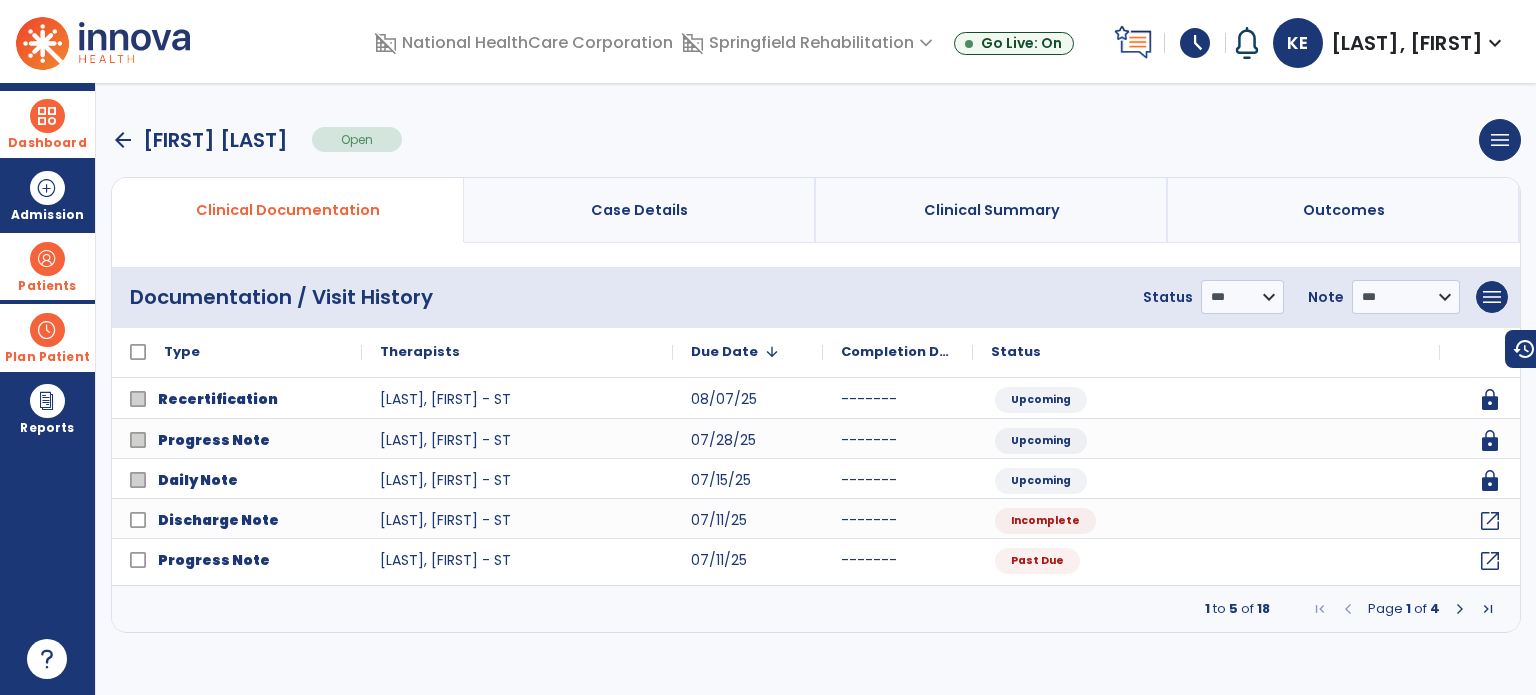 click at bounding box center [1460, 609] 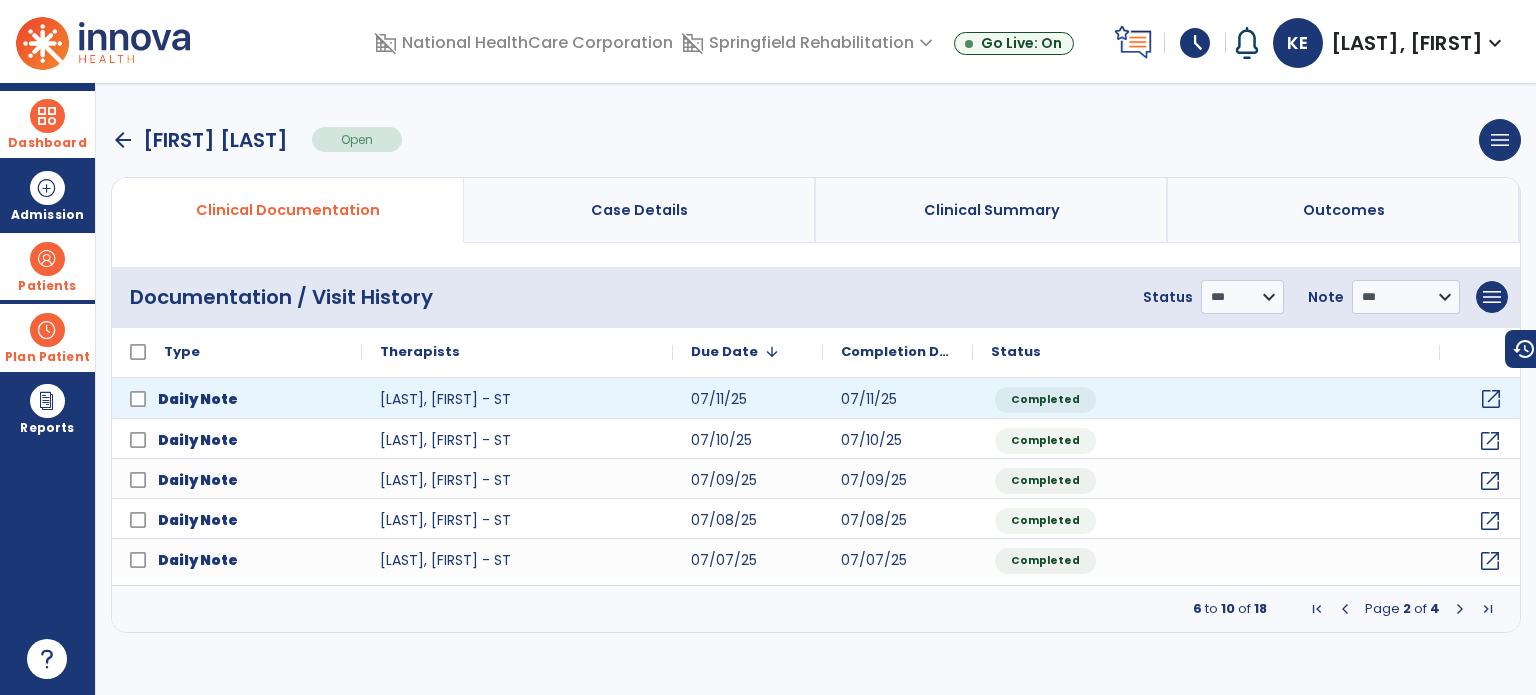 click on "open_in_new" 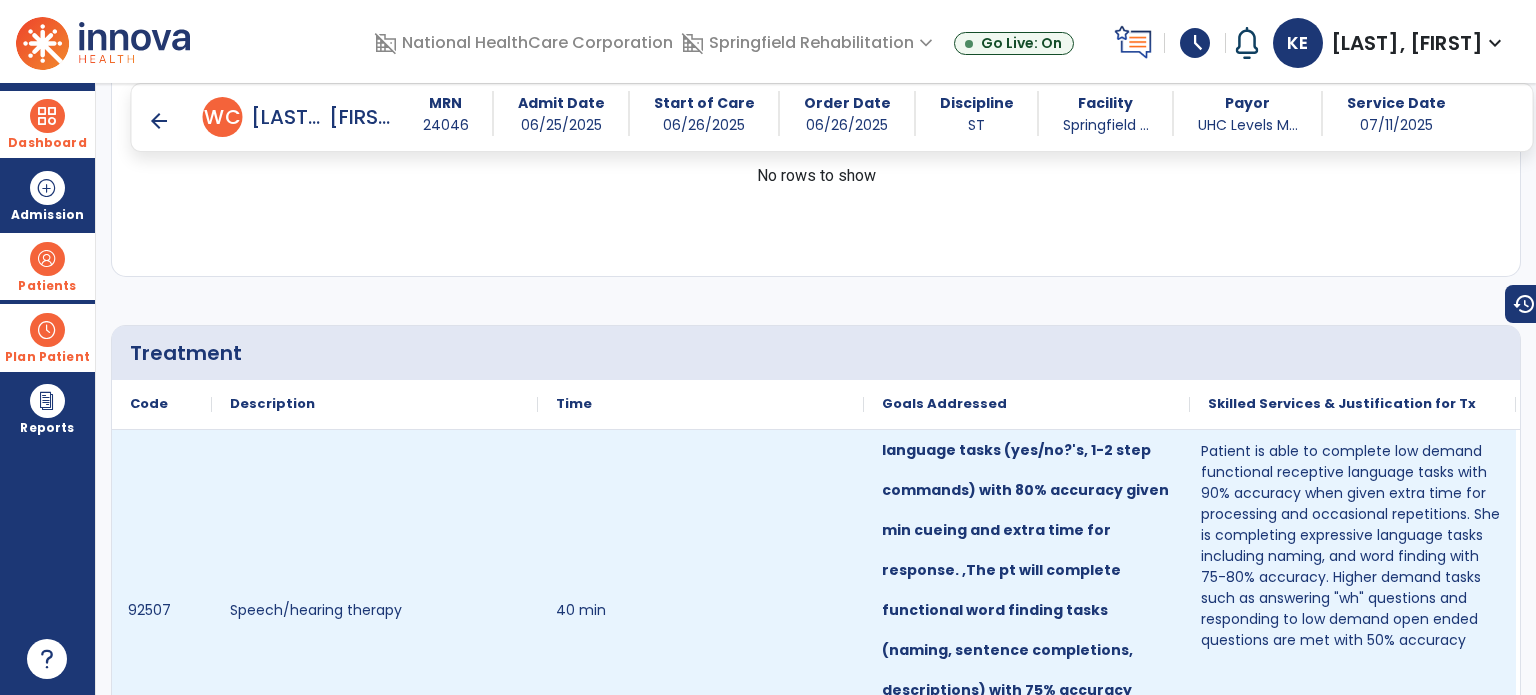 scroll, scrollTop: 1000, scrollLeft: 0, axis: vertical 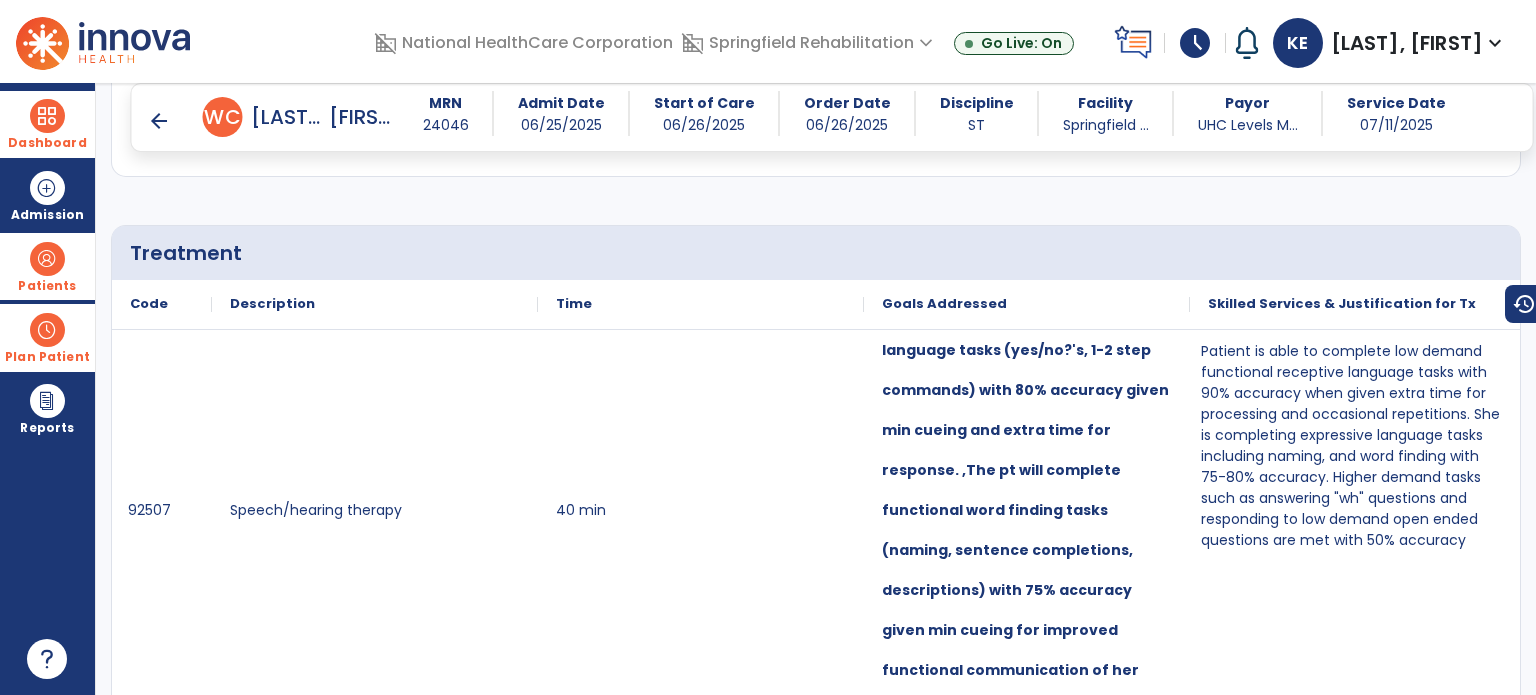 click on "arrow_back" at bounding box center (159, 121) 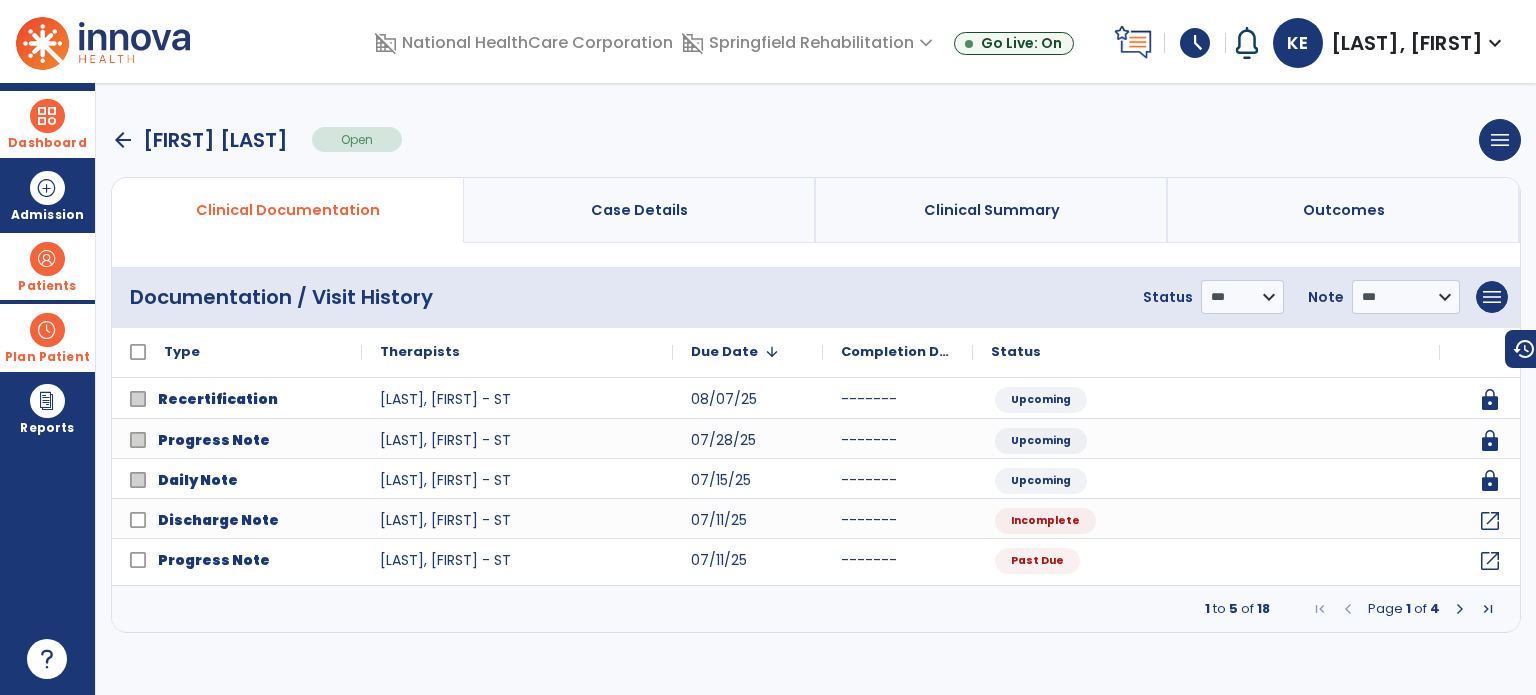 scroll, scrollTop: 0, scrollLeft: 0, axis: both 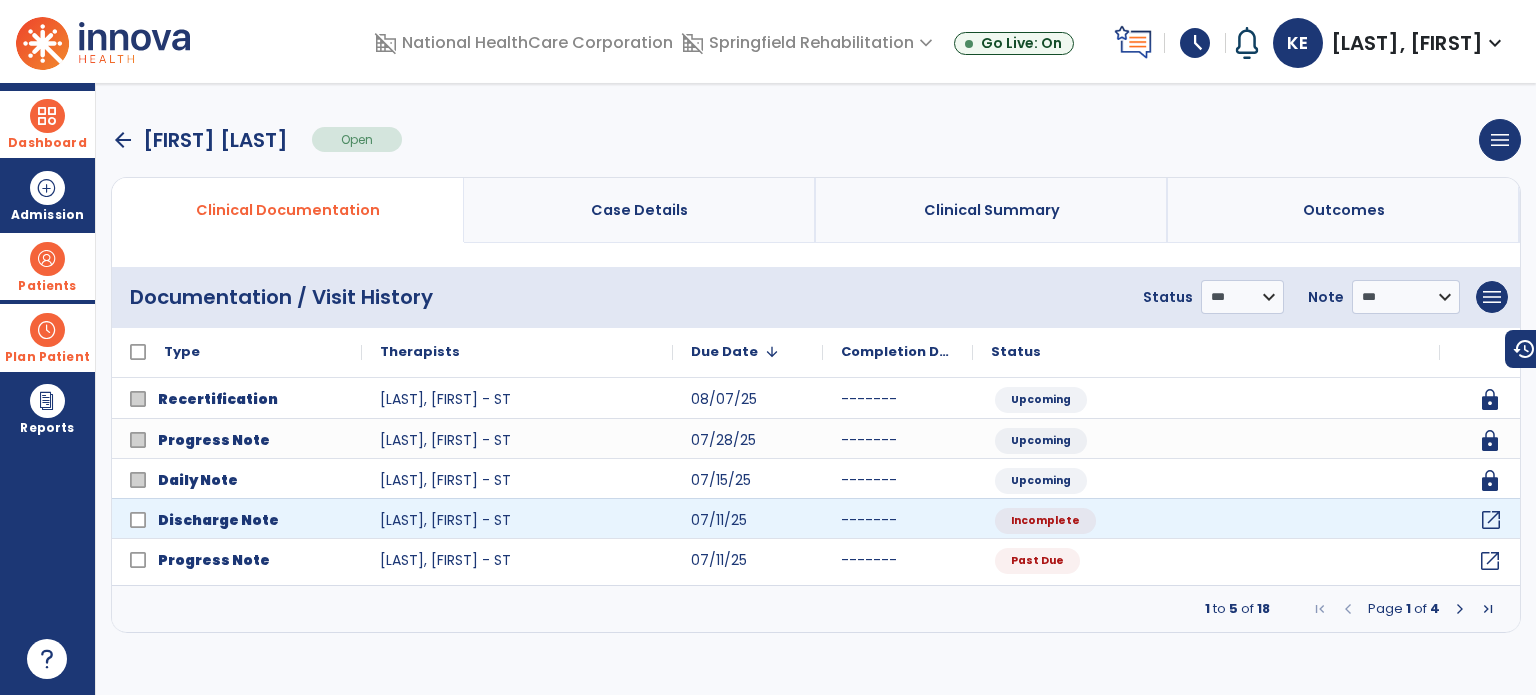 click on "open_in_new" 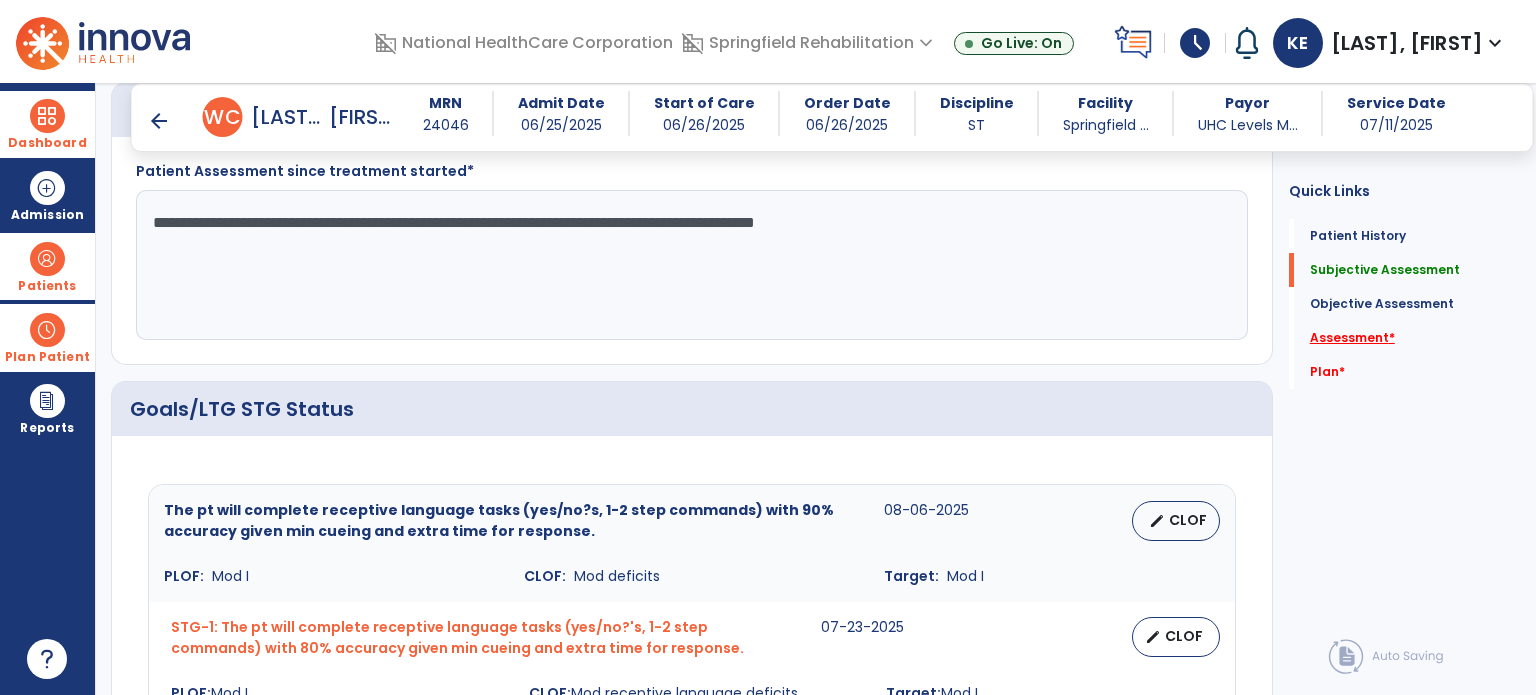 scroll, scrollTop: 600, scrollLeft: 0, axis: vertical 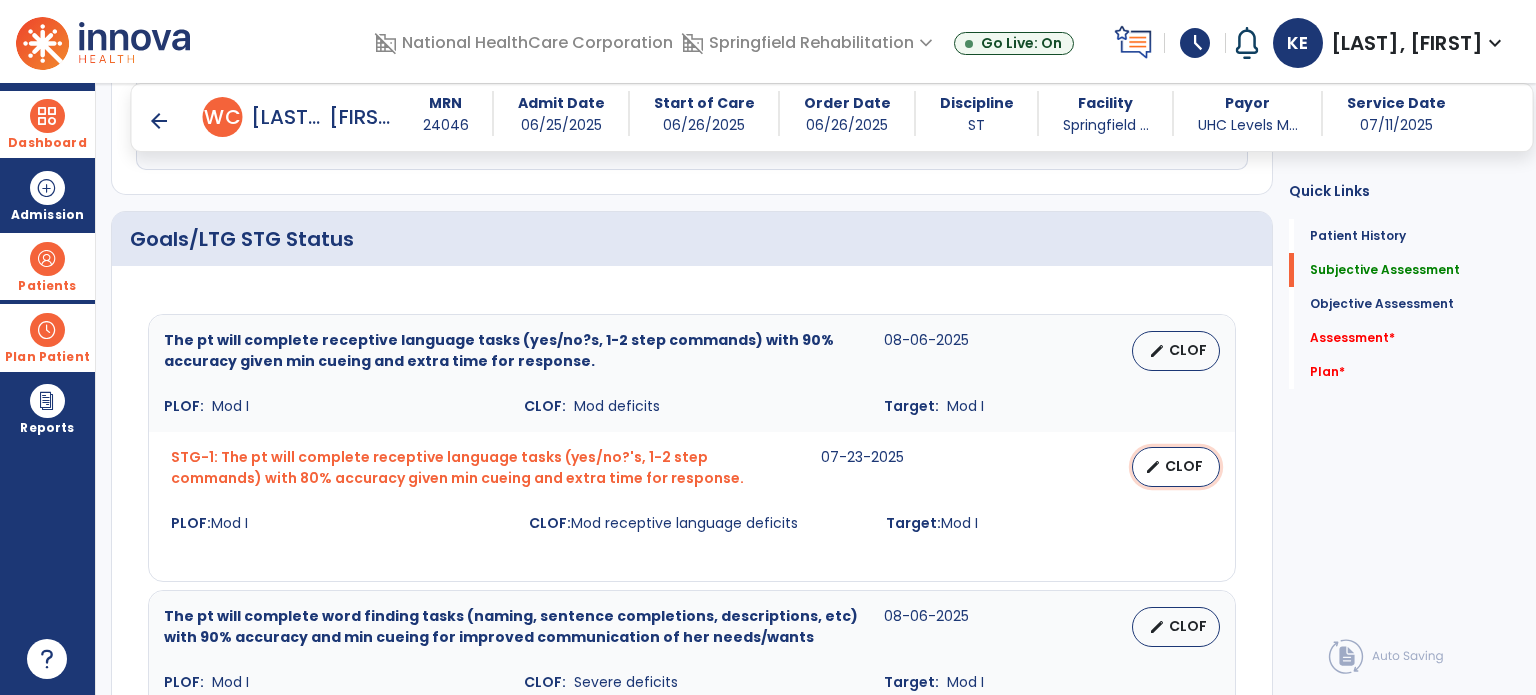 click on "CLOF" at bounding box center (1184, 466) 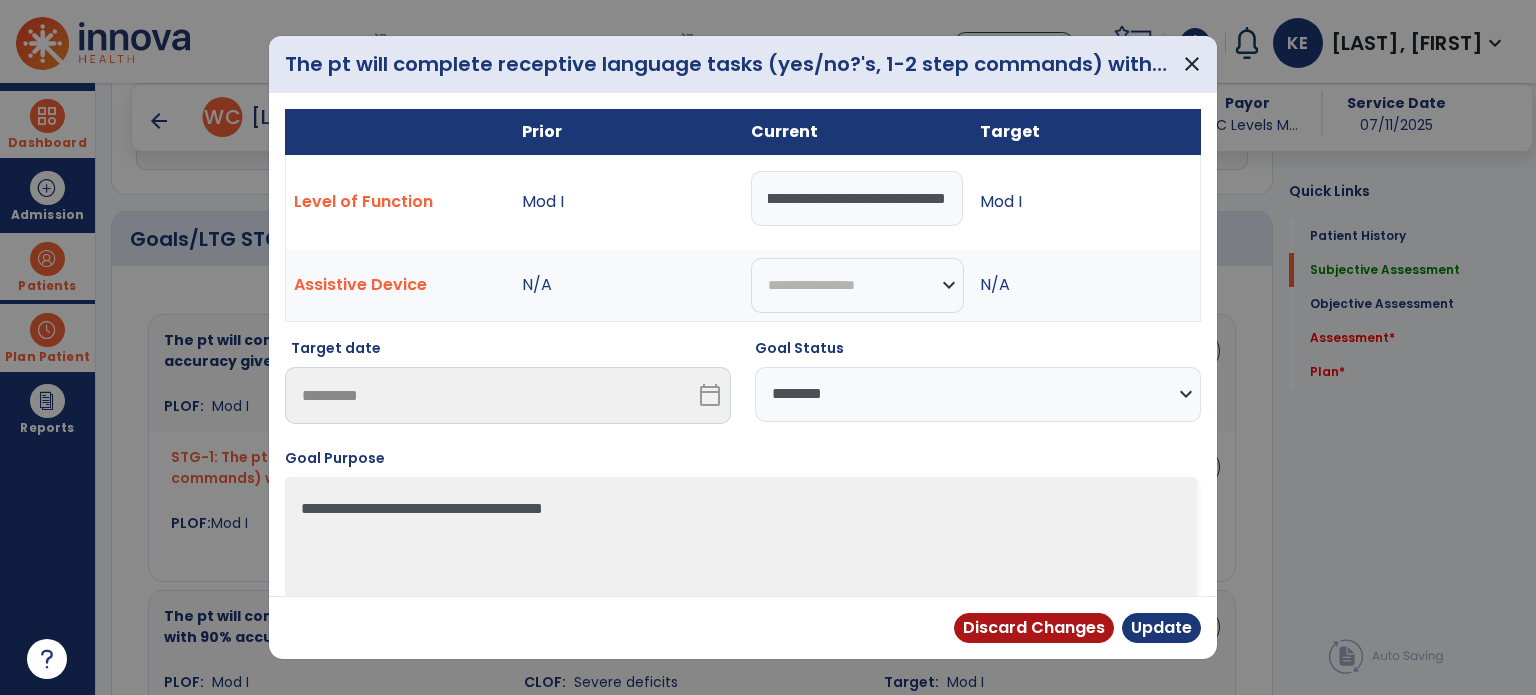 scroll, scrollTop: 0, scrollLeft: 0, axis: both 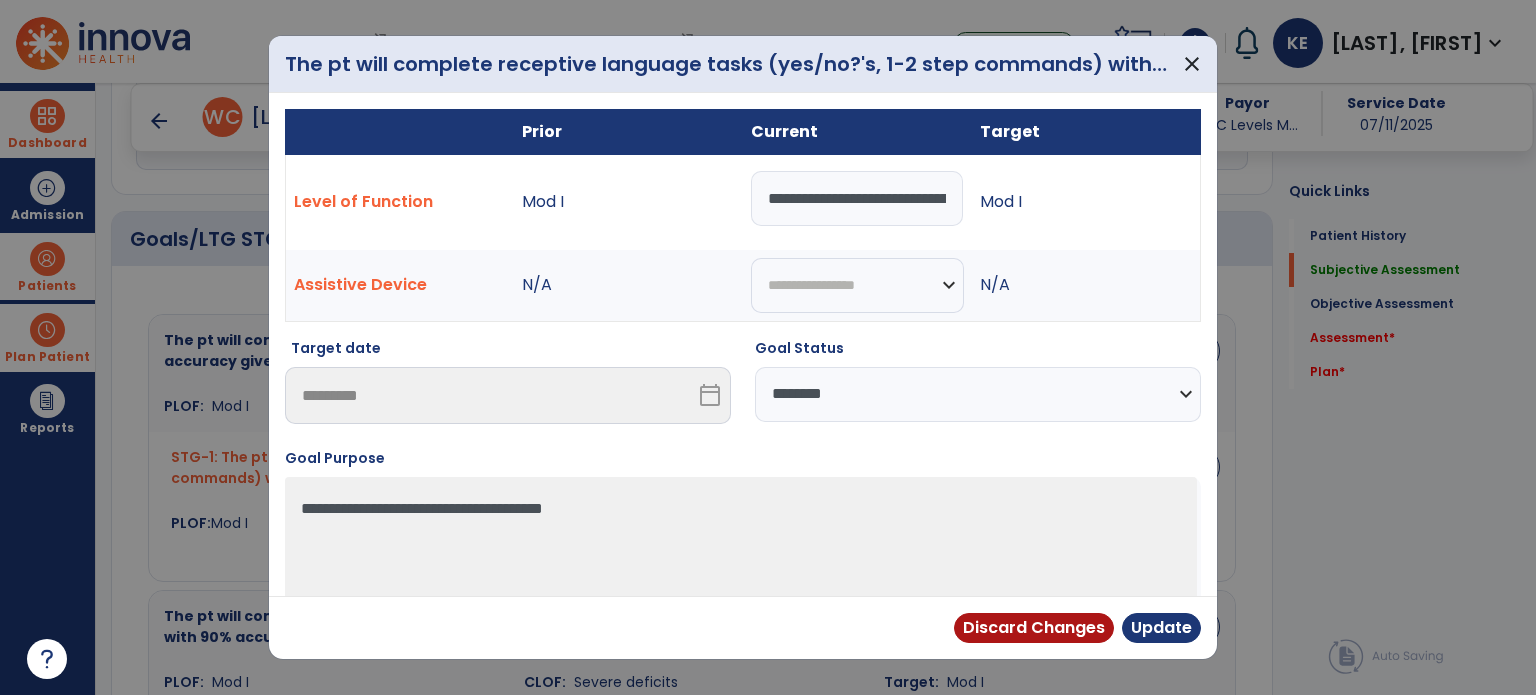 drag, startPoint x: 953, startPoint y: 188, endPoint x: 570, endPoint y: 219, distance: 384.25253 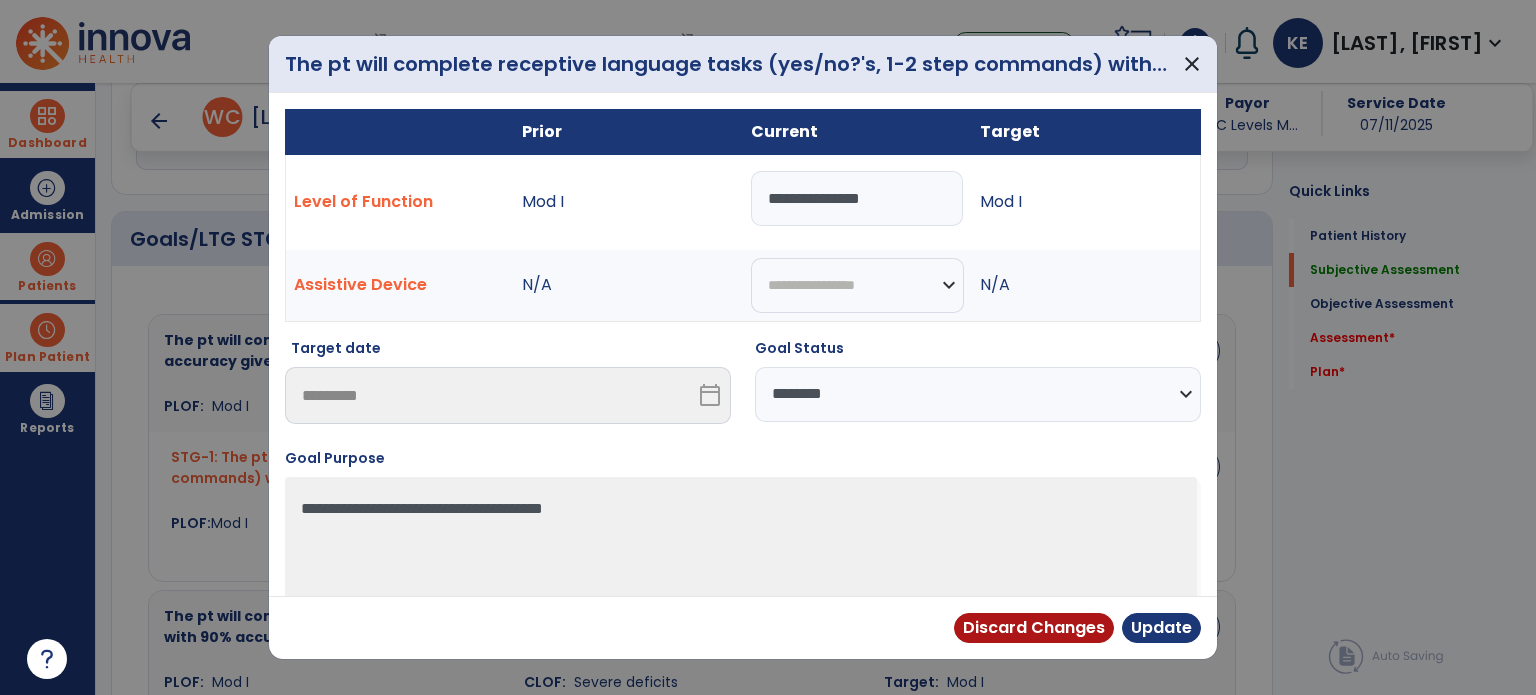 type on "**********" 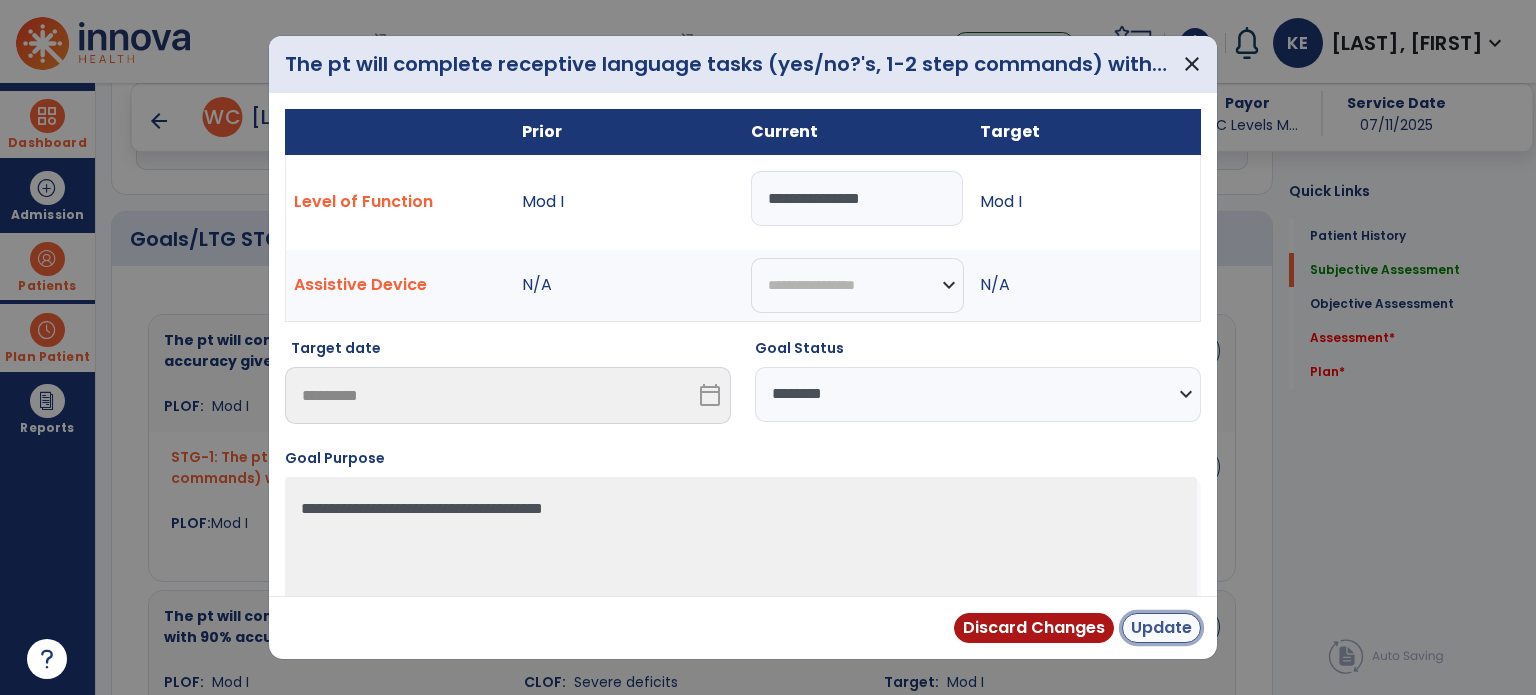 click on "Update" at bounding box center [1161, 628] 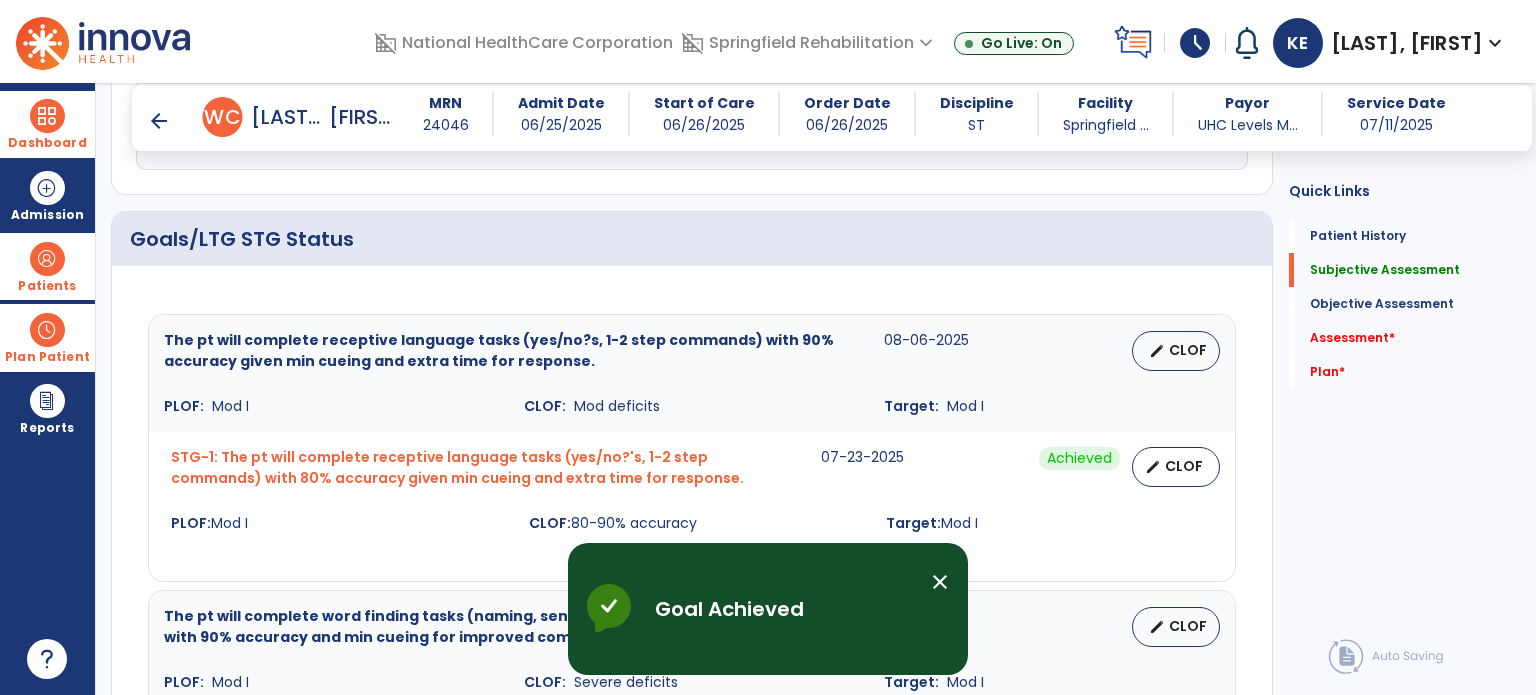 click on "close" at bounding box center (940, 582) 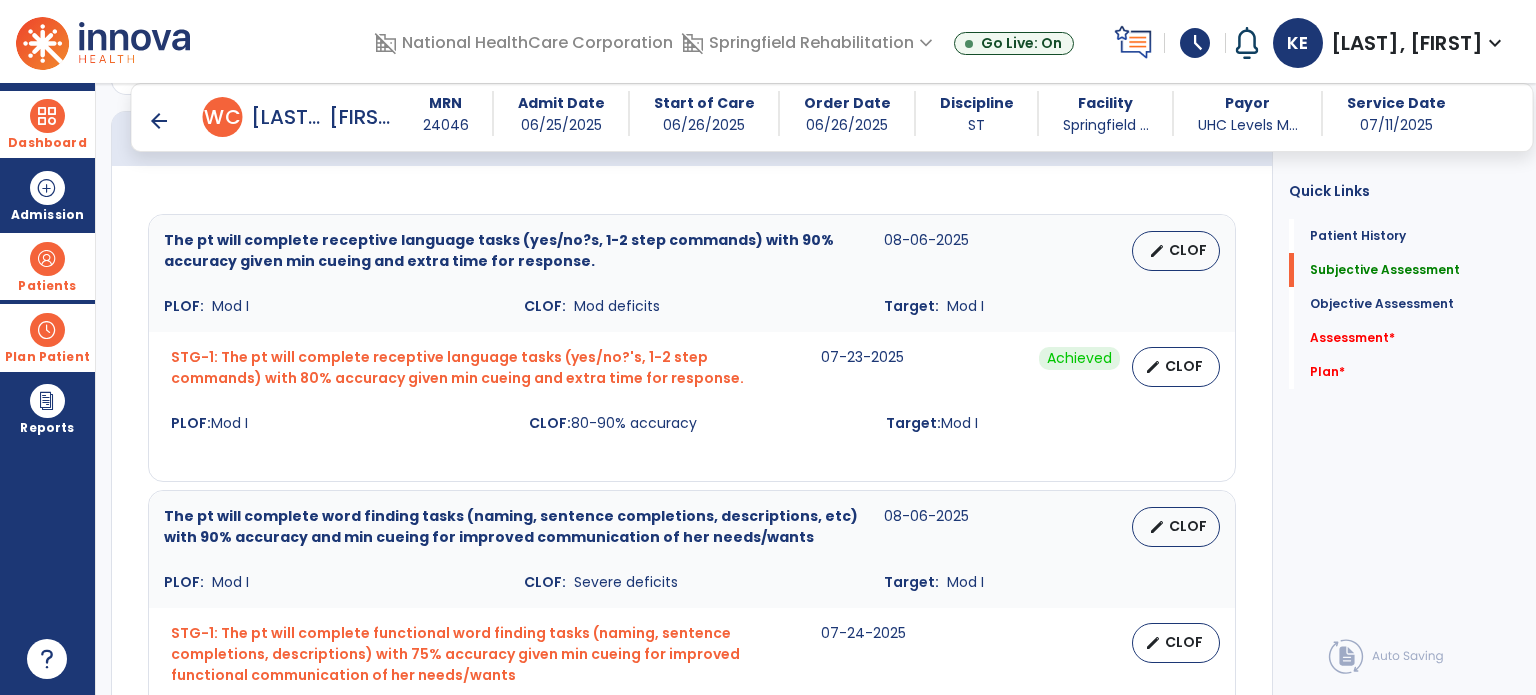 scroll, scrollTop: 800, scrollLeft: 0, axis: vertical 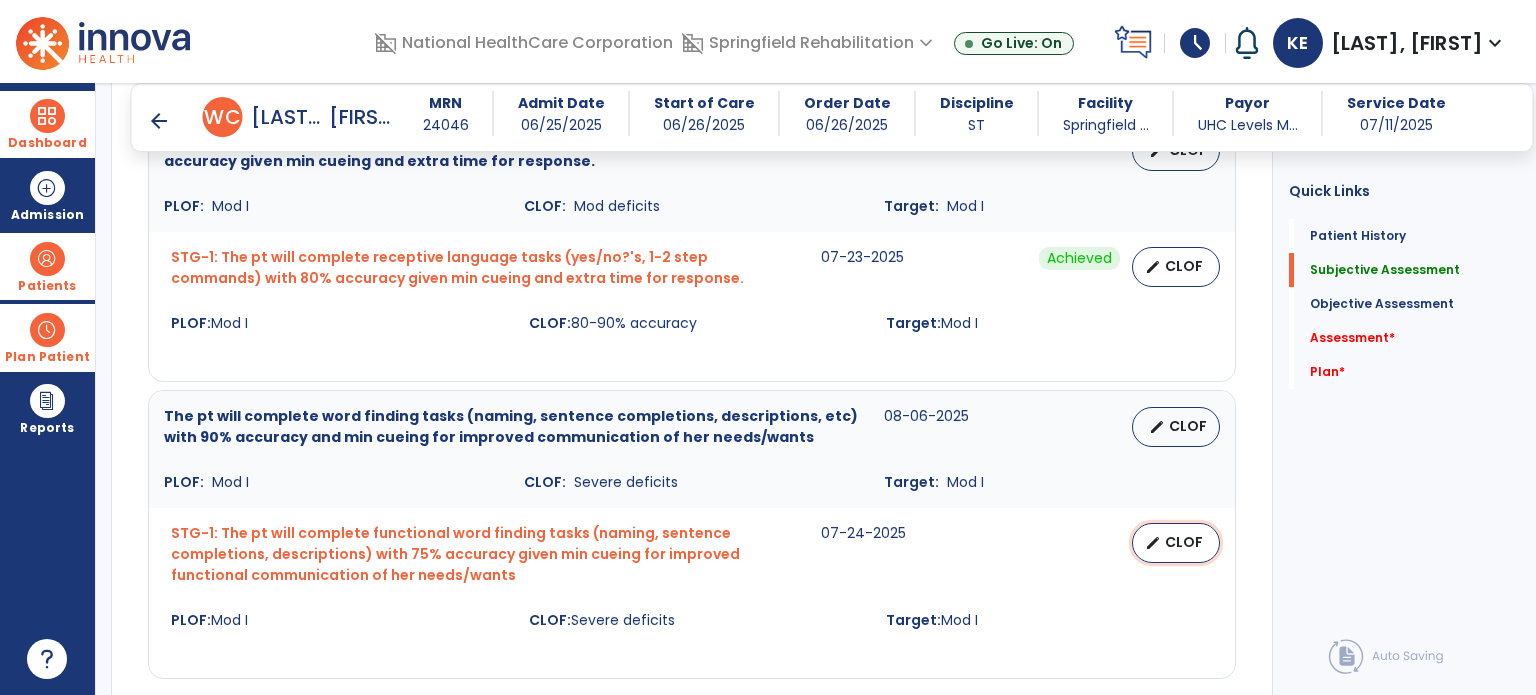 click on "CLOF" at bounding box center [1184, 542] 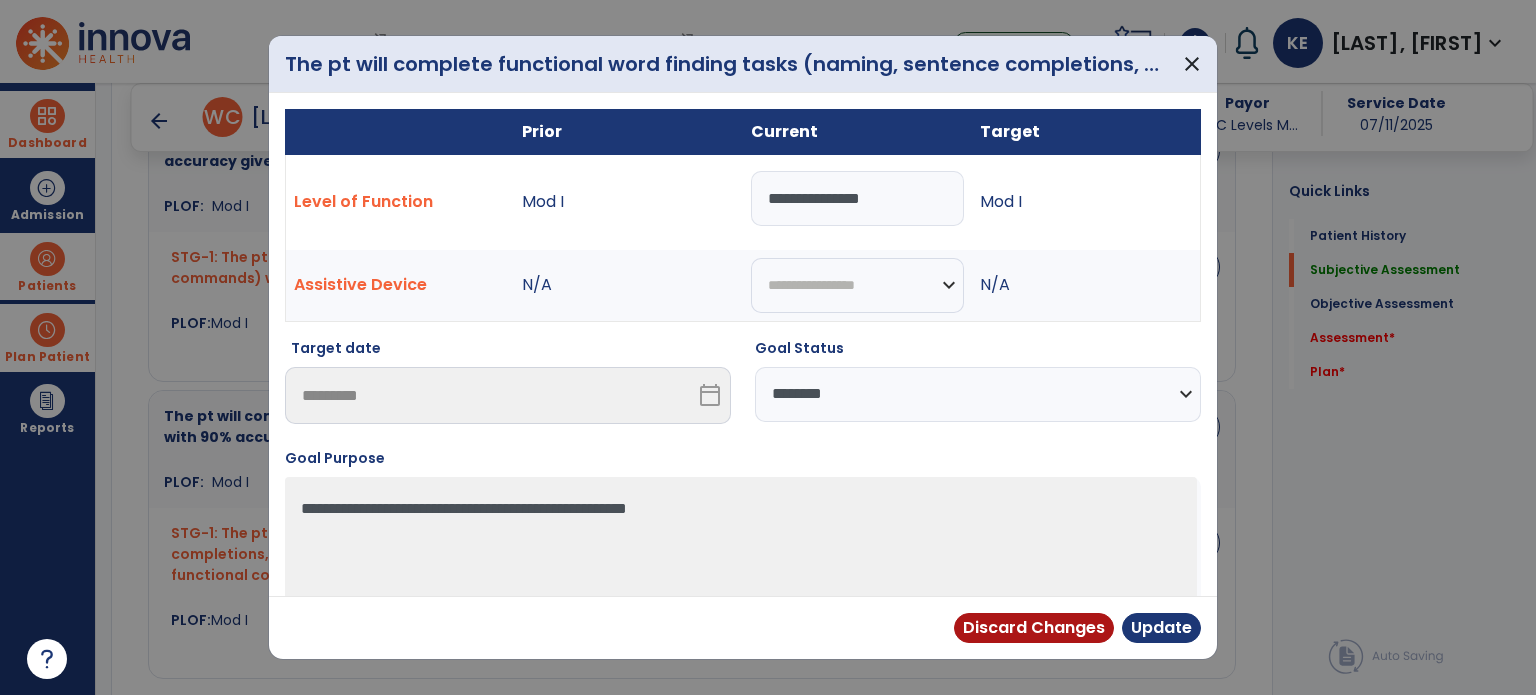 drag, startPoint x: 911, startPoint y: 194, endPoint x: 465, endPoint y: 203, distance: 446.0908 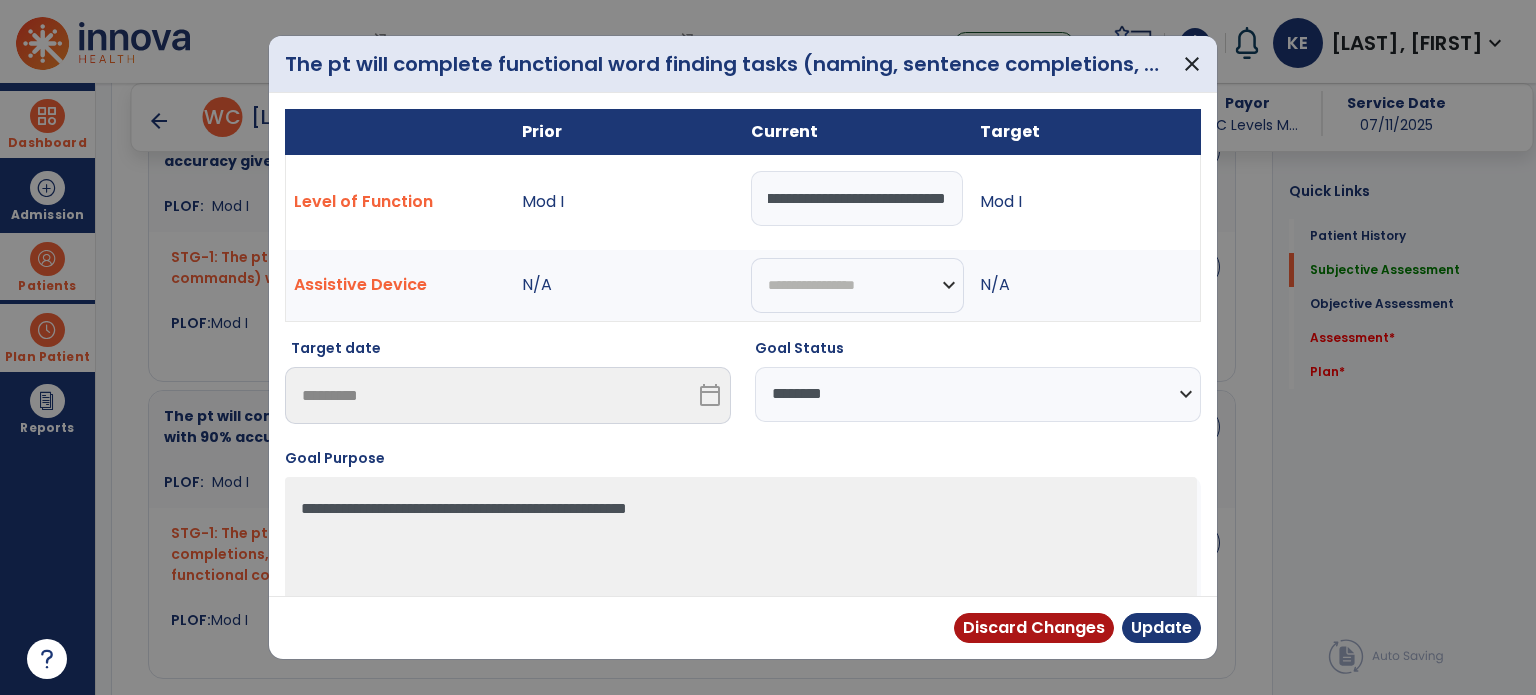 scroll, scrollTop: 0, scrollLeft: 271, axis: horizontal 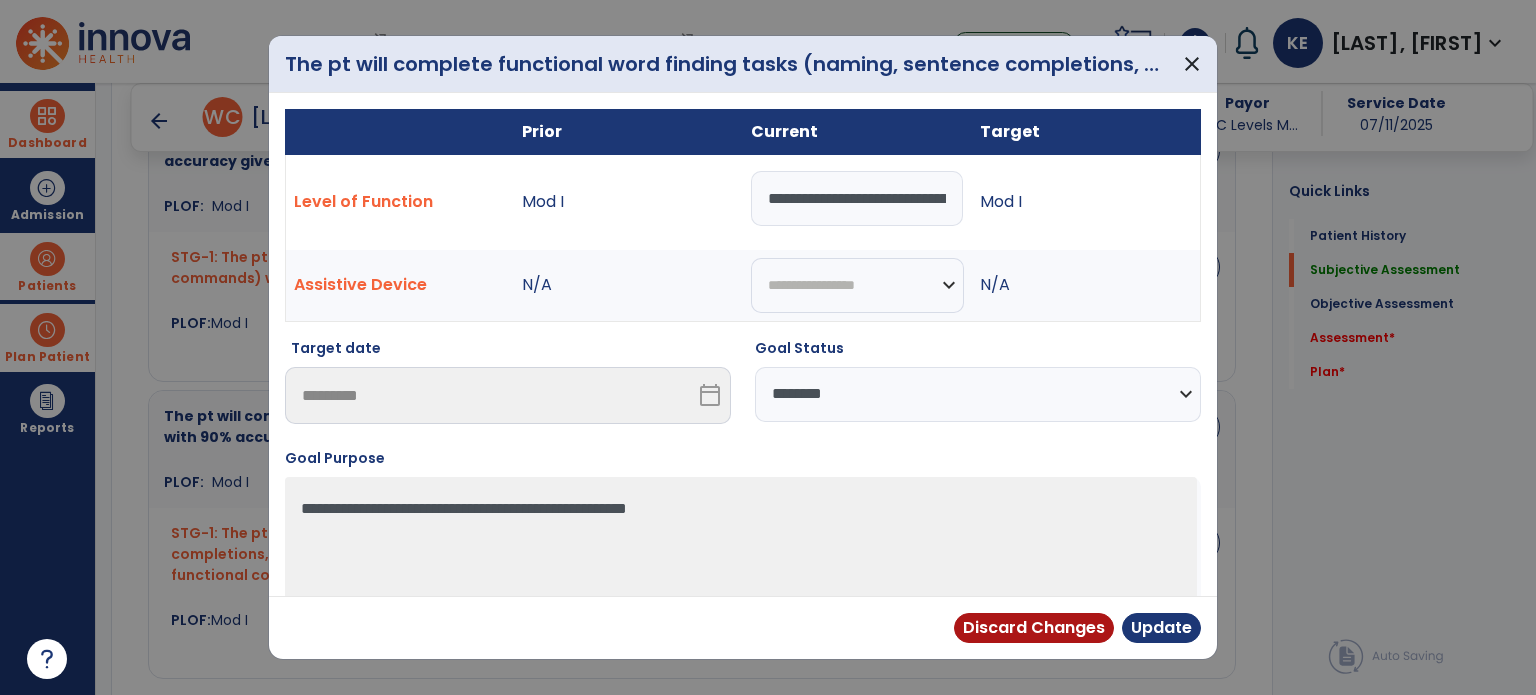 select on "********" 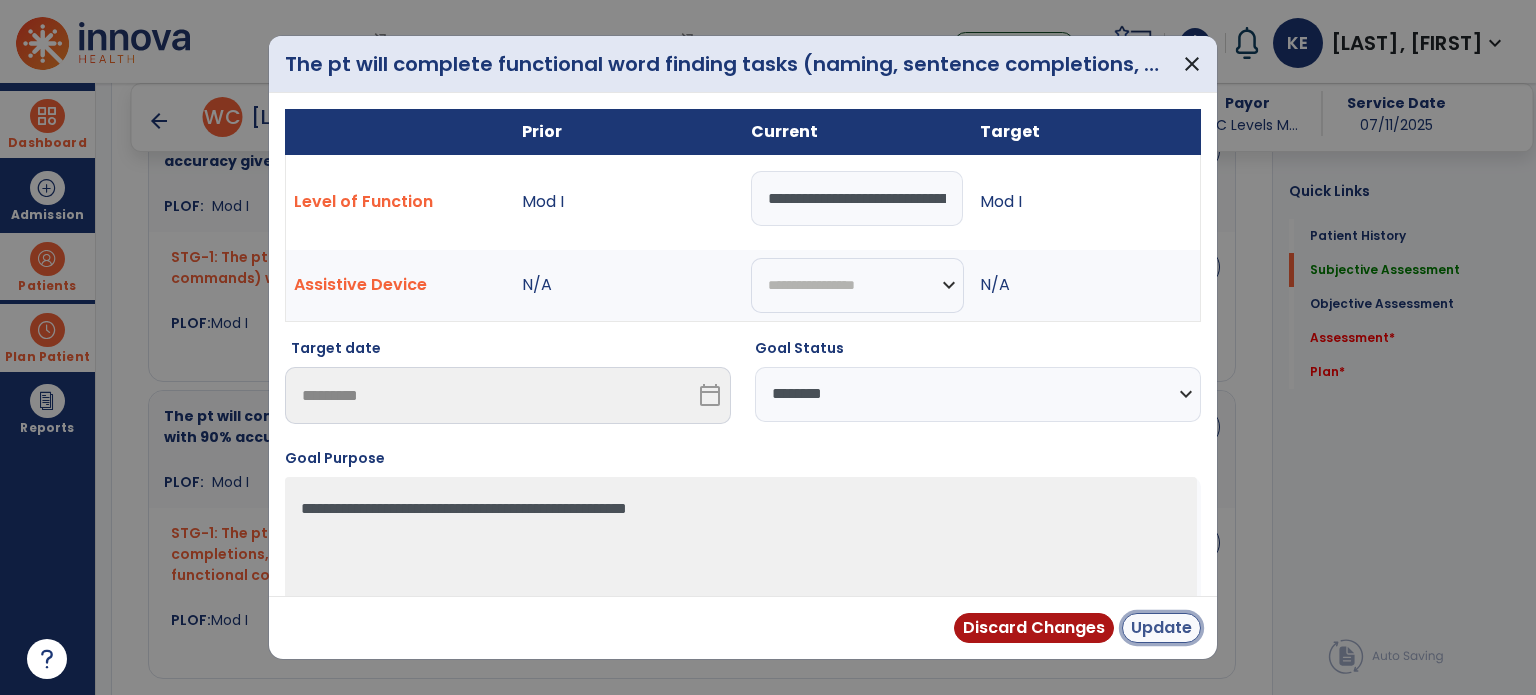 click on "Update" at bounding box center [1161, 628] 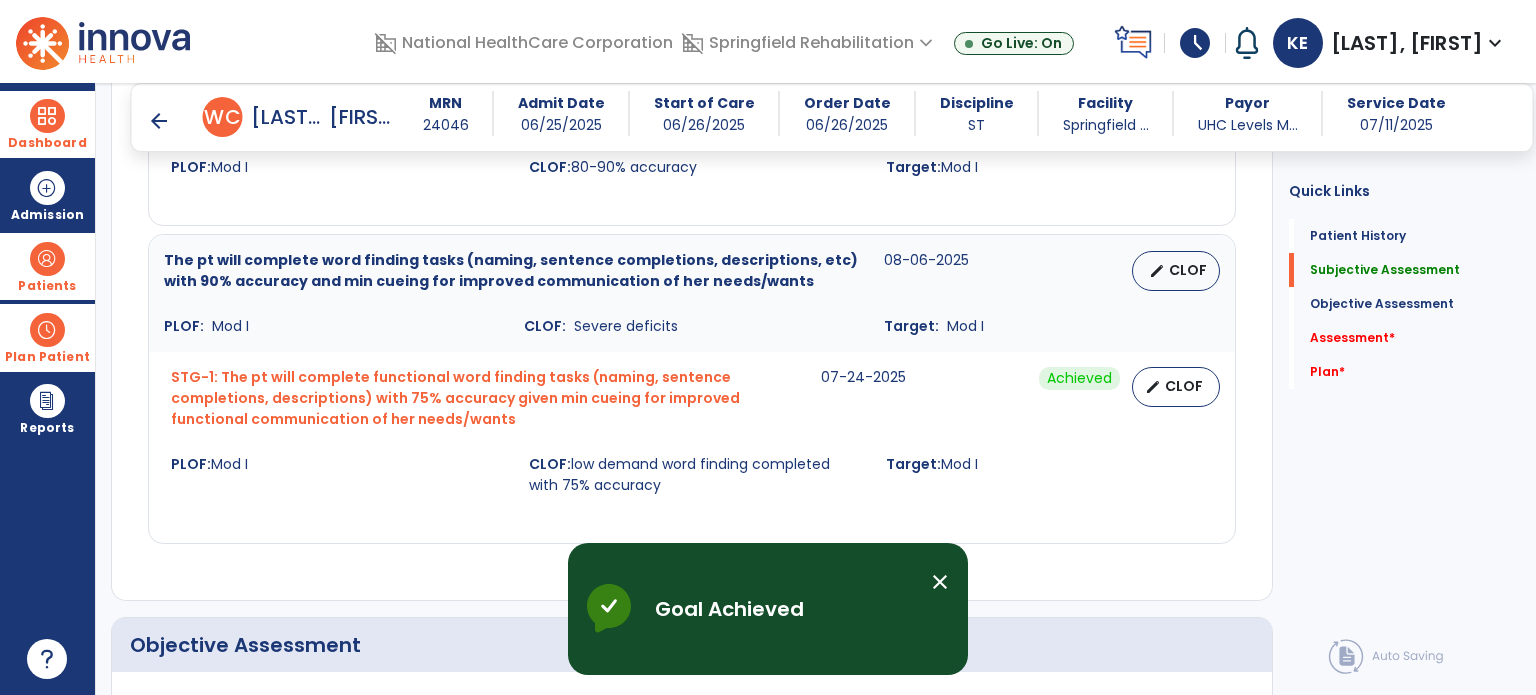 scroll, scrollTop: 1000, scrollLeft: 0, axis: vertical 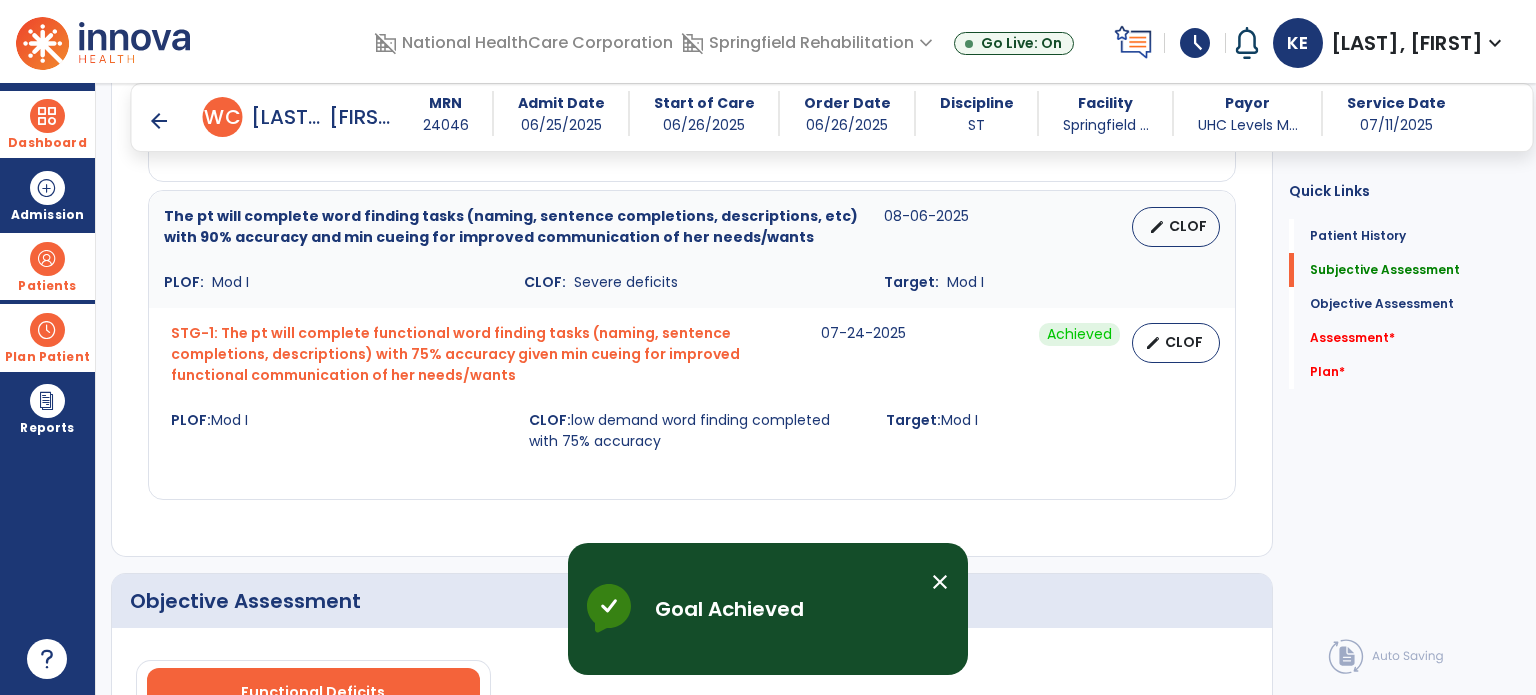 click on "close" at bounding box center [940, 582] 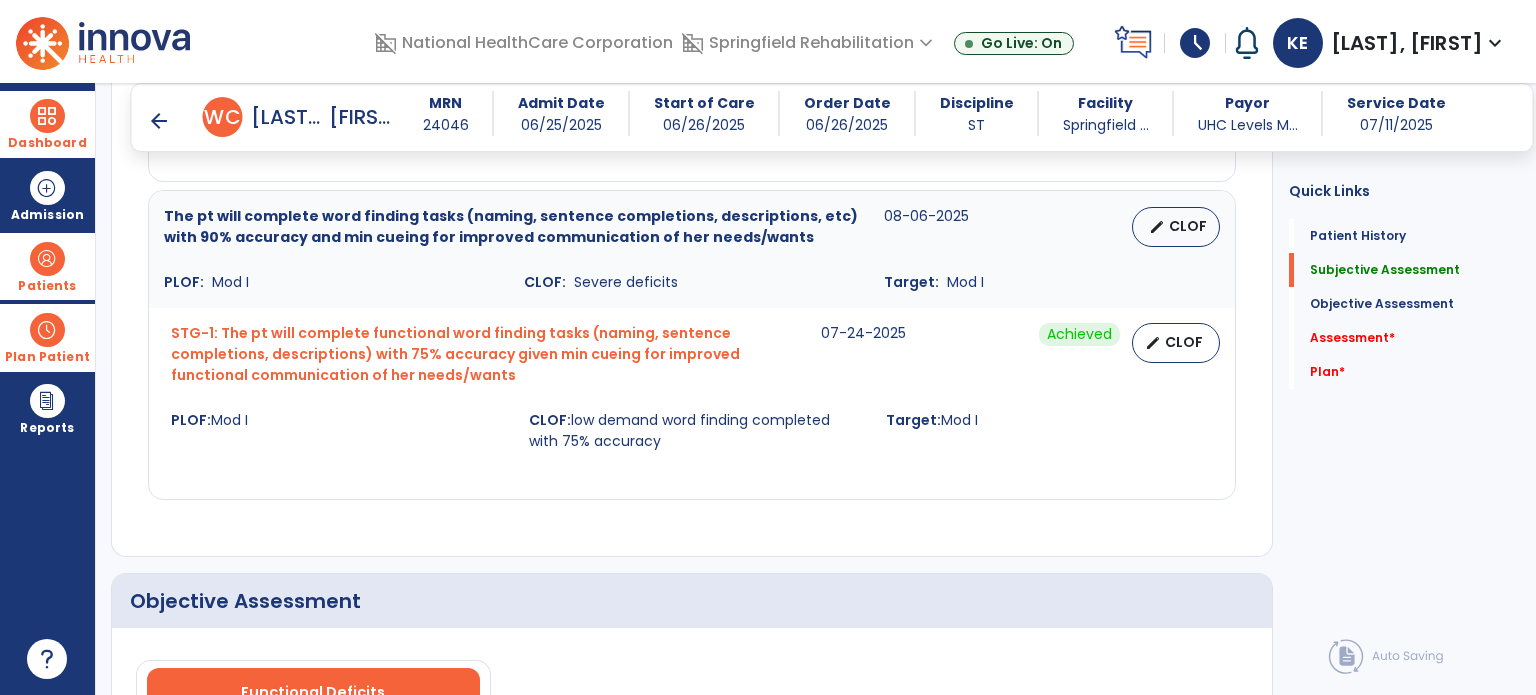 click at bounding box center [47, 259] 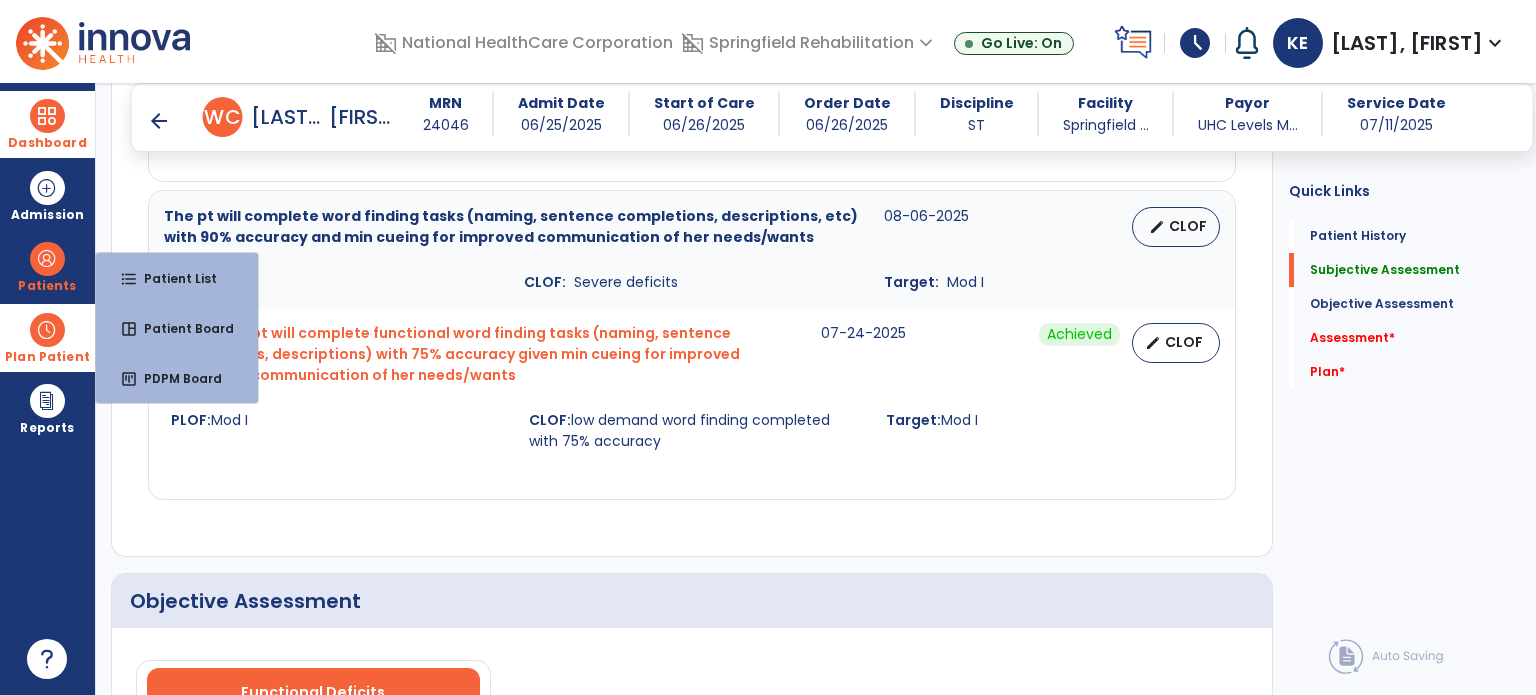 click on "arrow_back" at bounding box center [159, 121] 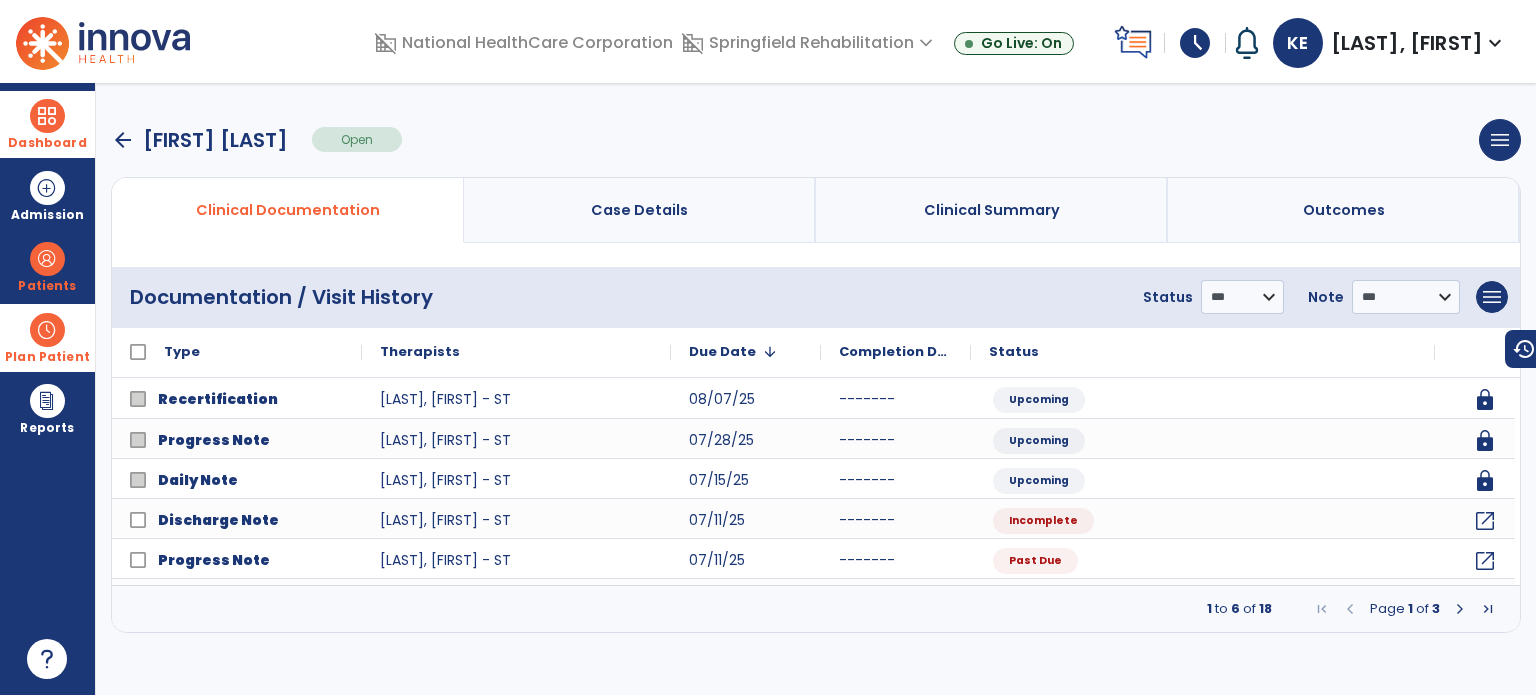scroll, scrollTop: 0, scrollLeft: 0, axis: both 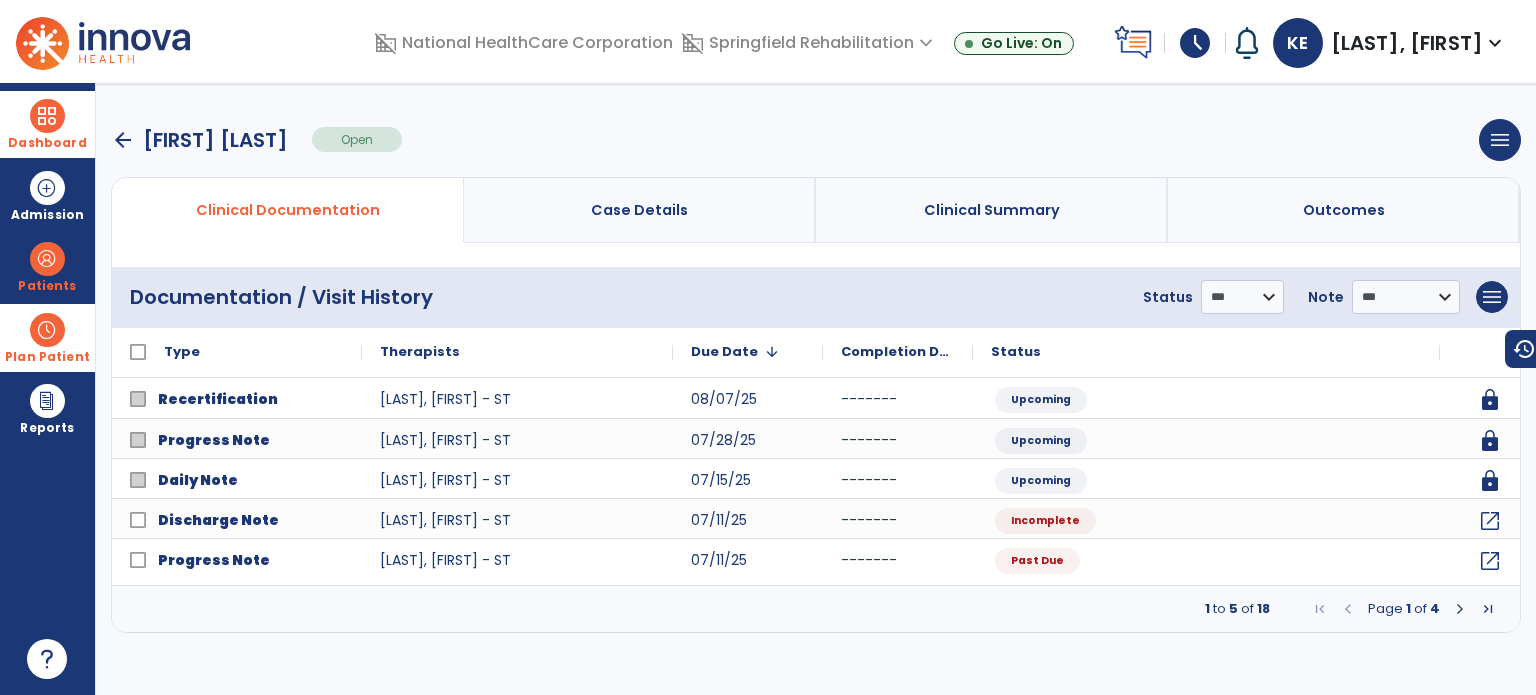 click at bounding box center [1460, 609] 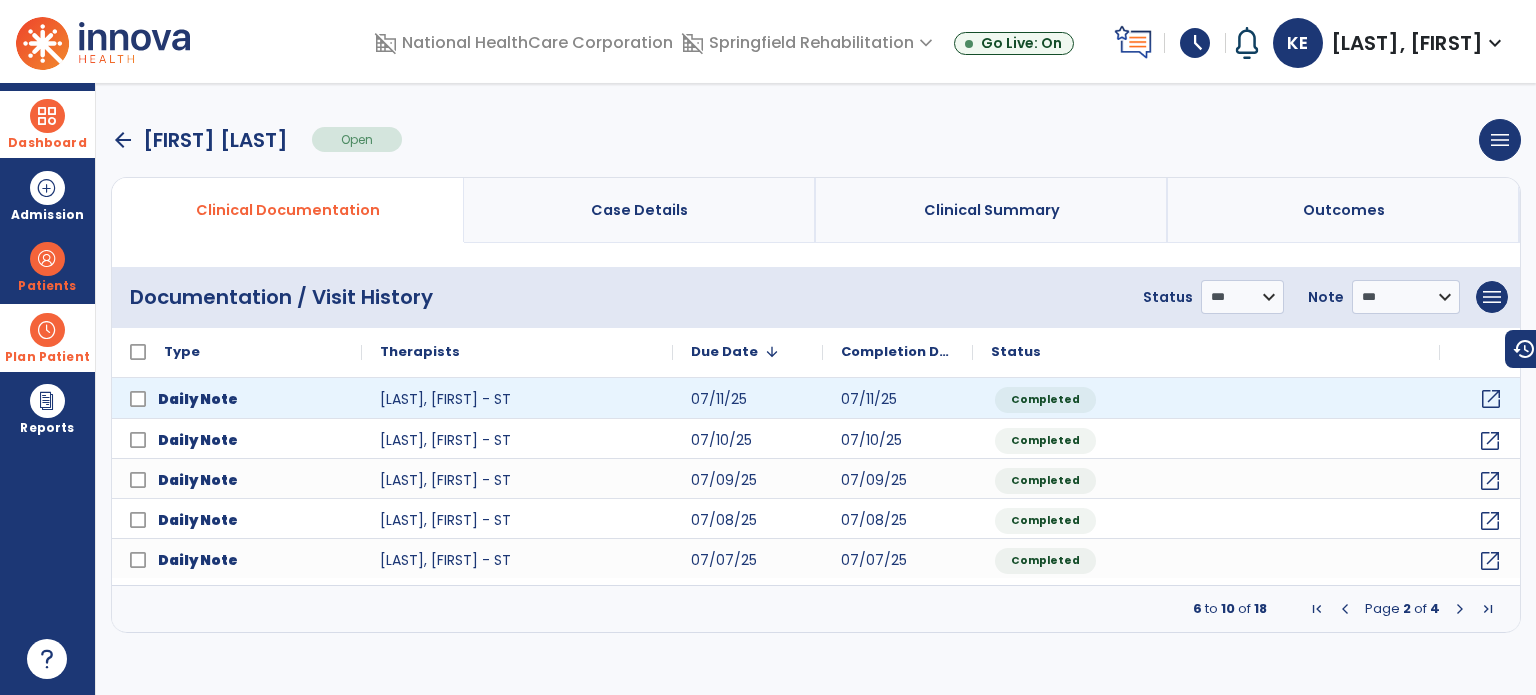 click on "open_in_new" 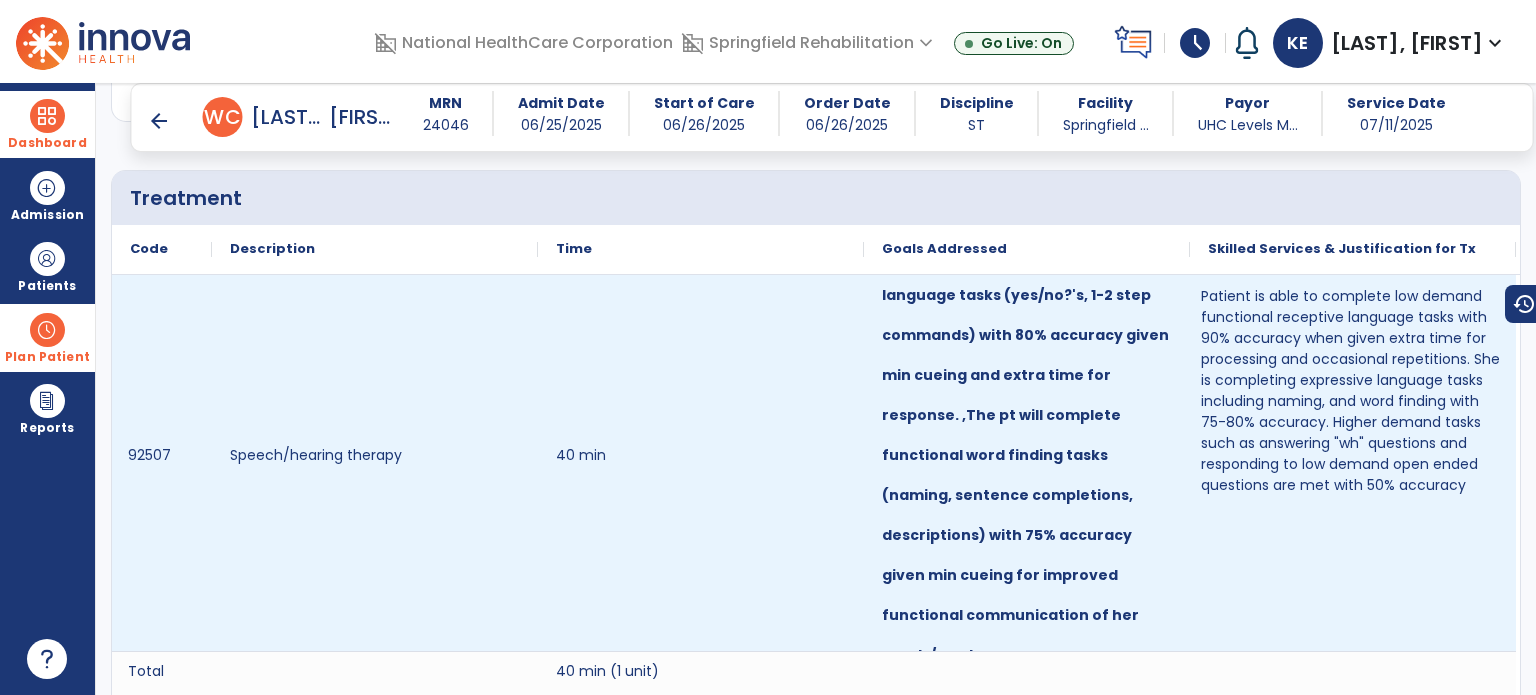 scroll, scrollTop: 1100, scrollLeft: 0, axis: vertical 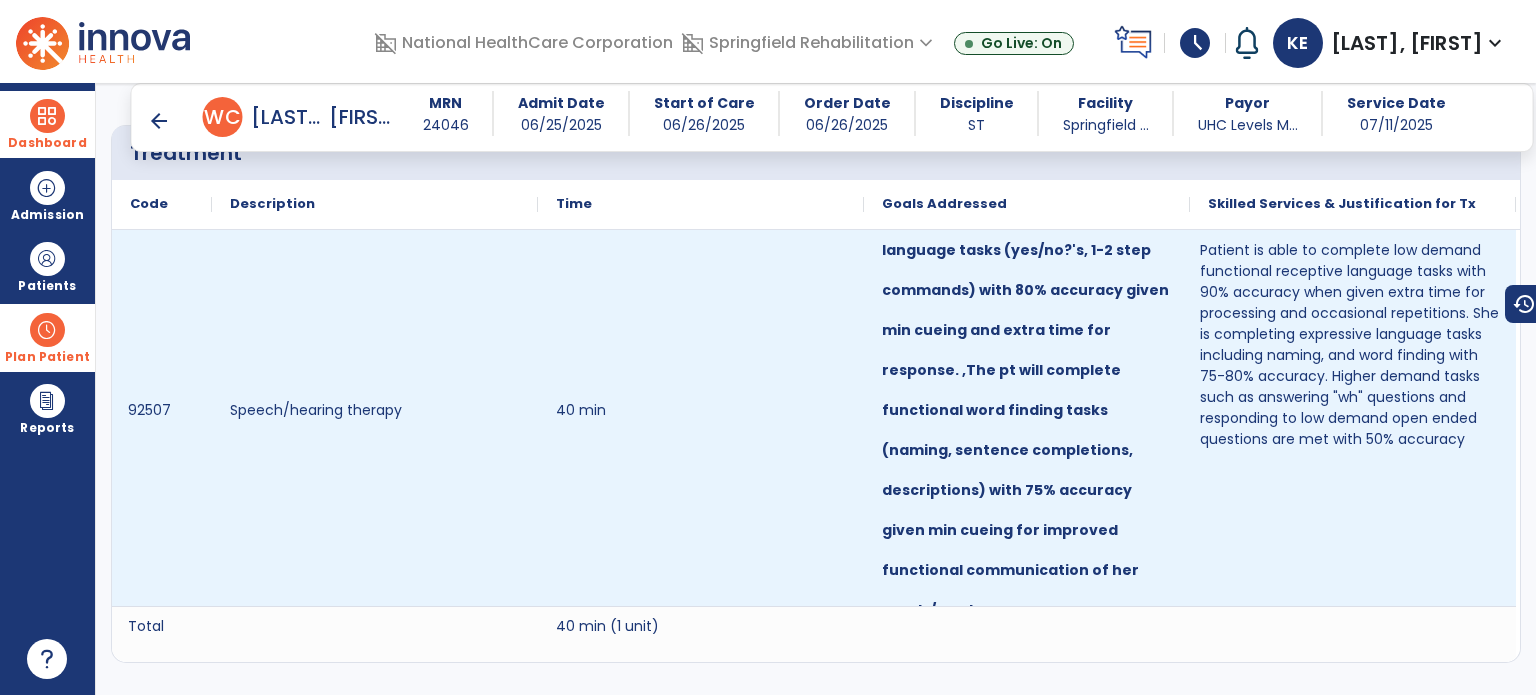 click on "Patient is able to complete low demand functional receptive language tasks with 90% accuracy when given extra time for processing and occasional repetitions.
She is completing expressive language tasks including naming, and word finding with 75-80% accuracy. Higher demand tasks such as answering "wh" questions and responding to low demand open ended questions are met with 50% accuracy" at bounding box center (1353, 345) 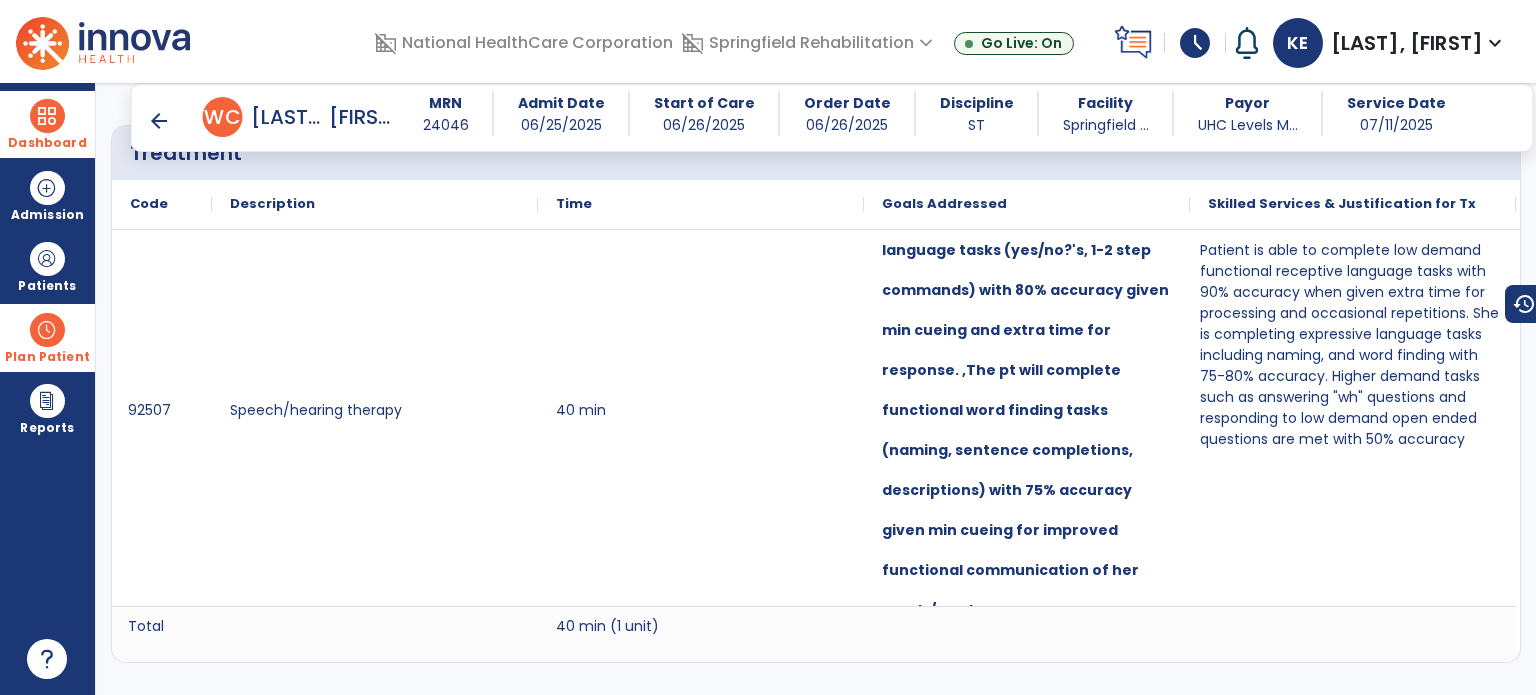 click on "arrow_back" at bounding box center (159, 121) 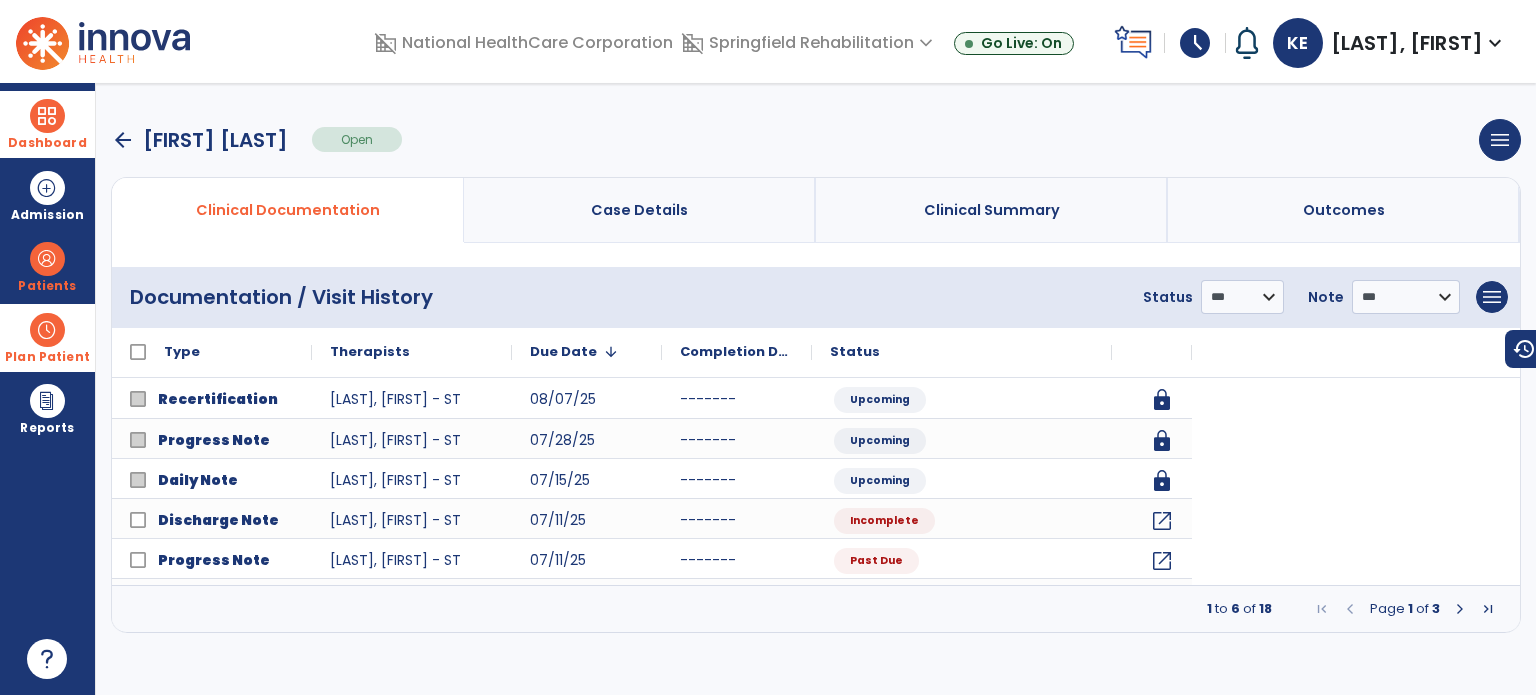 scroll, scrollTop: 0, scrollLeft: 0, axis: both 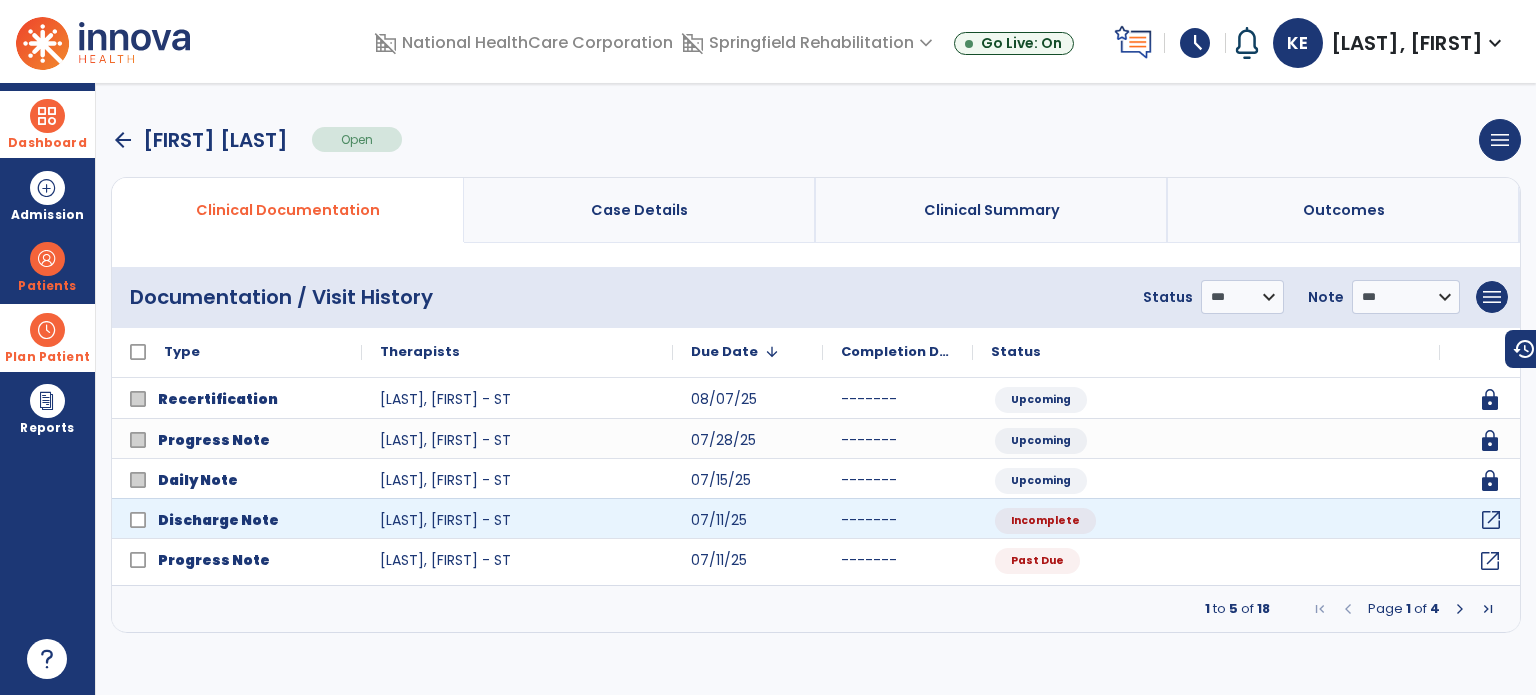 click on "open_in_new" 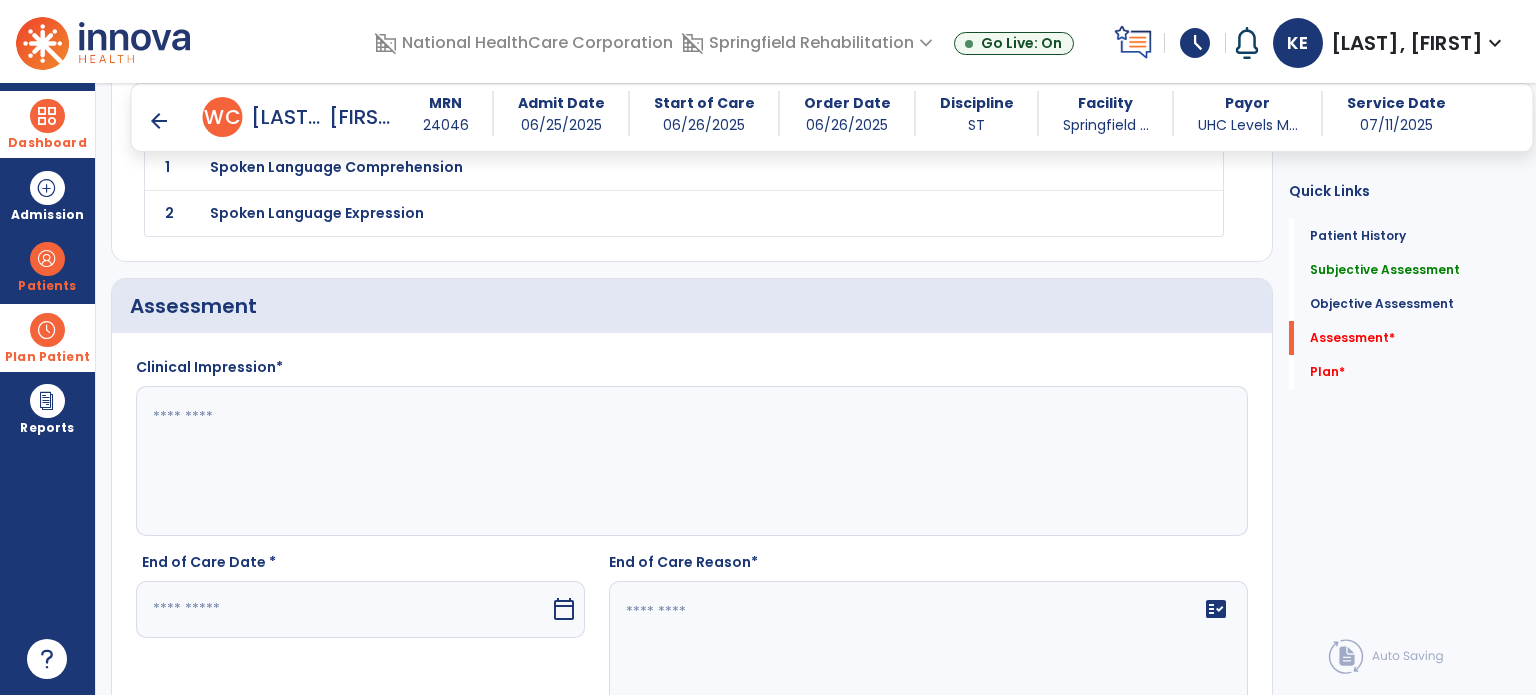scroll, scrollTop: 1600, scrollLeft: 0, axis: vertical 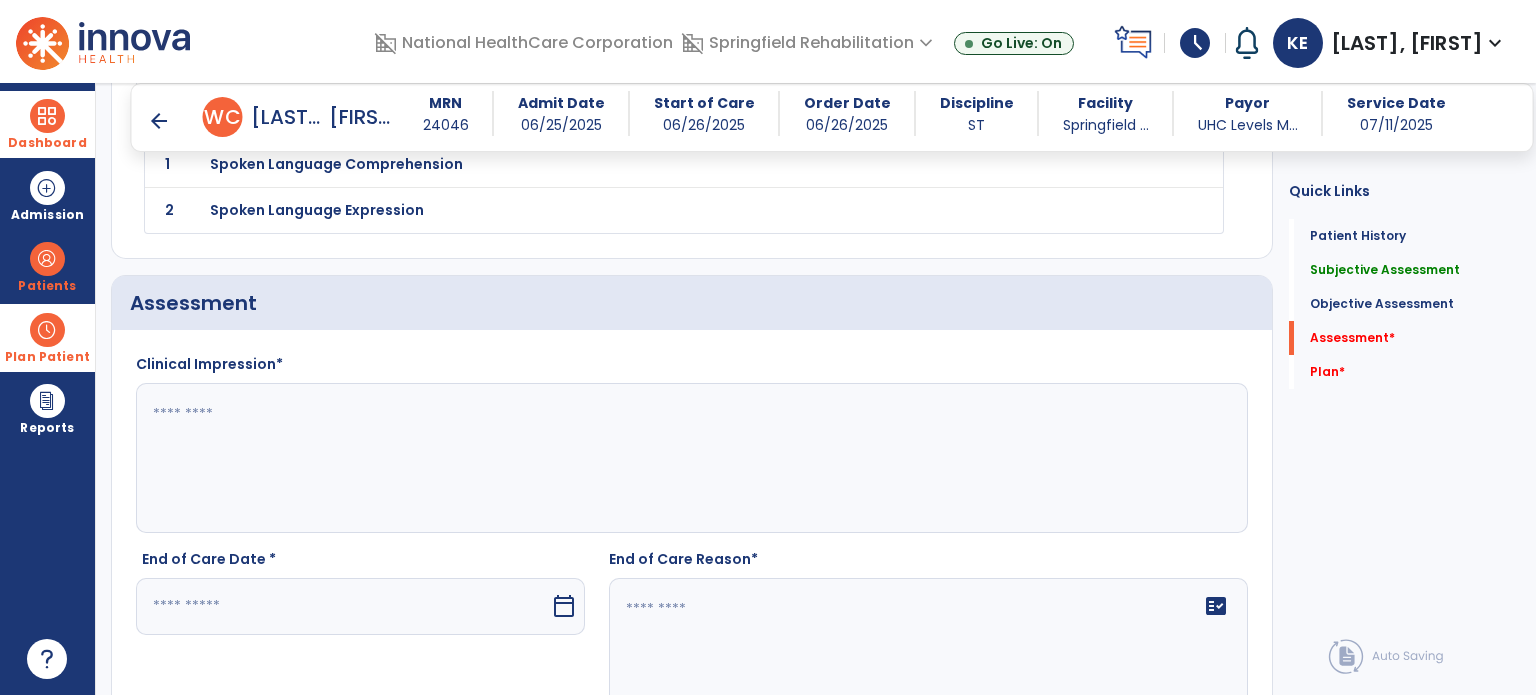 click 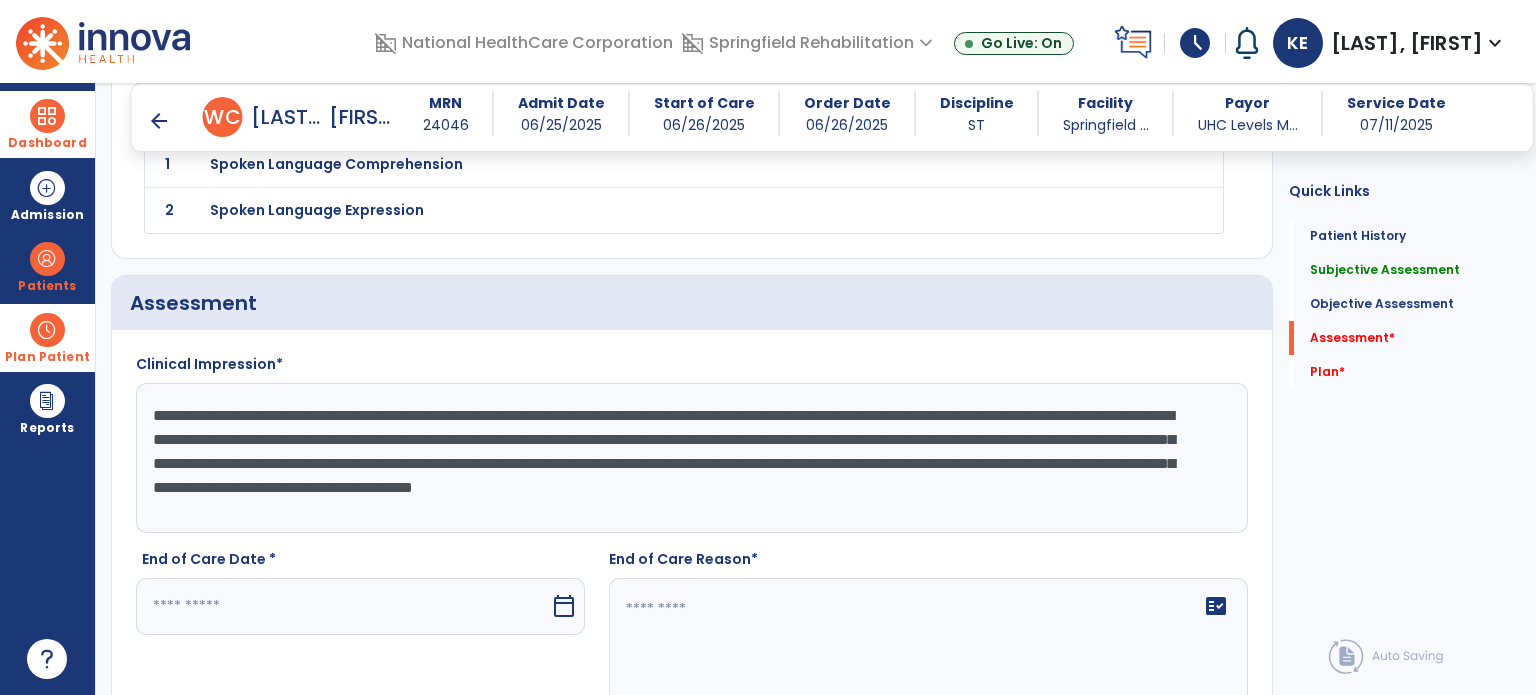click on "**********" 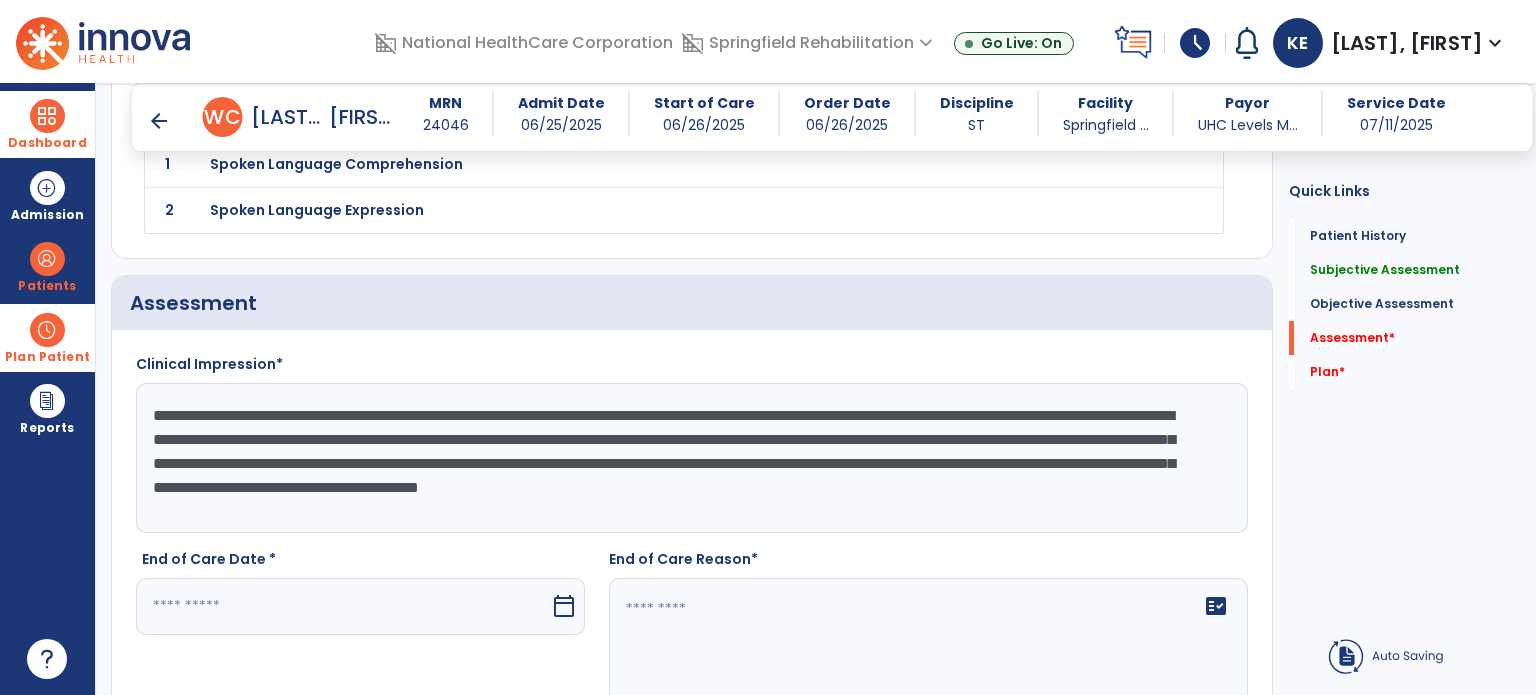 click on "**********" 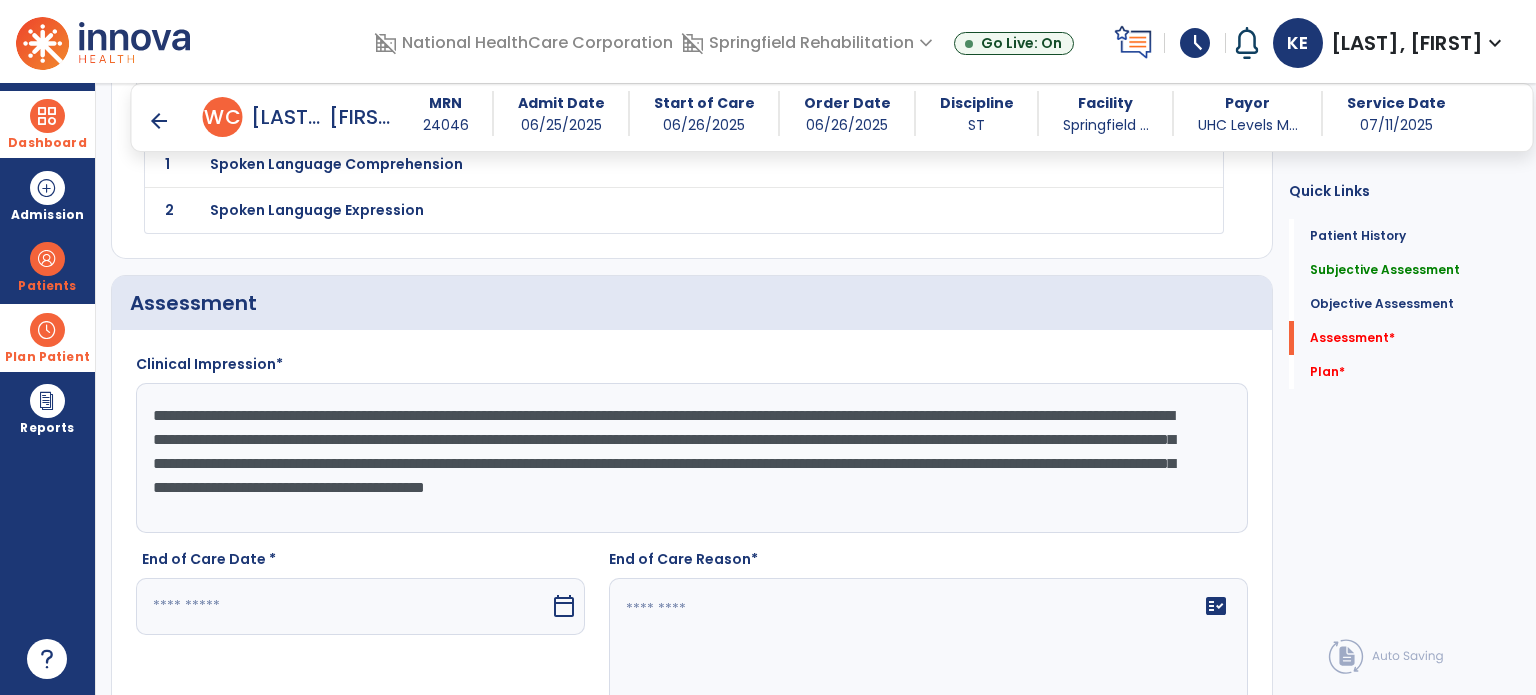 click on "**********" 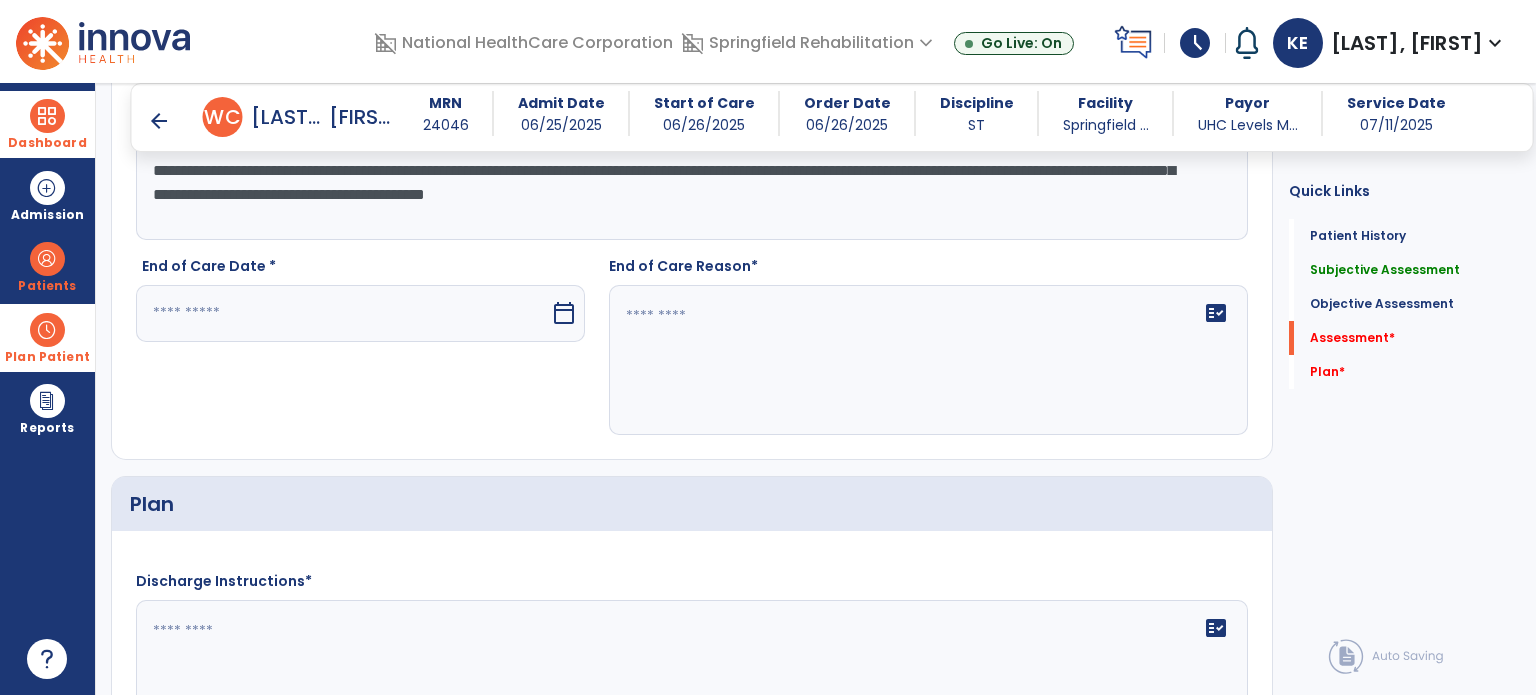 scroll, scrollTop: 1900, scrollLeft: 0, axis: vertical 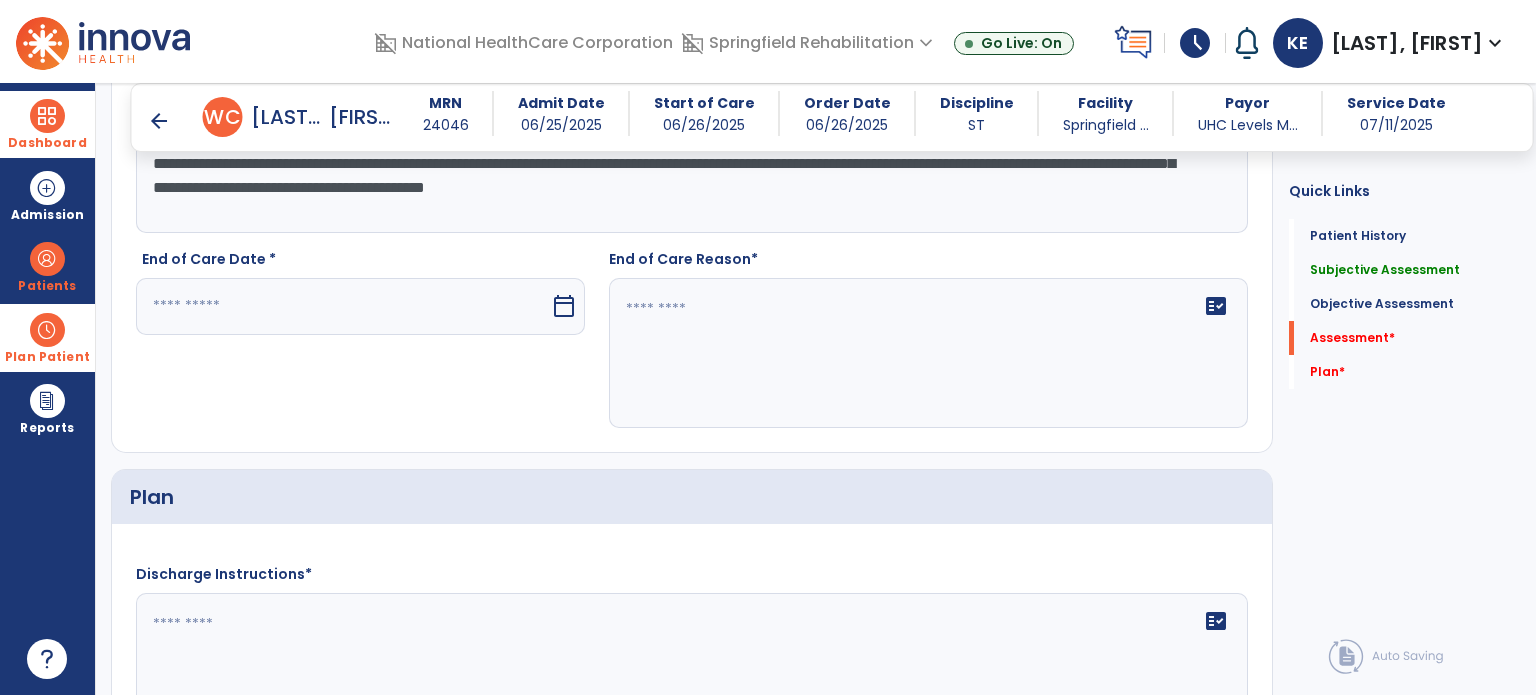 type on "**********" 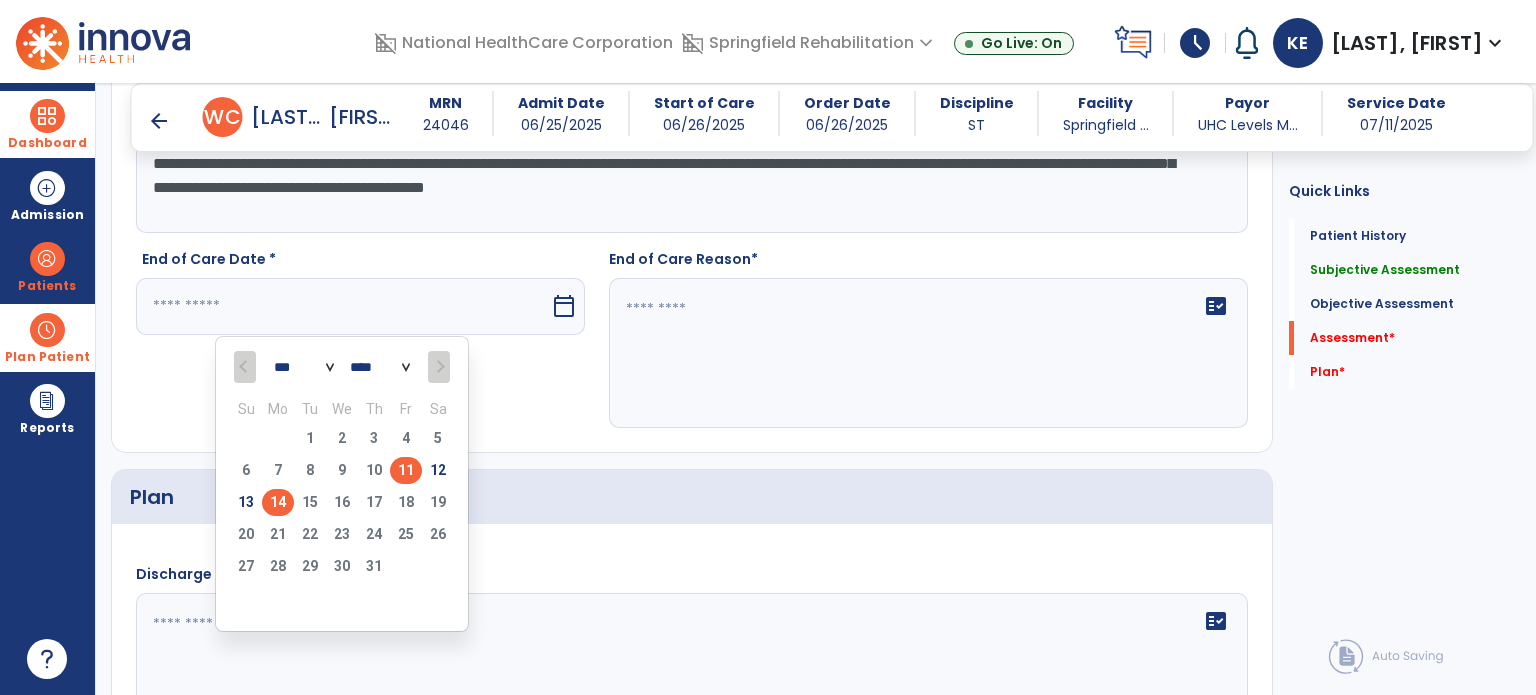 click on "11" at bounding box center [406, 470] 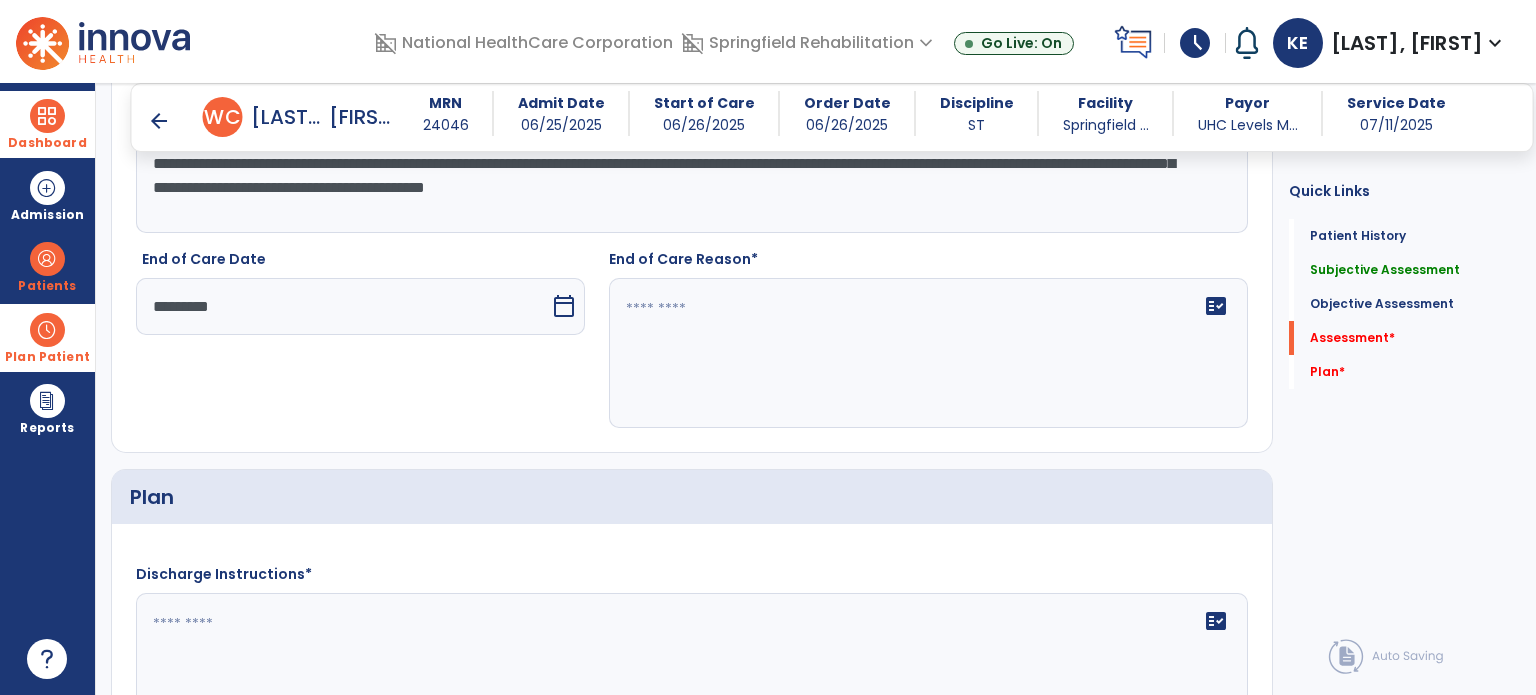 click on "fact_check" 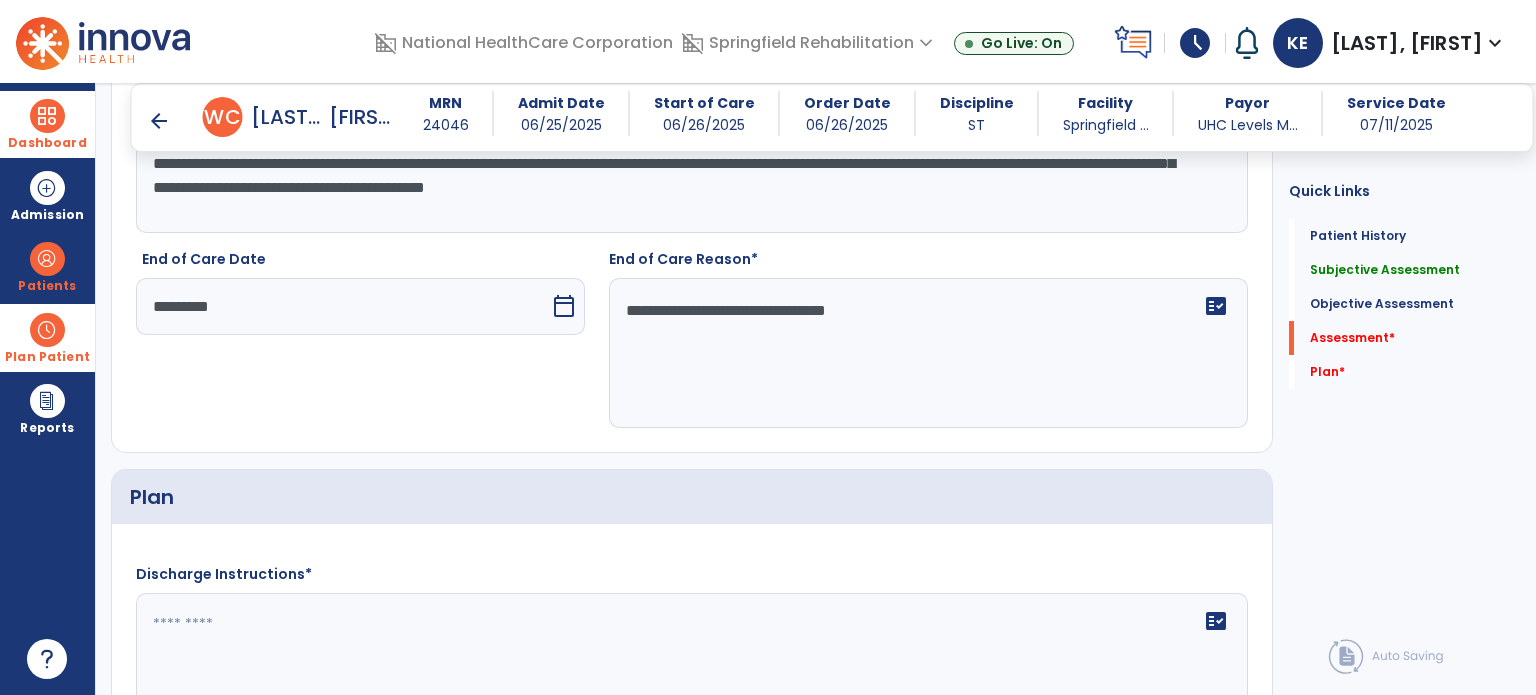 type on "**********" 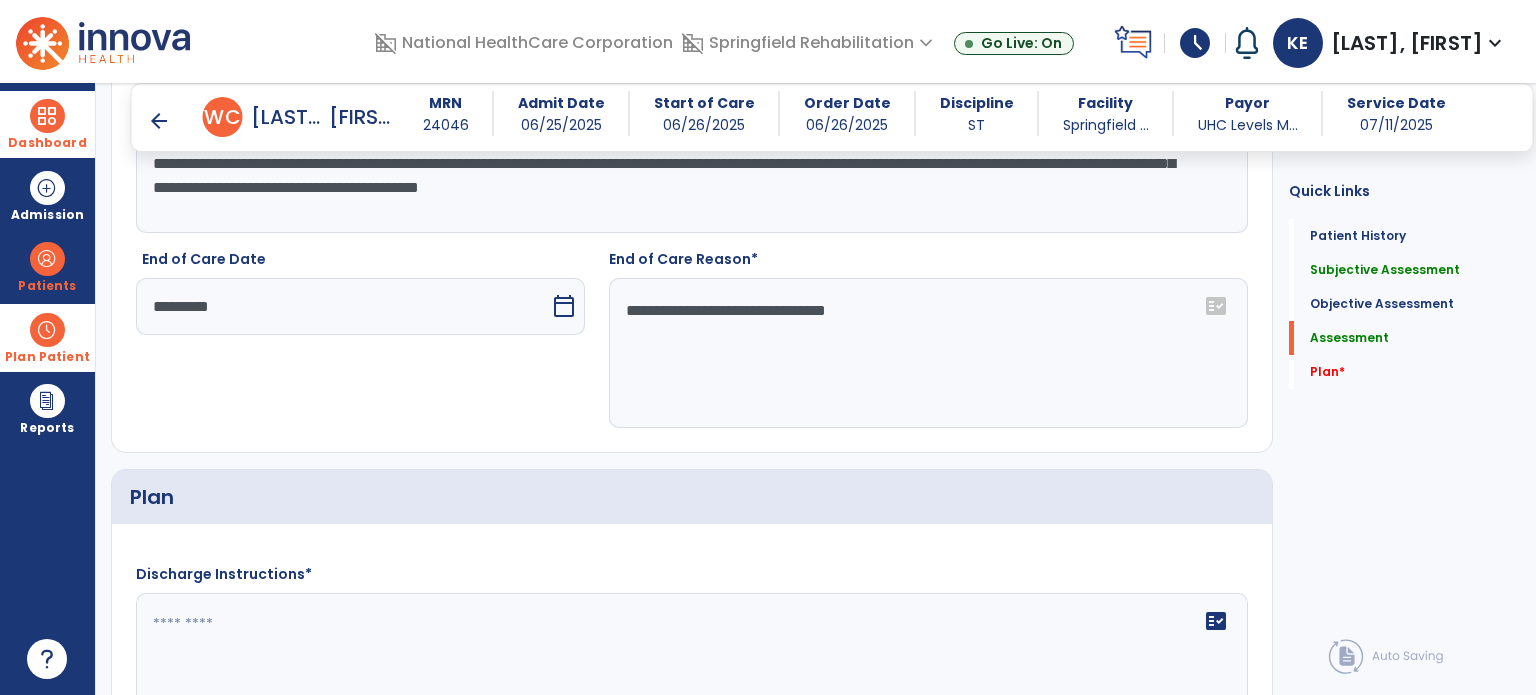 type on "**********" 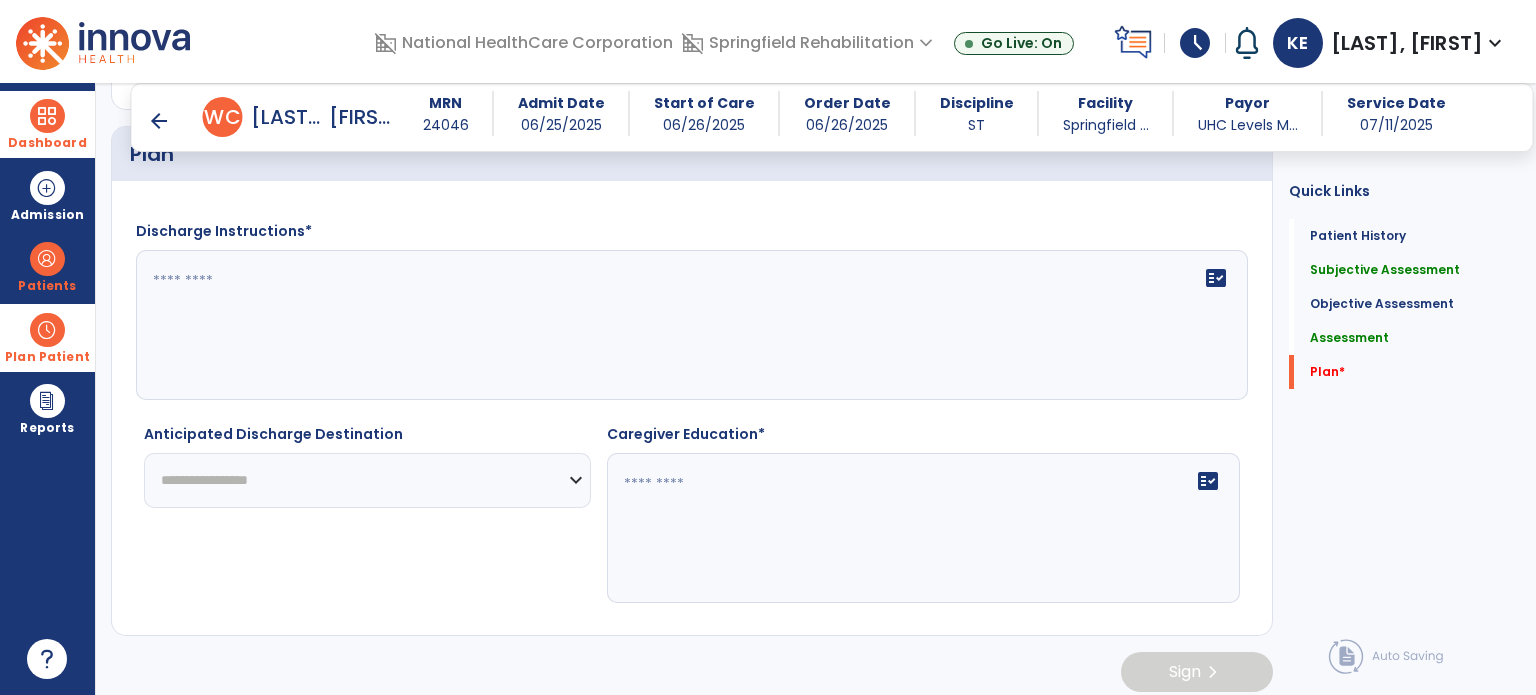 scroll, scrollTop: 2248, scrollLeft: 0, axis: vertical 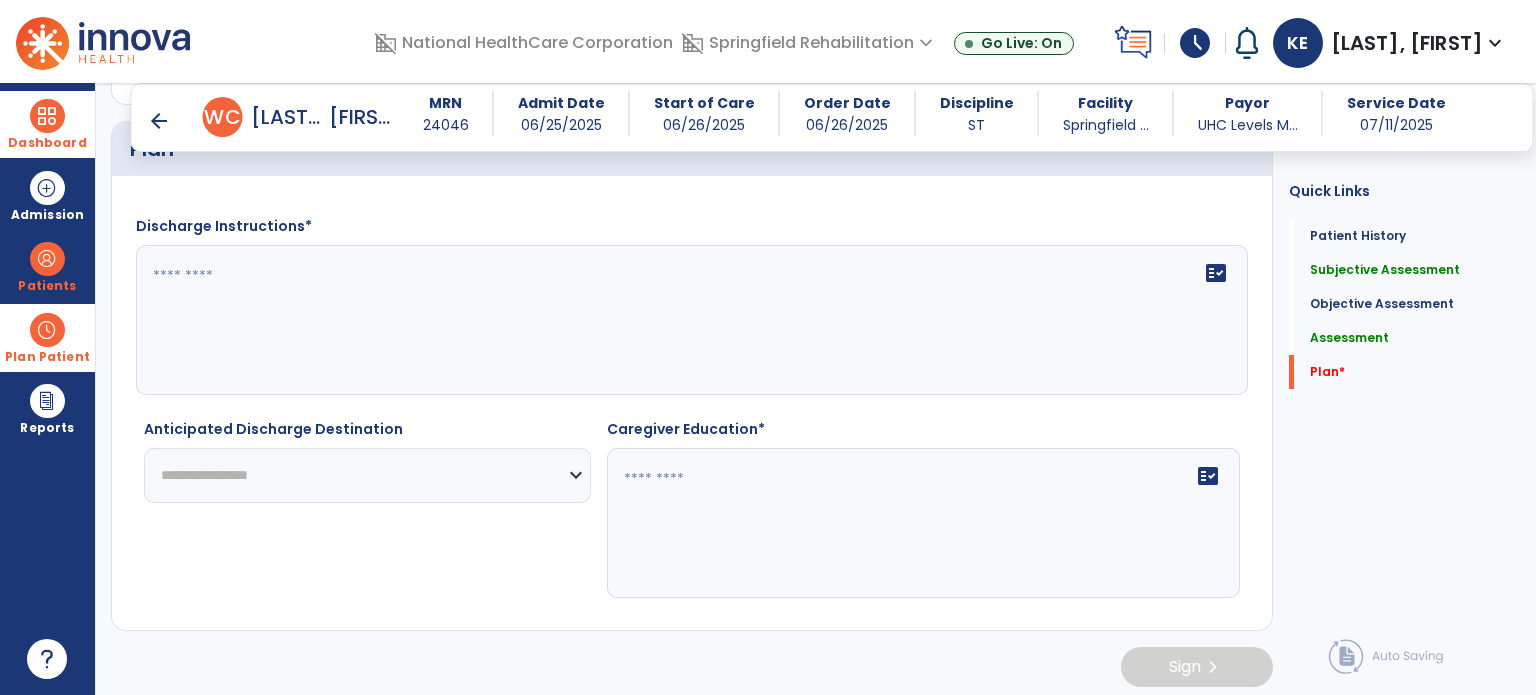 type on "**********" 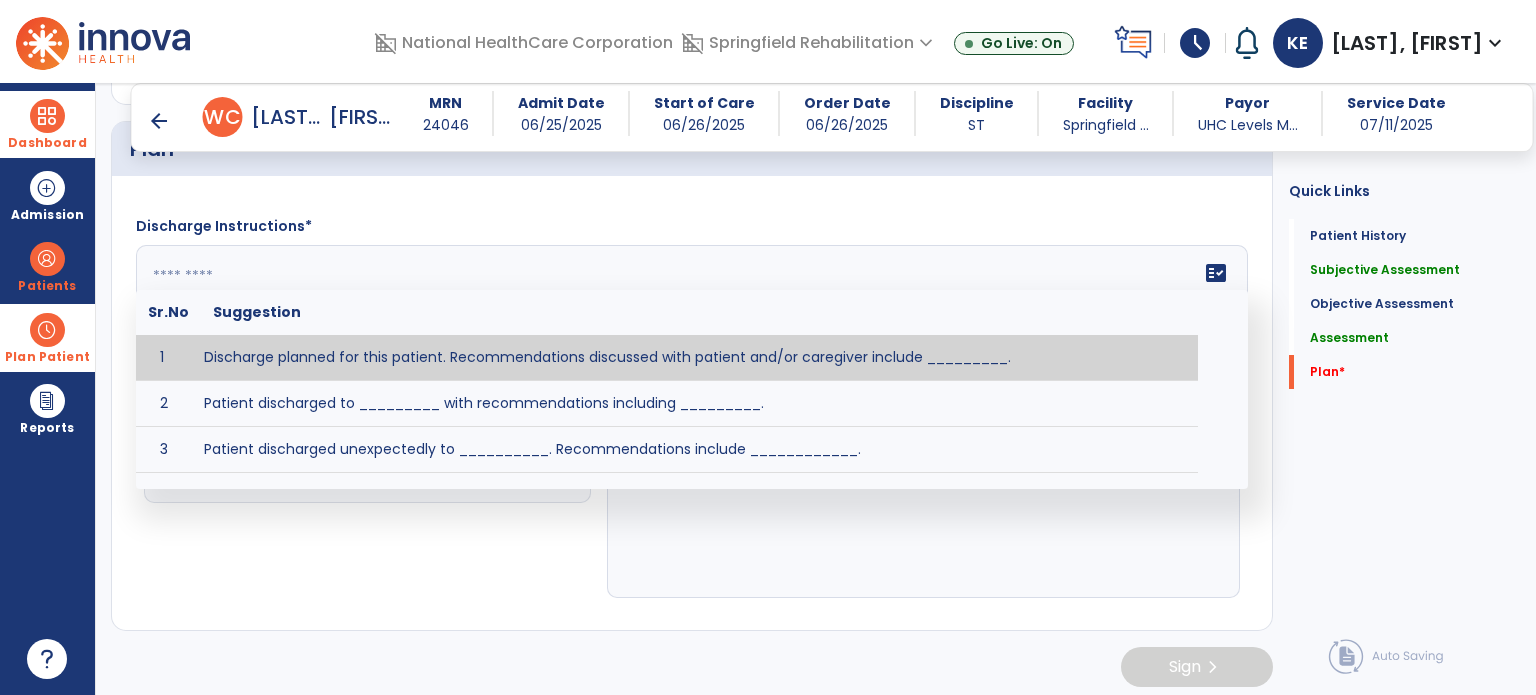 click on "fact_check  Sr.No Suggestion 1 Discharge planned for this patient. Recommendations discussed with patient and/or caregiver include _________. 2 Patient discharged to _________ with recommendations including _________. 3 Patient discharged unexpectedly to __________. Recommendations include ____________." 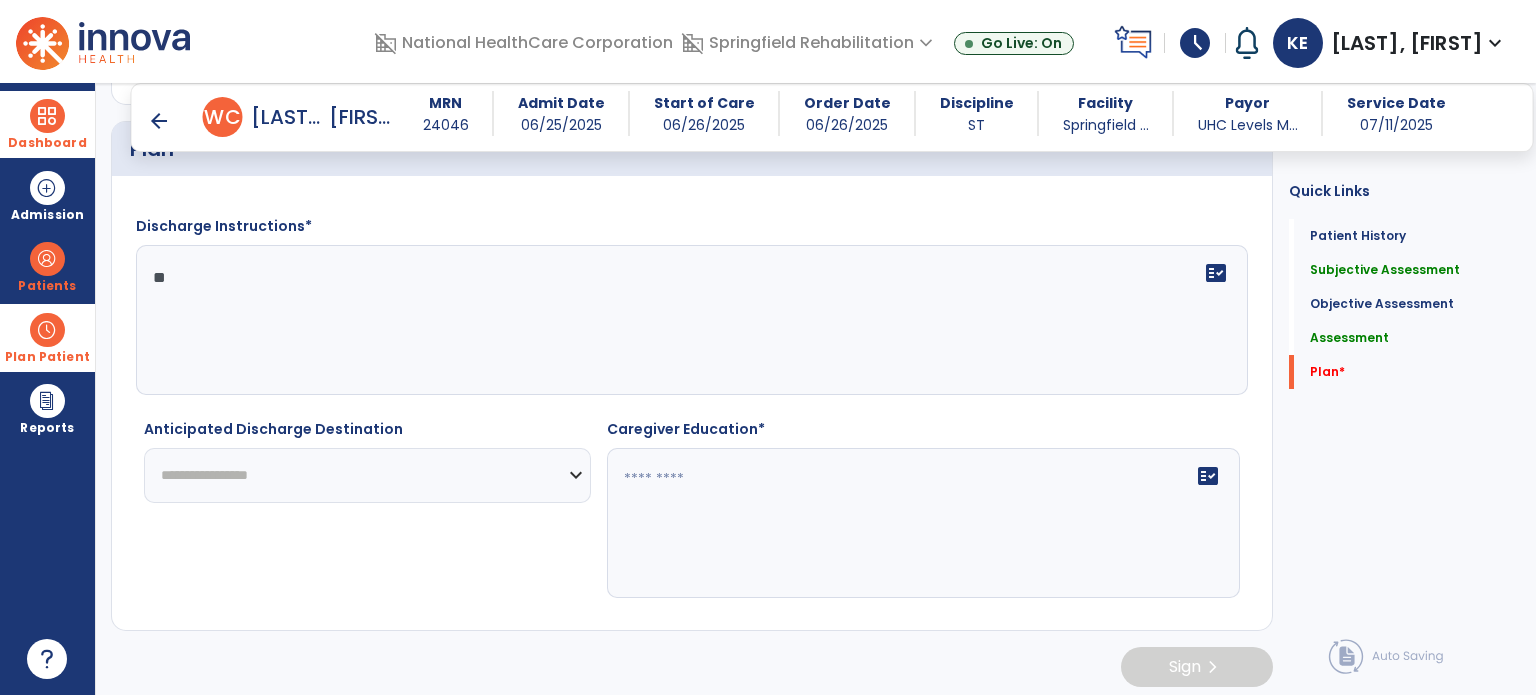 type on "*" 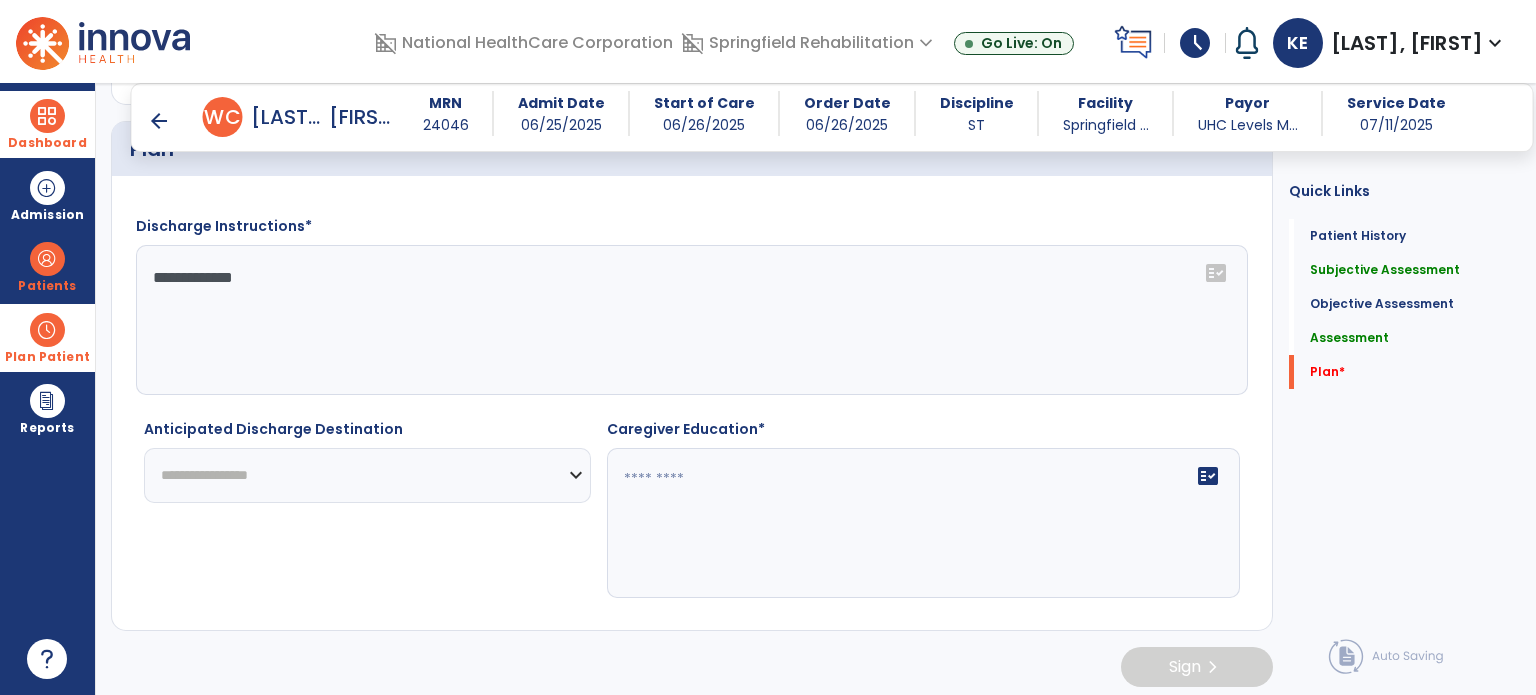 type on "**********" 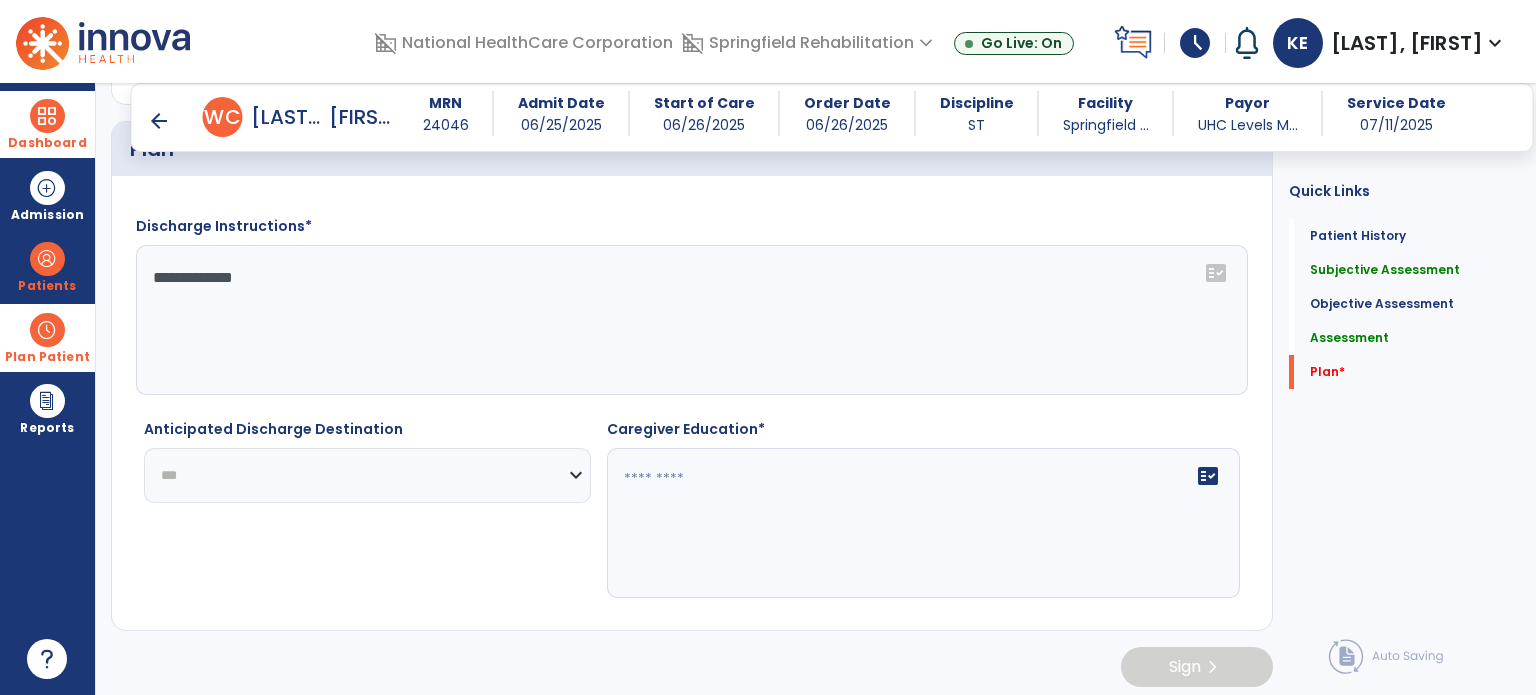 click on "**********" 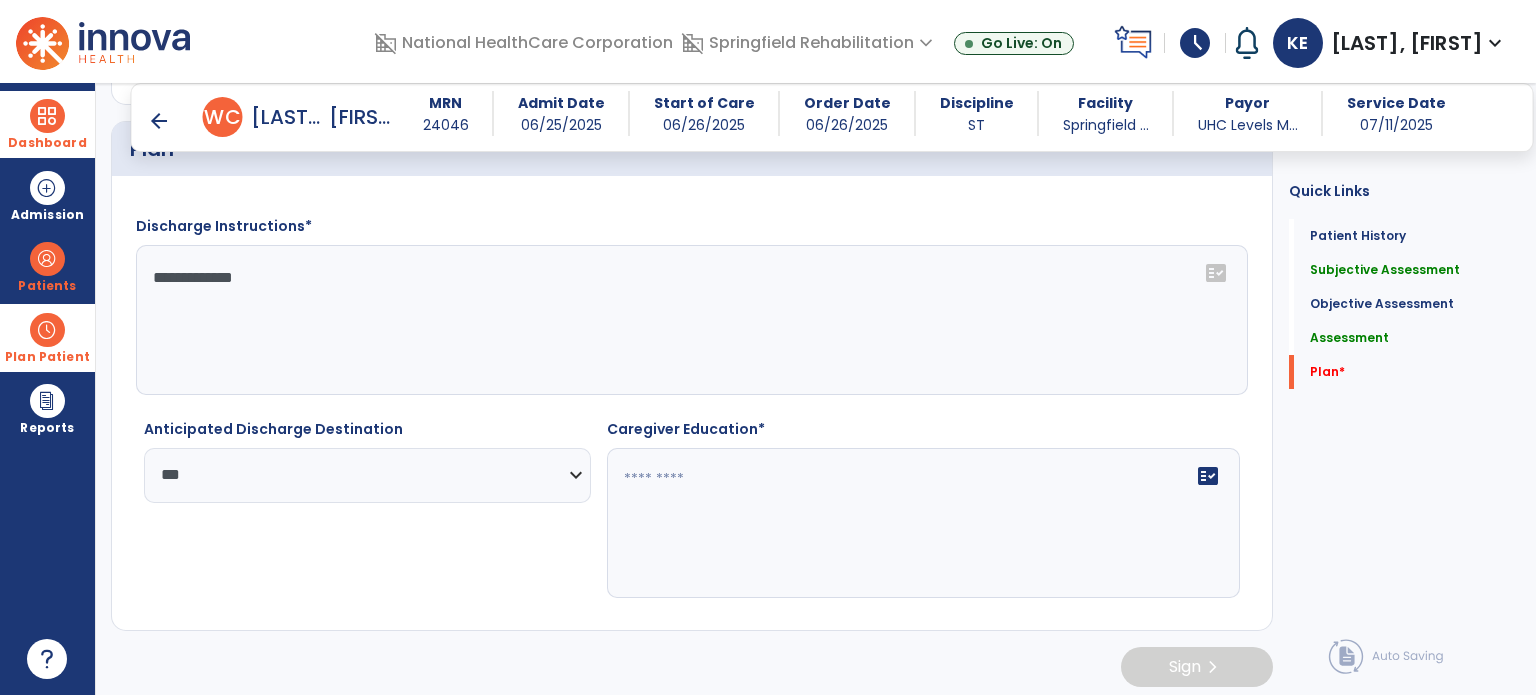 click on "fact_check" 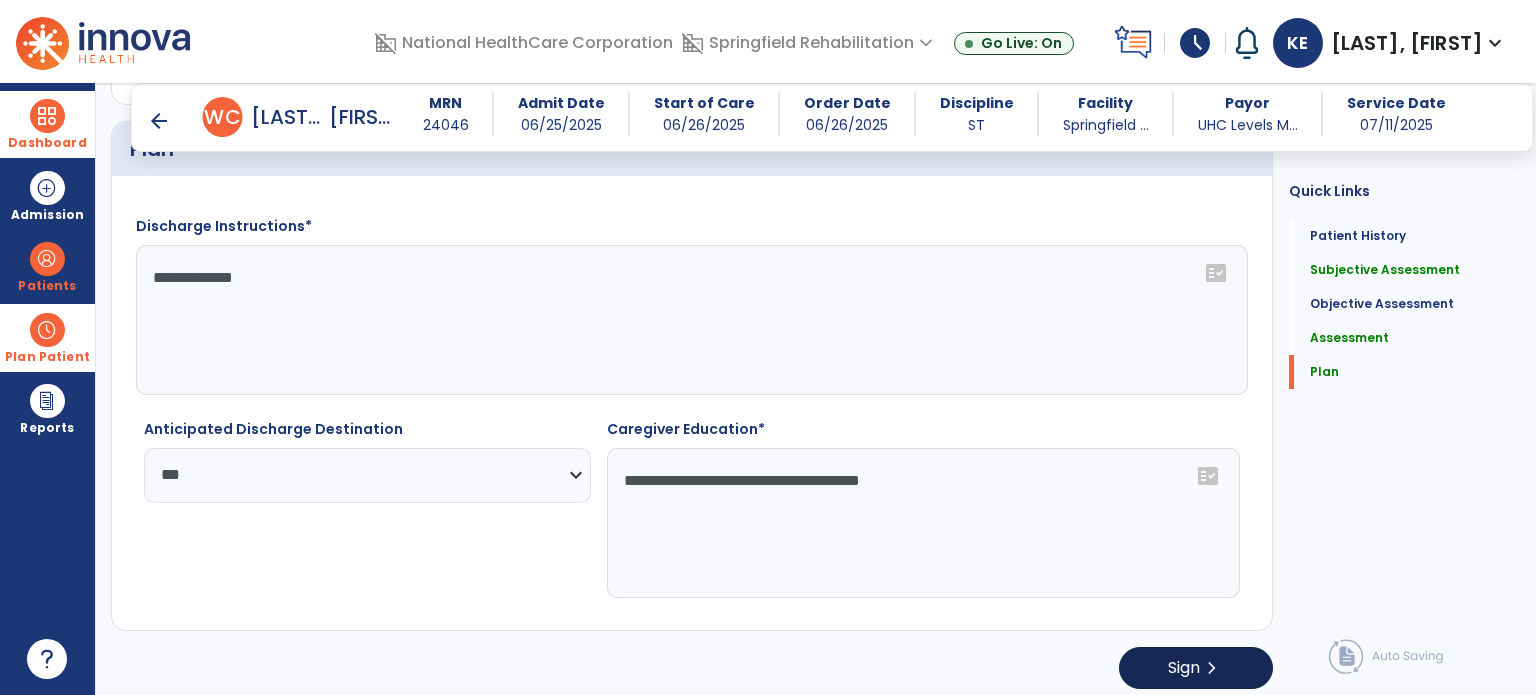 type on "**********" 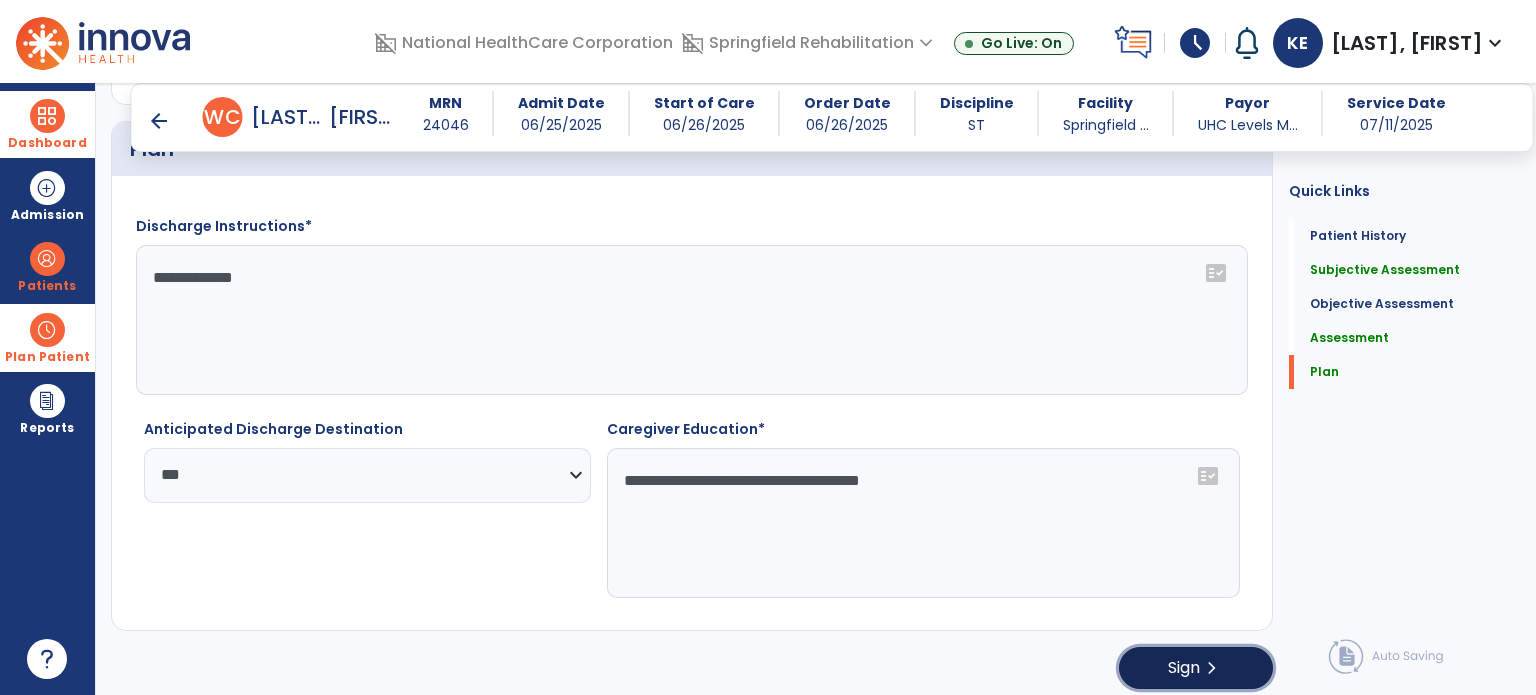 click on "Sign  chevron_right" 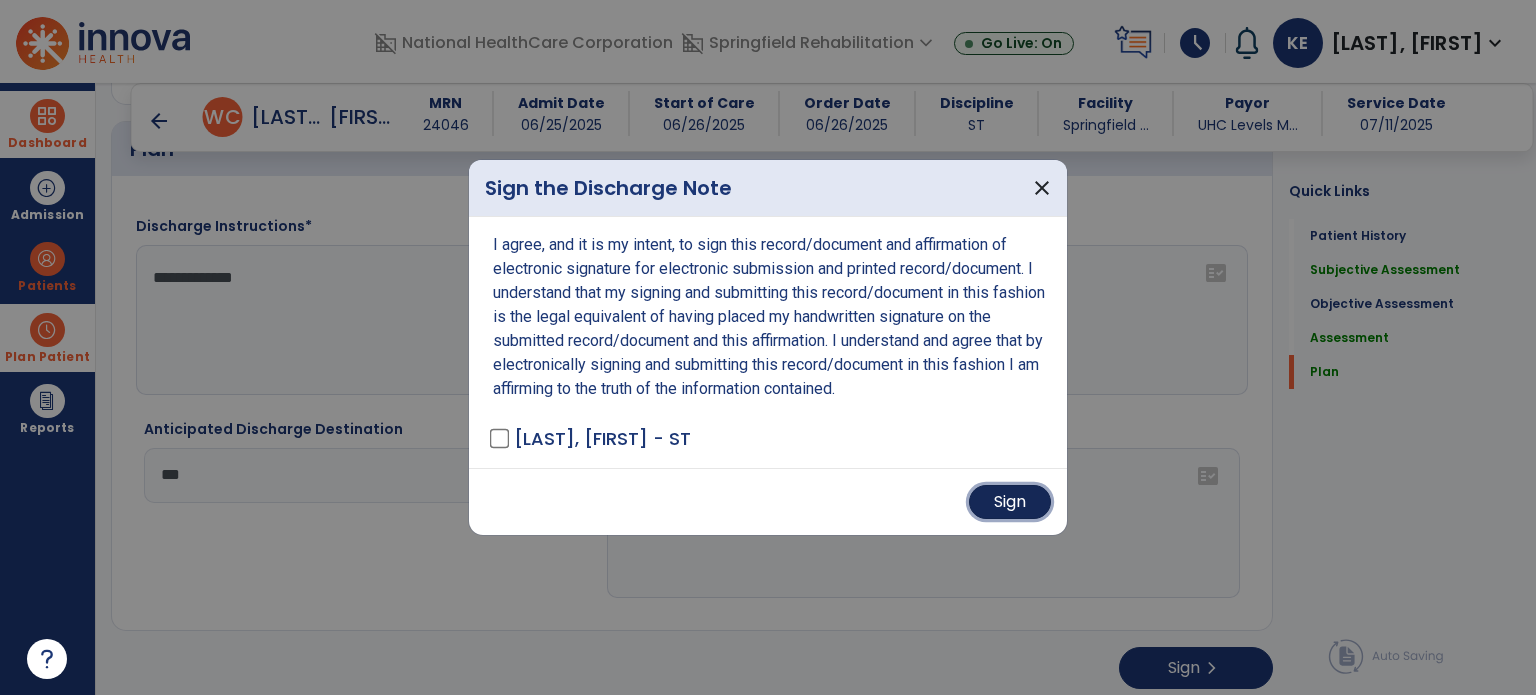 click on "Sign" at bounding box center [1010, 502] 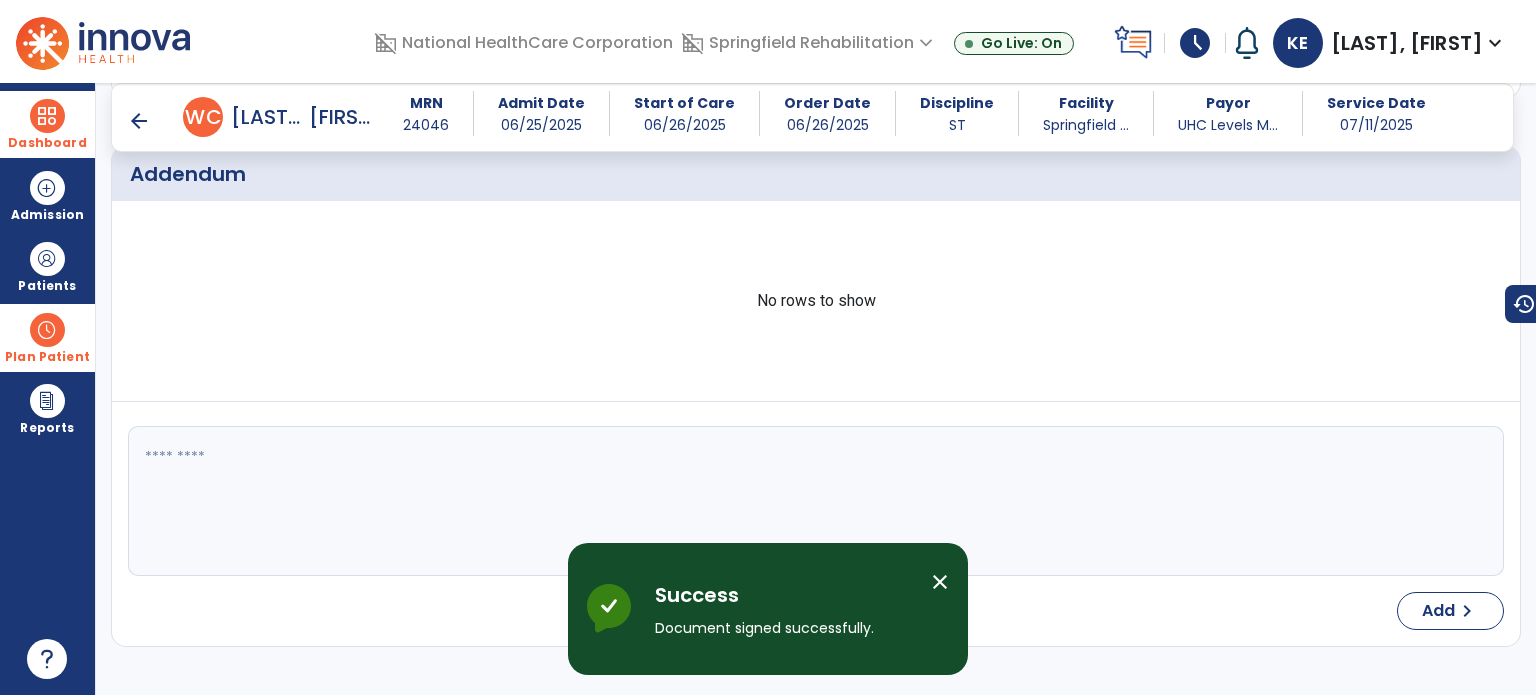 scroll, scrollTop: 0, scrollLeft: 0, axis: both 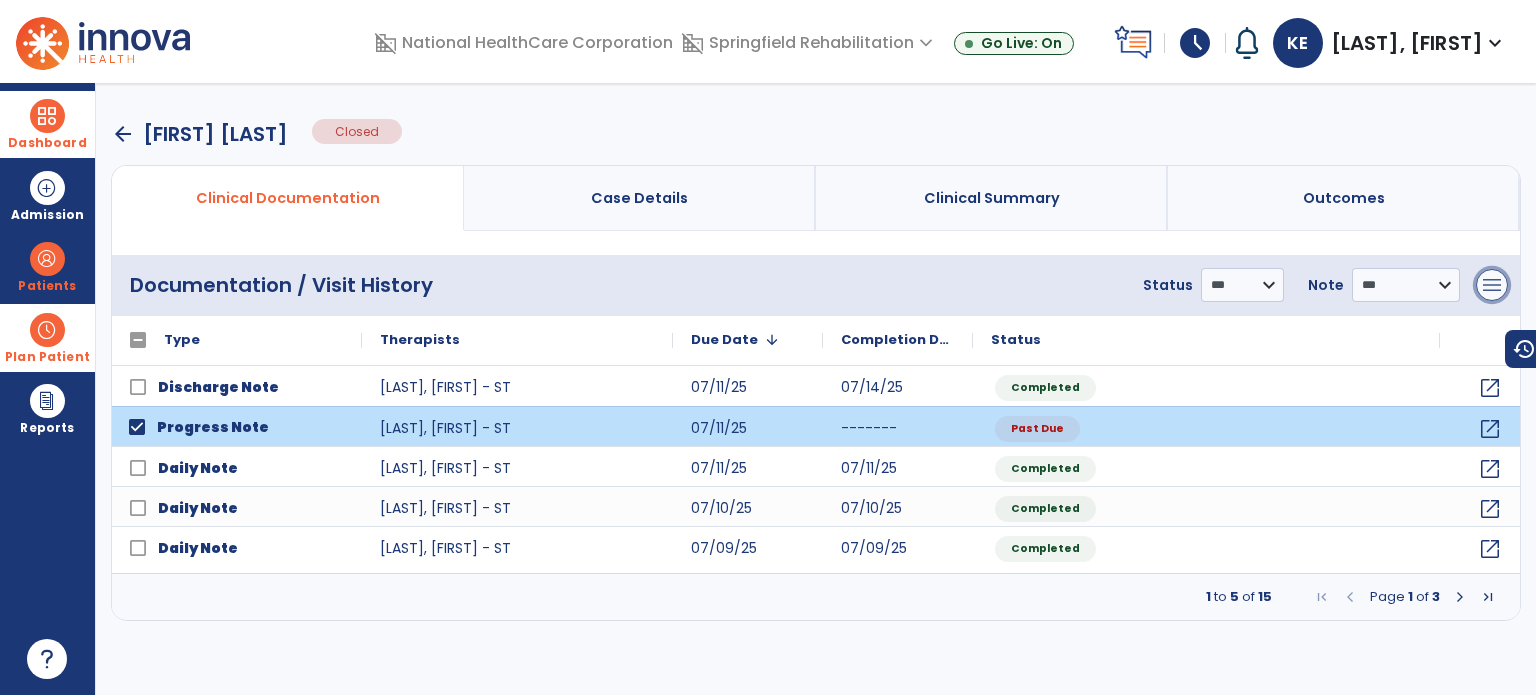 click on "menu" at bounding box center [1492, 285] 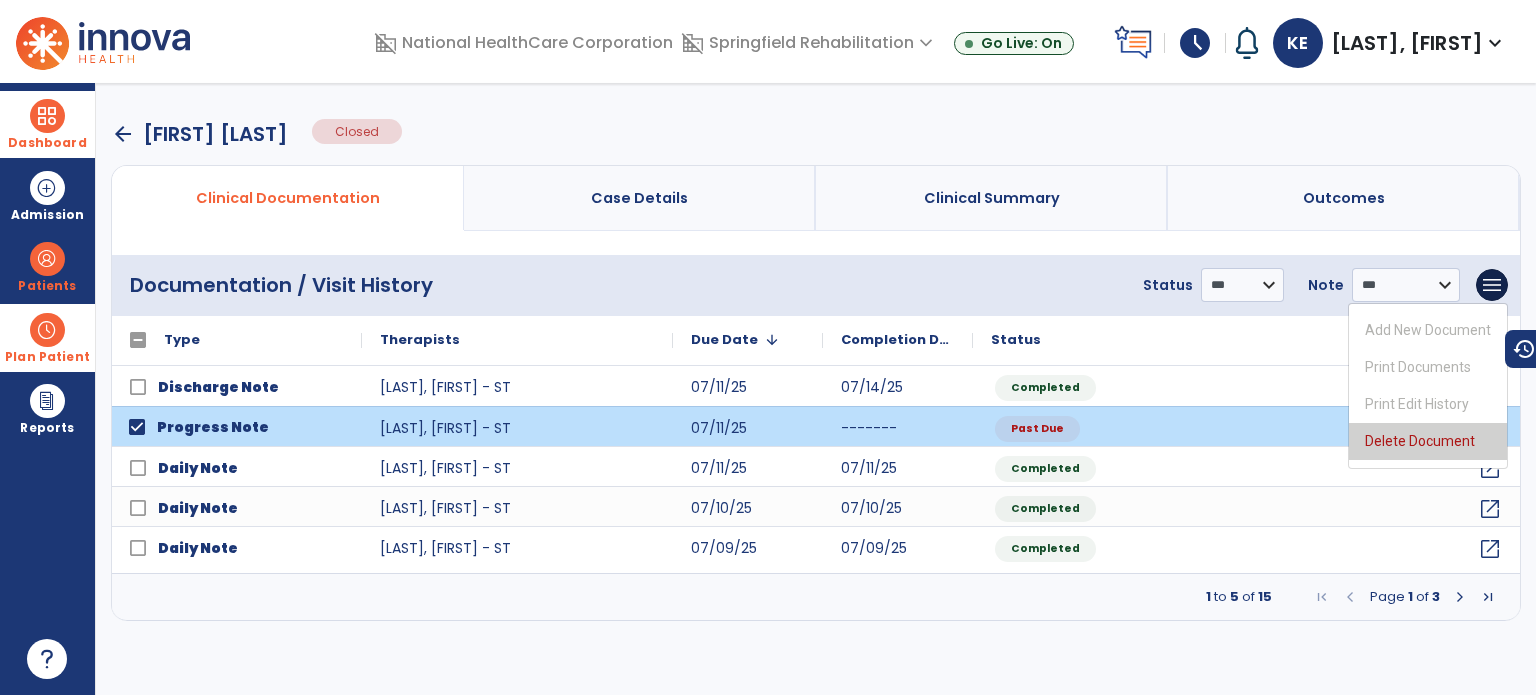 click on "Delete Document" at bounding box center (1428, 441) 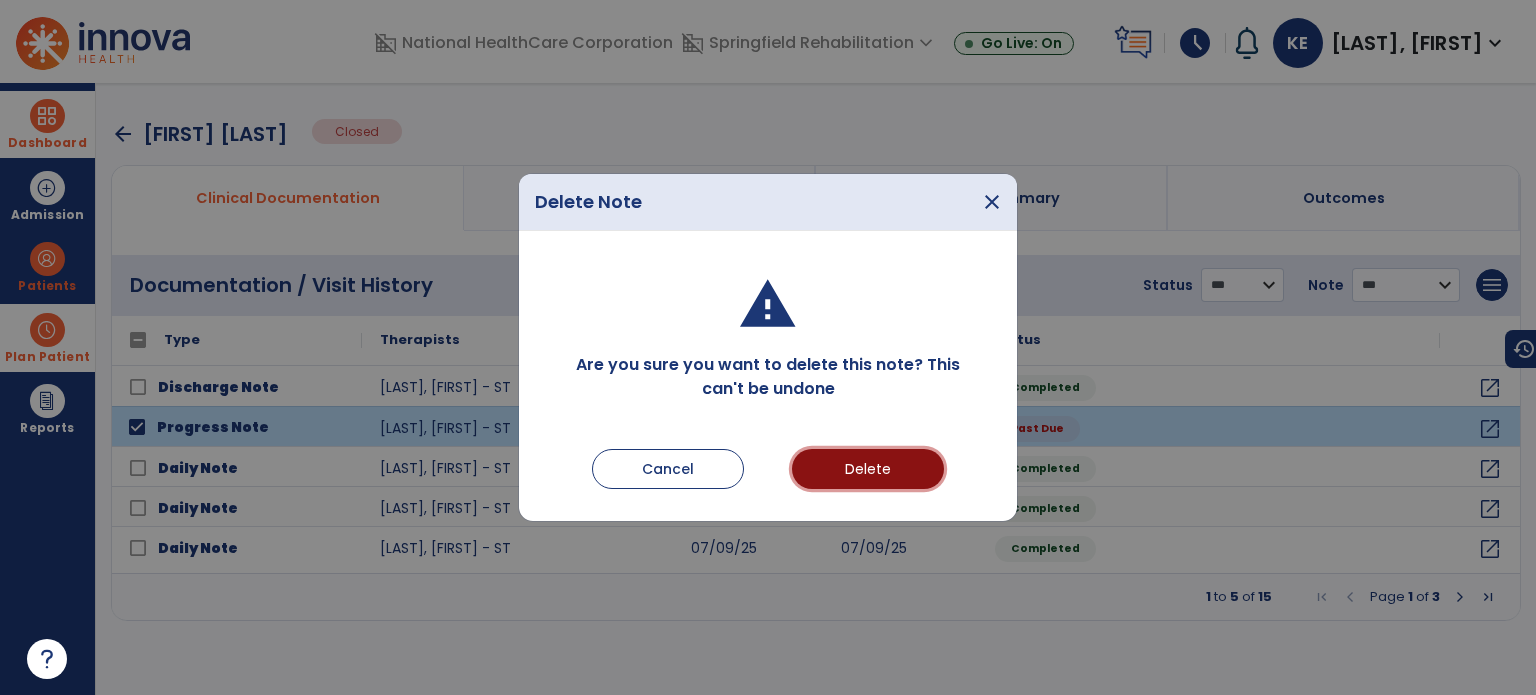 click on "Delete" at bounding box center [868, 469] 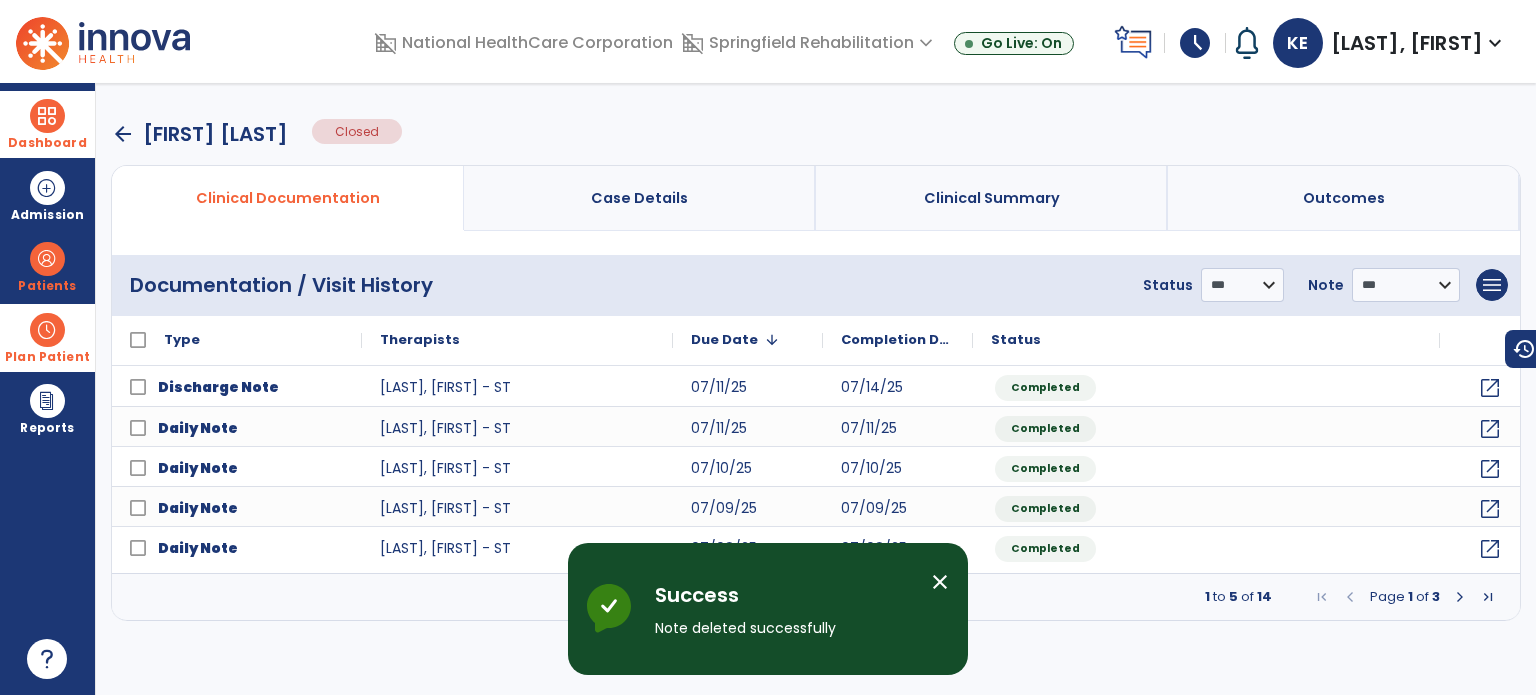 click on "Dashboard" at bounding box center (47, 143) 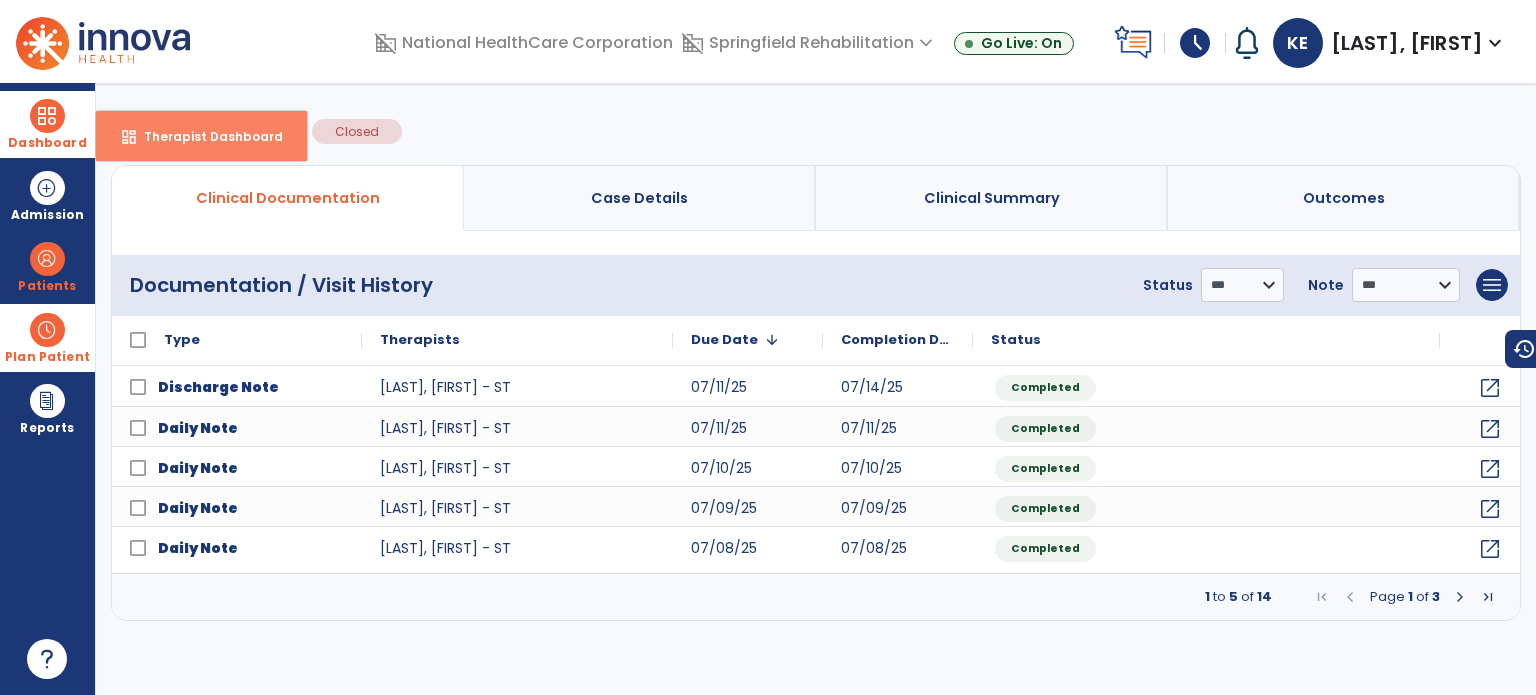 click on "dashboard  Therapist Dashboard" at bounding box center [201, 136] 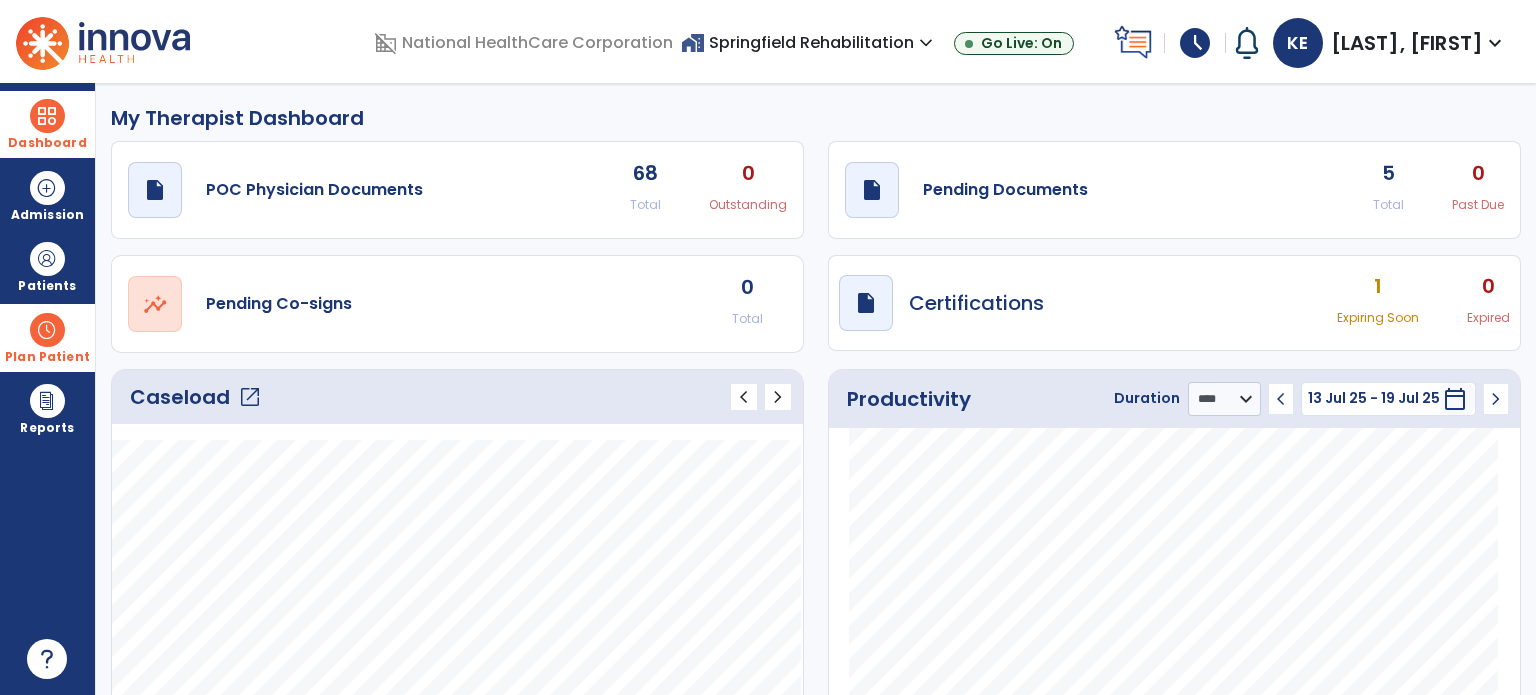 click on "Total" 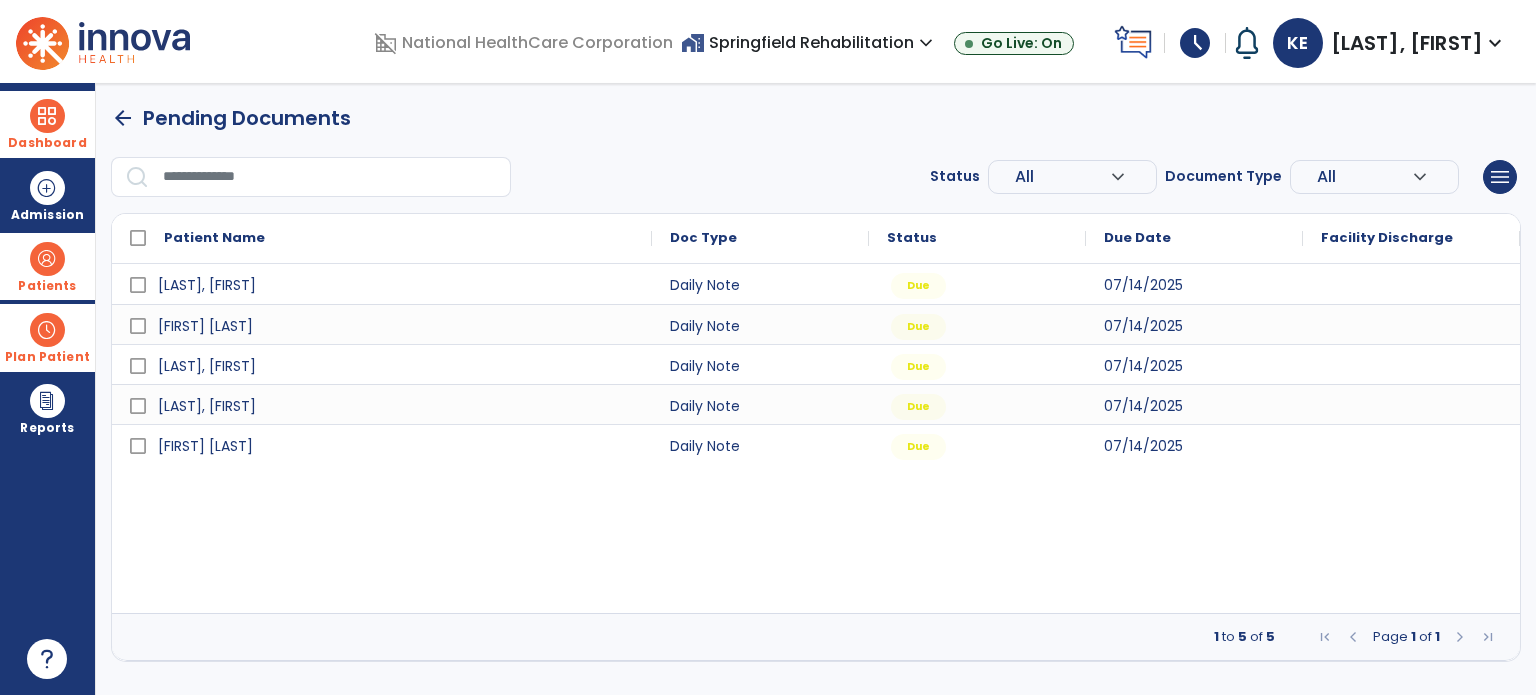 click at bounding box center [47, 259] 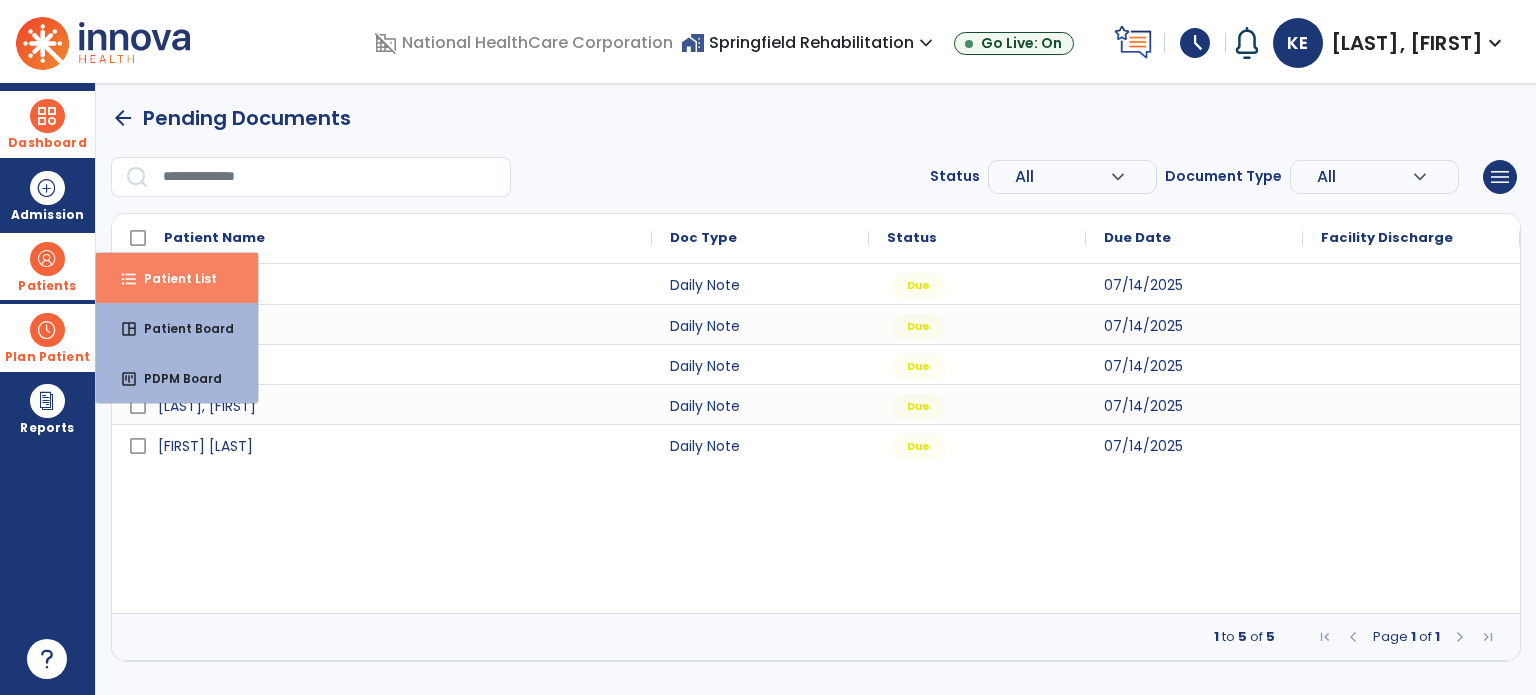 click on "Patient List" at bounding box center [172, 278] 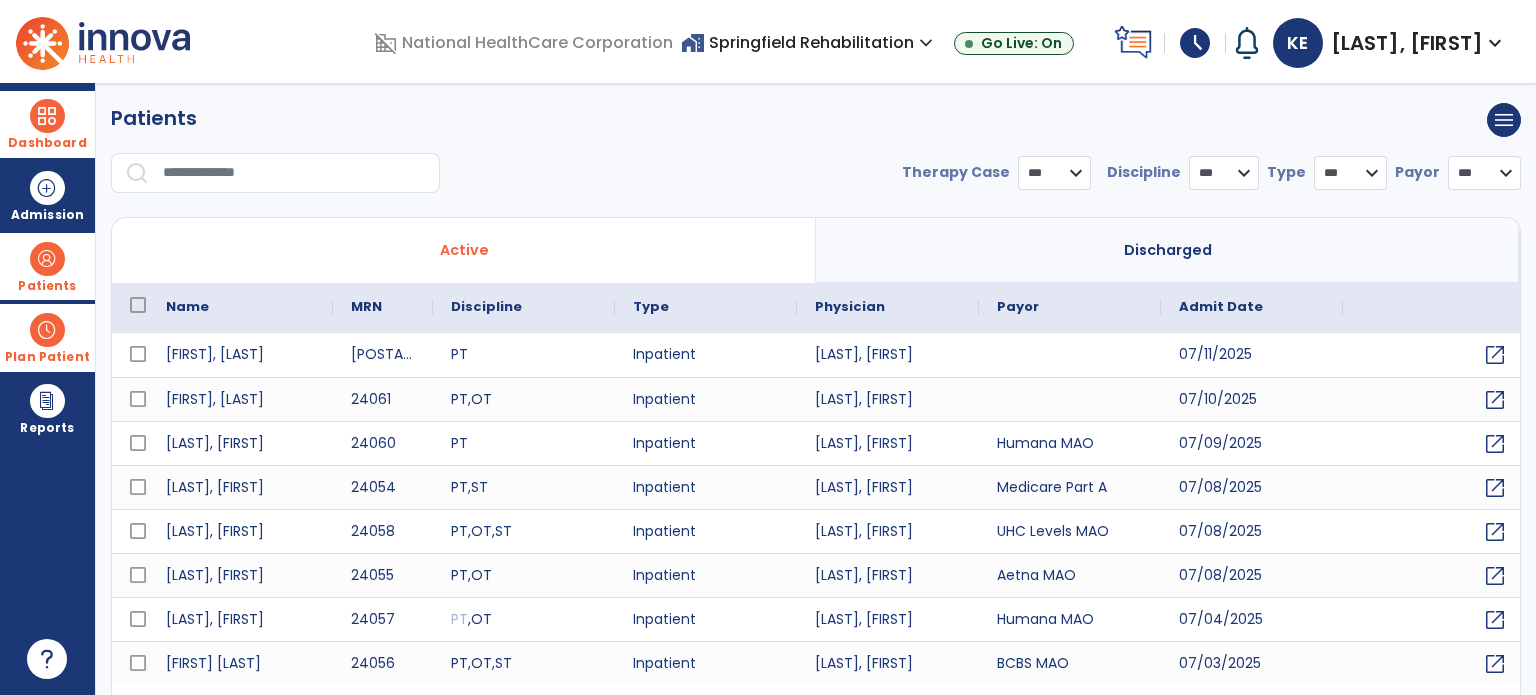 select on "***" 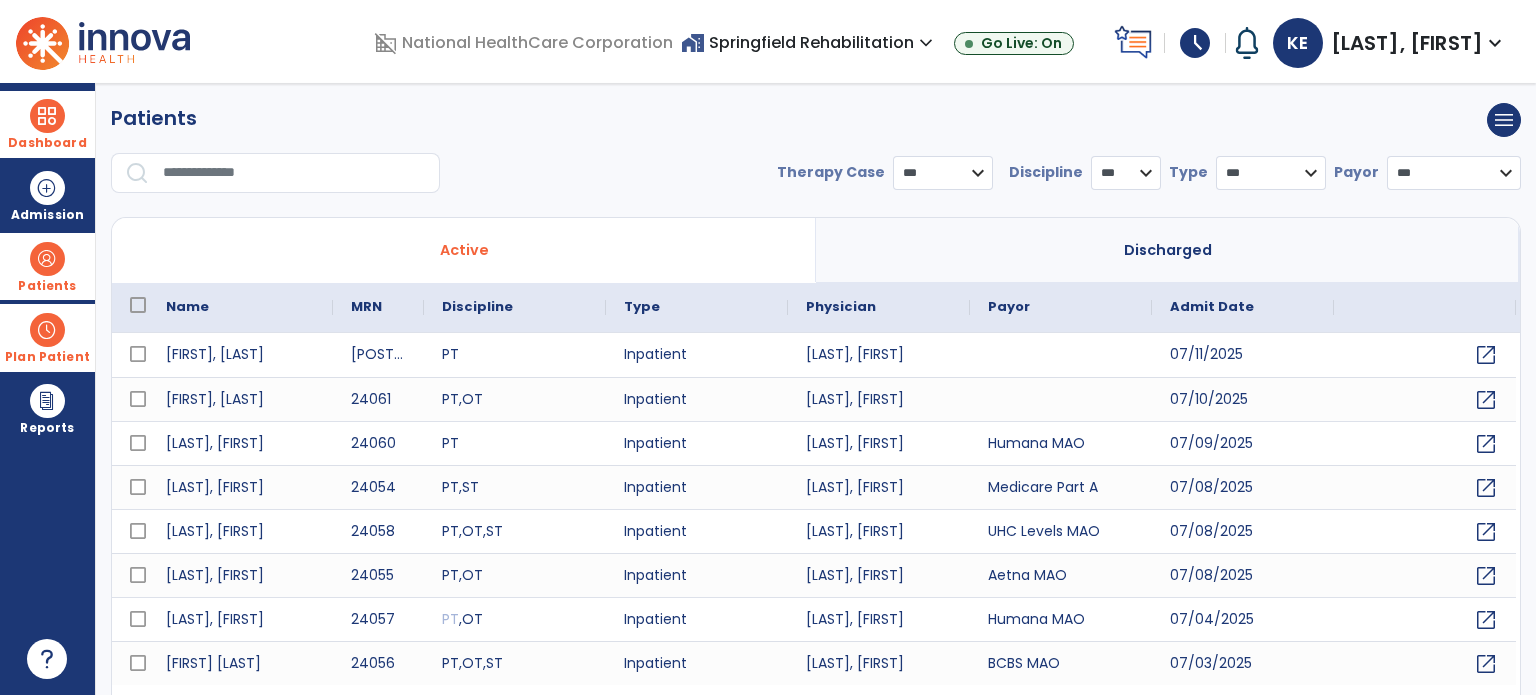 click at bounding box center [294, 173] 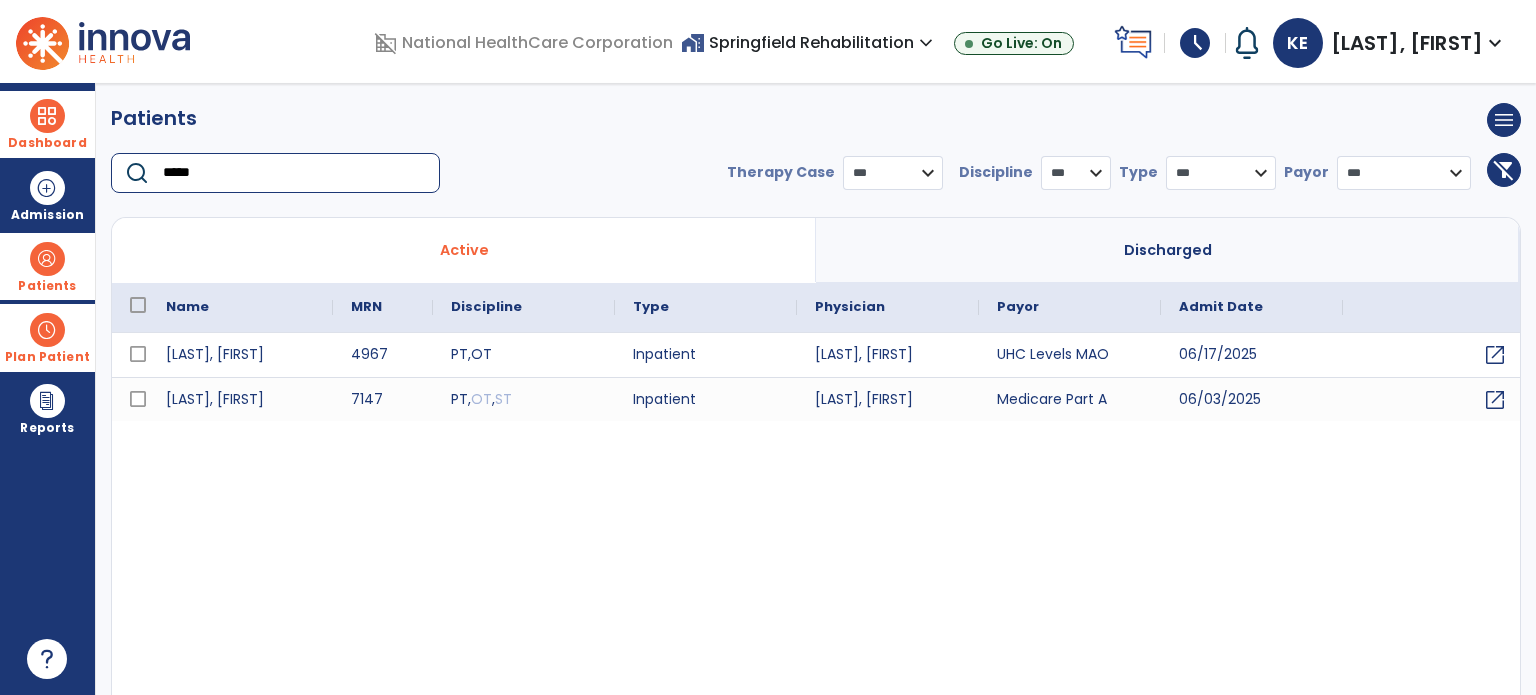 type on "*****" 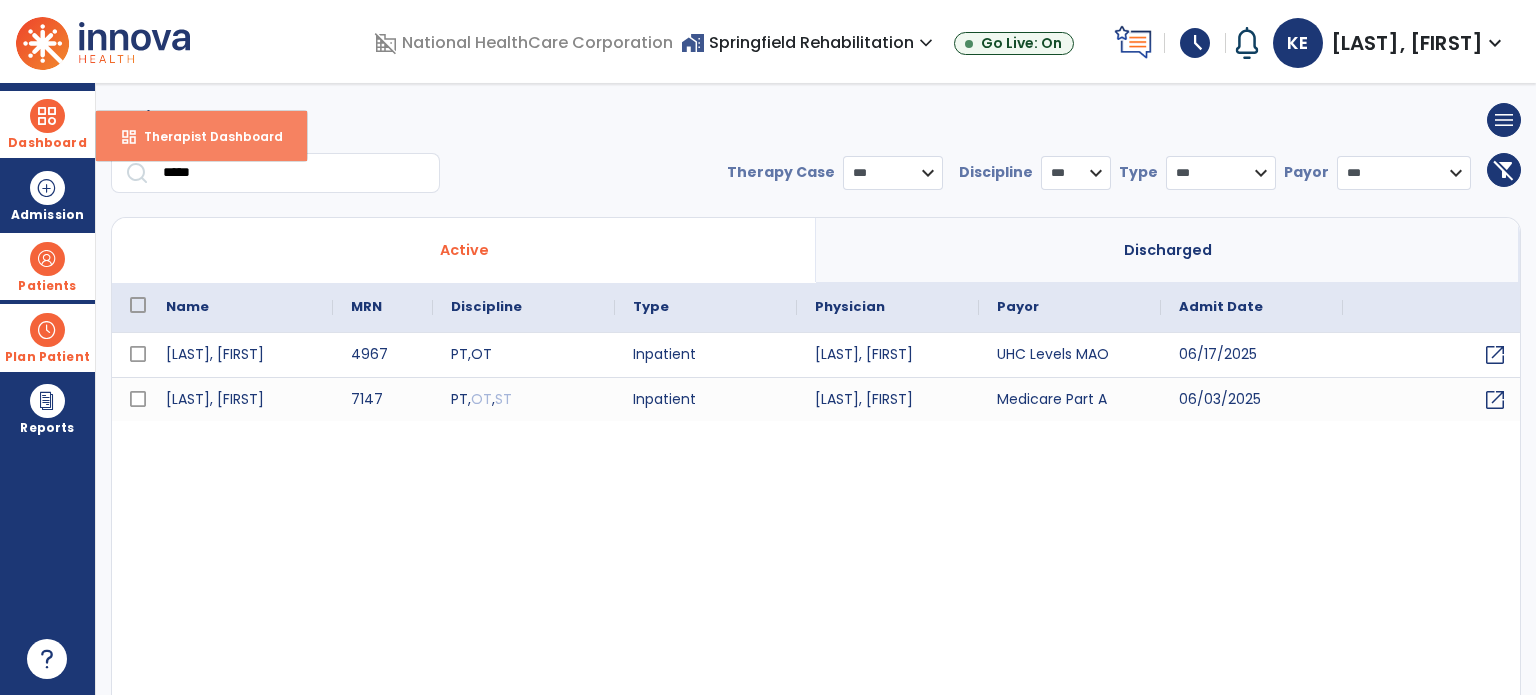 click on "dashboard  Therapist Dashboard" at bounding box center (201, 136) 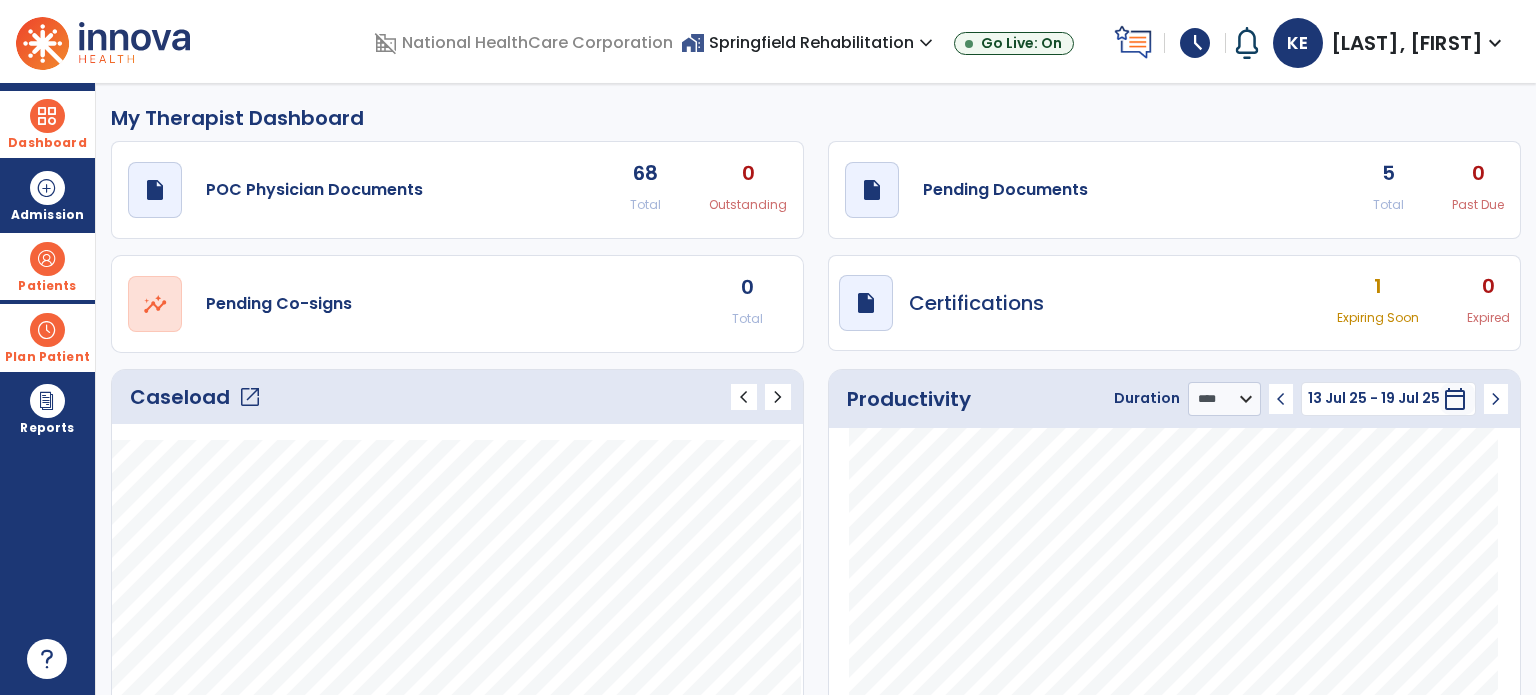 click on "open_in_new" 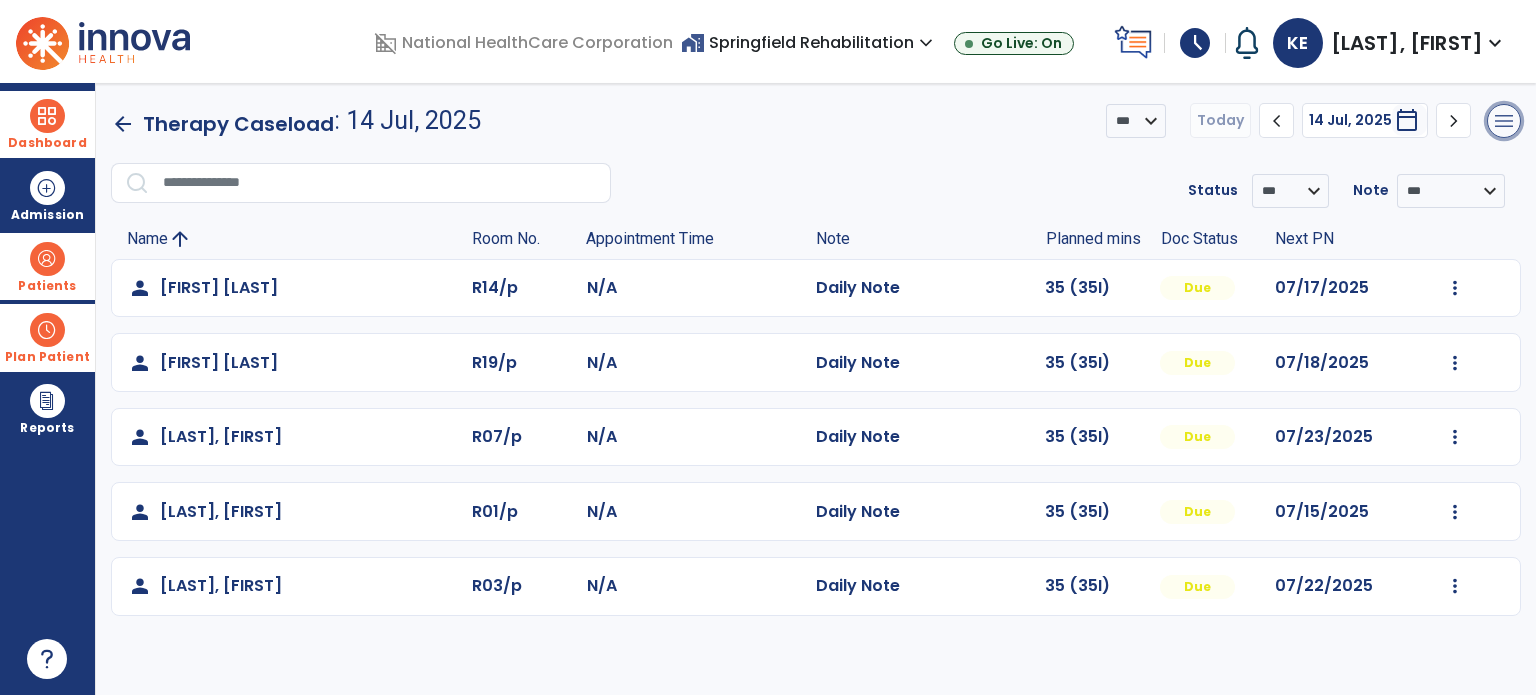 click on "menu" at bounding box center (1504, 121) 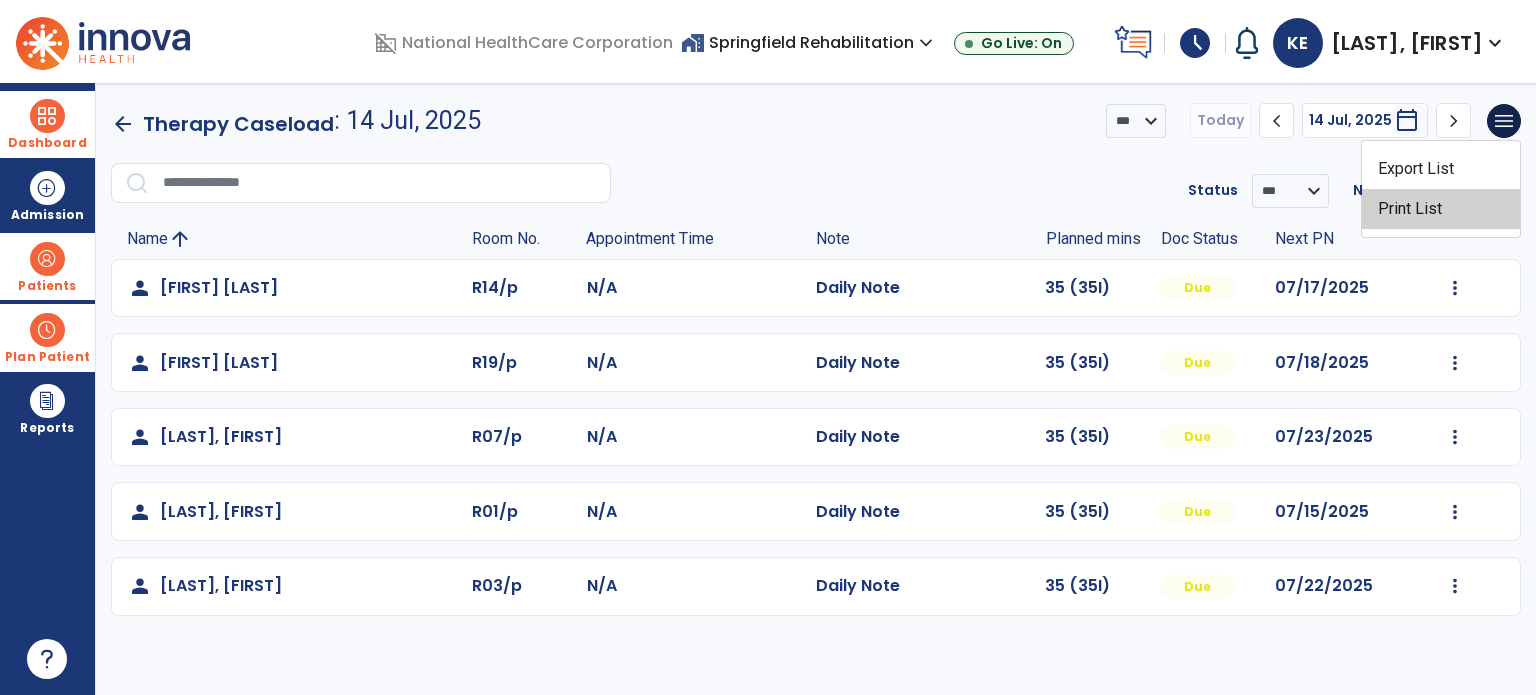 click on "Print List" 